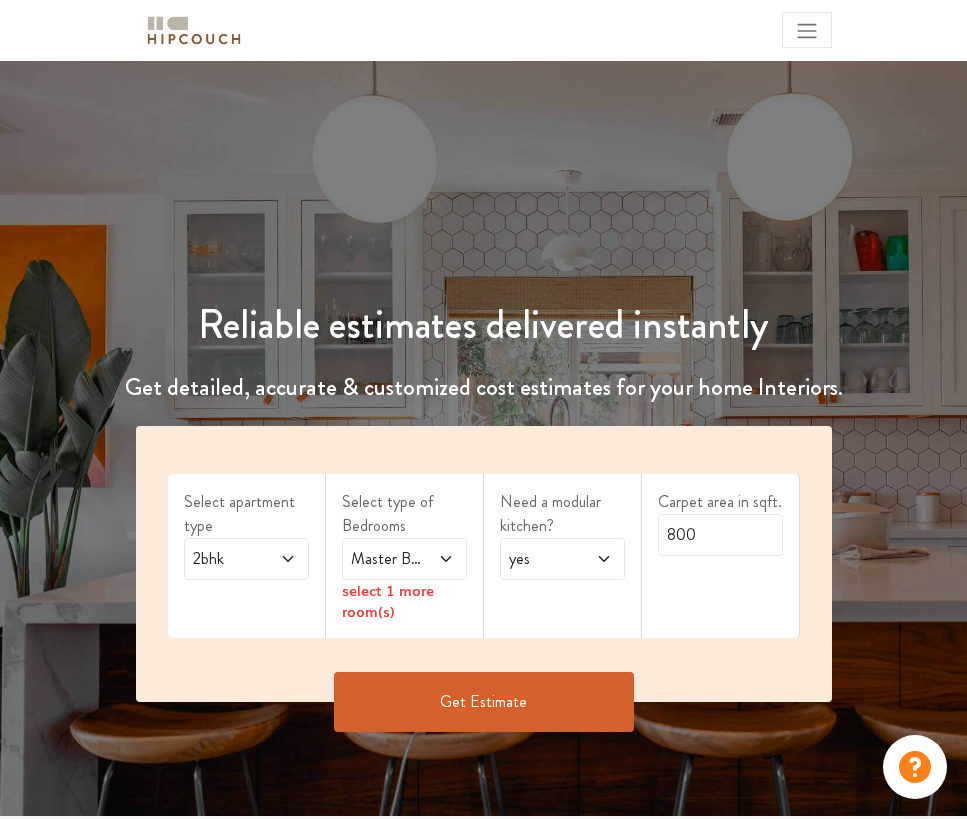 scroll, scrollTop: 0, scrollLeft: 0, axis: both 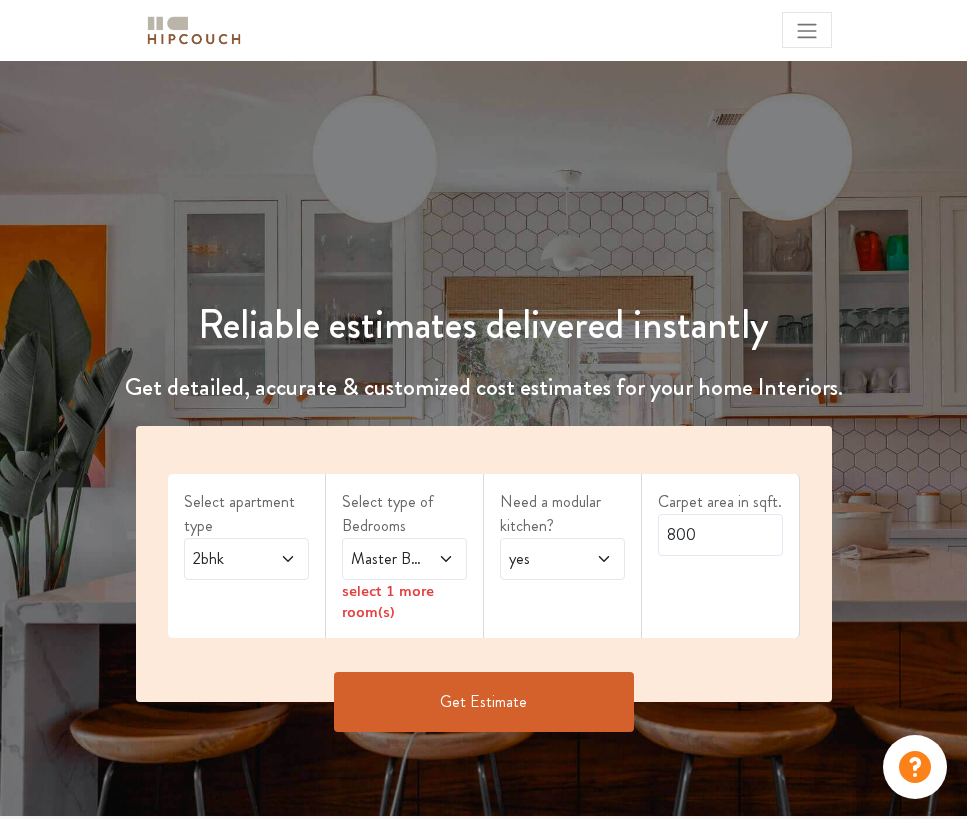 click 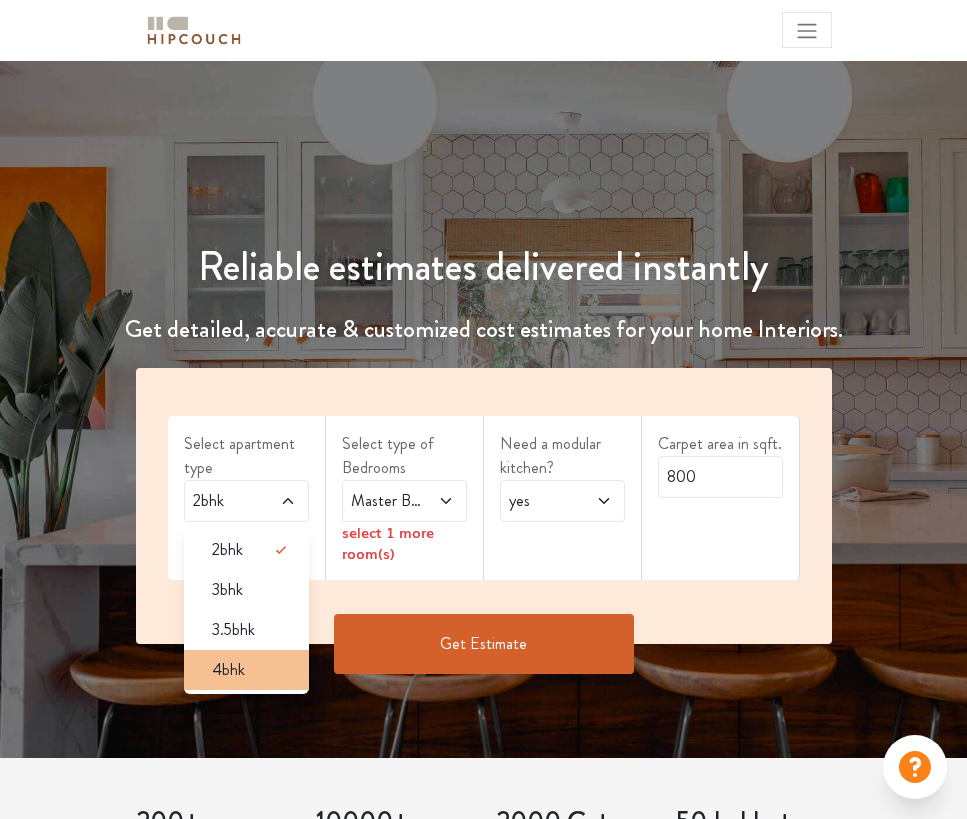scroll, scrollTop: 48, scrollLeft: 0, axis: vertical 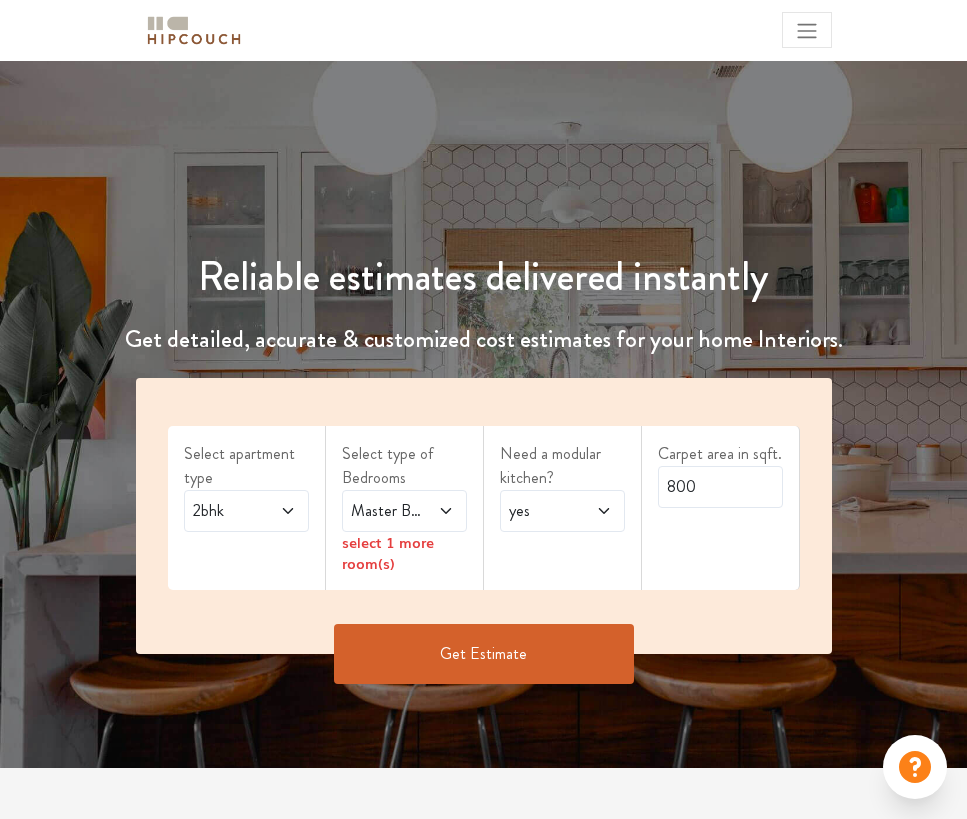 click at bounding box center (440, 511) 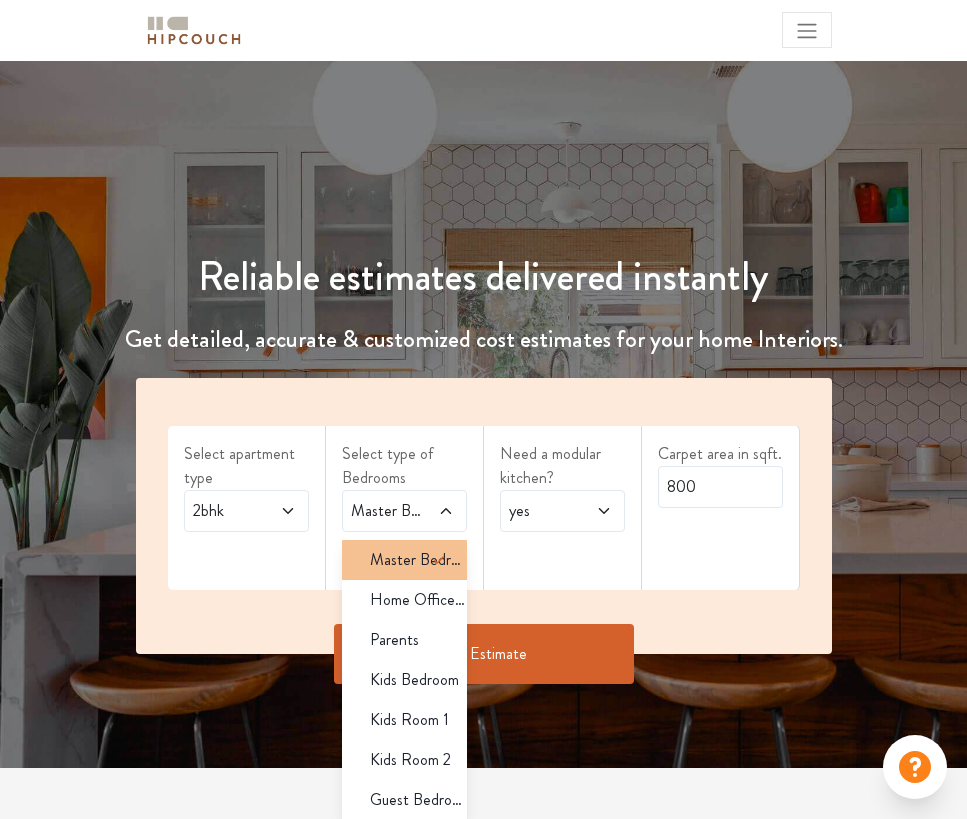 click on "Master Bedroom" at bounding box center [418, 560] 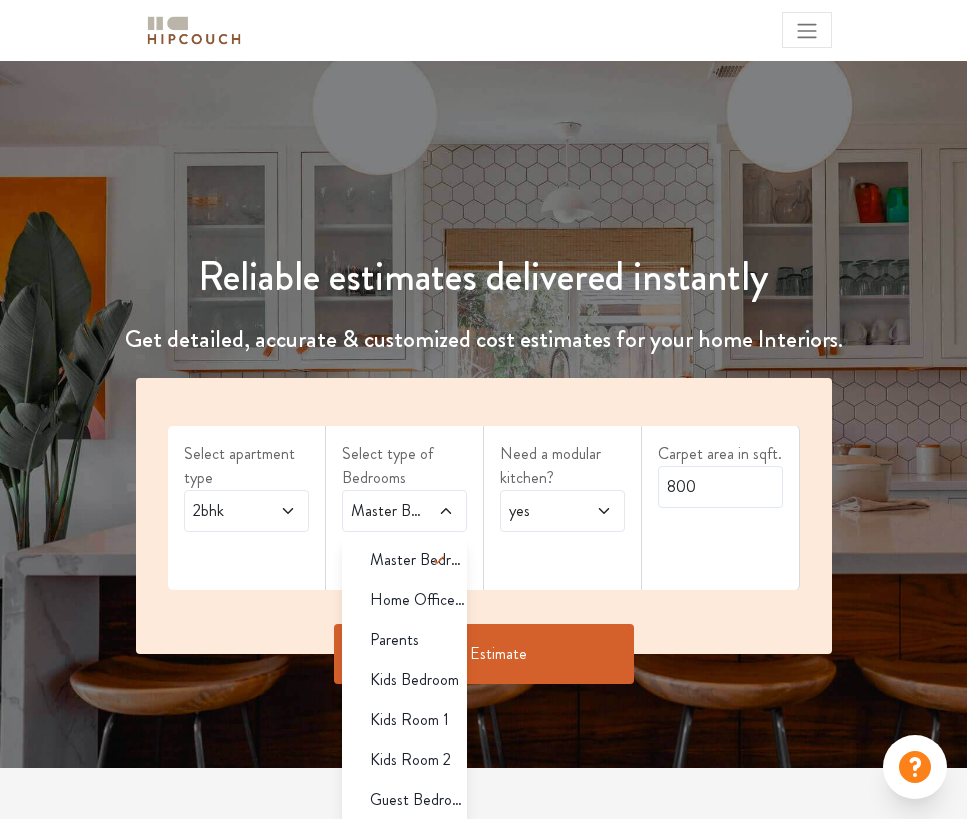 click 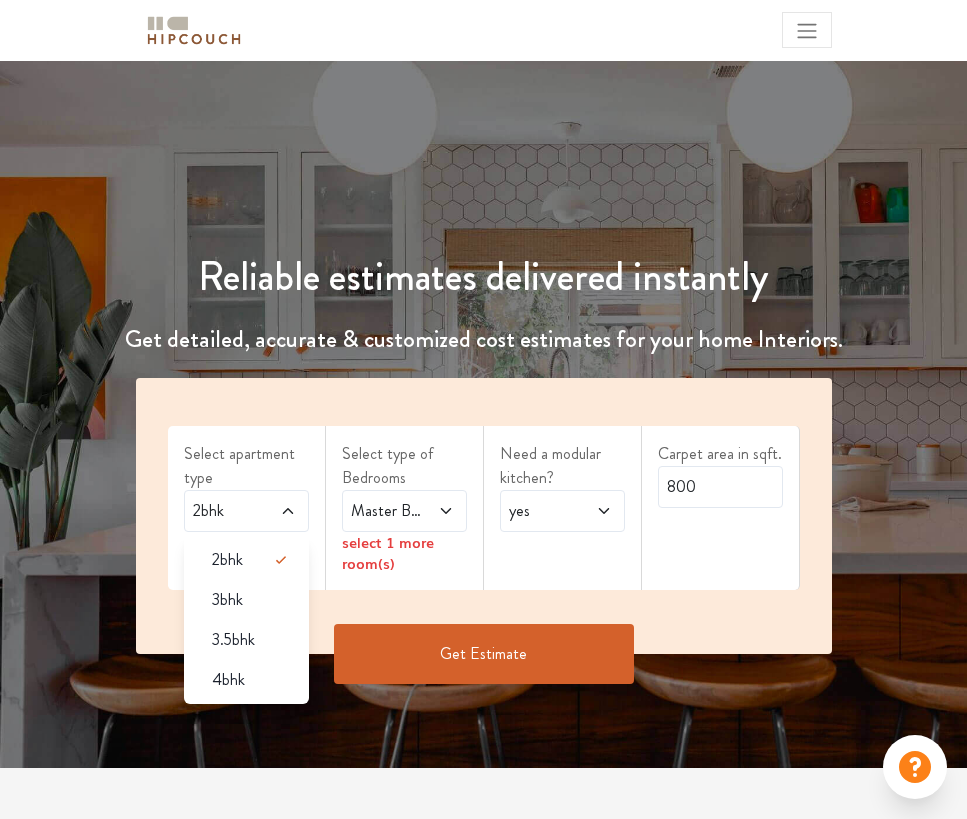 click on "3bhk" at bounding box center [246, 600] 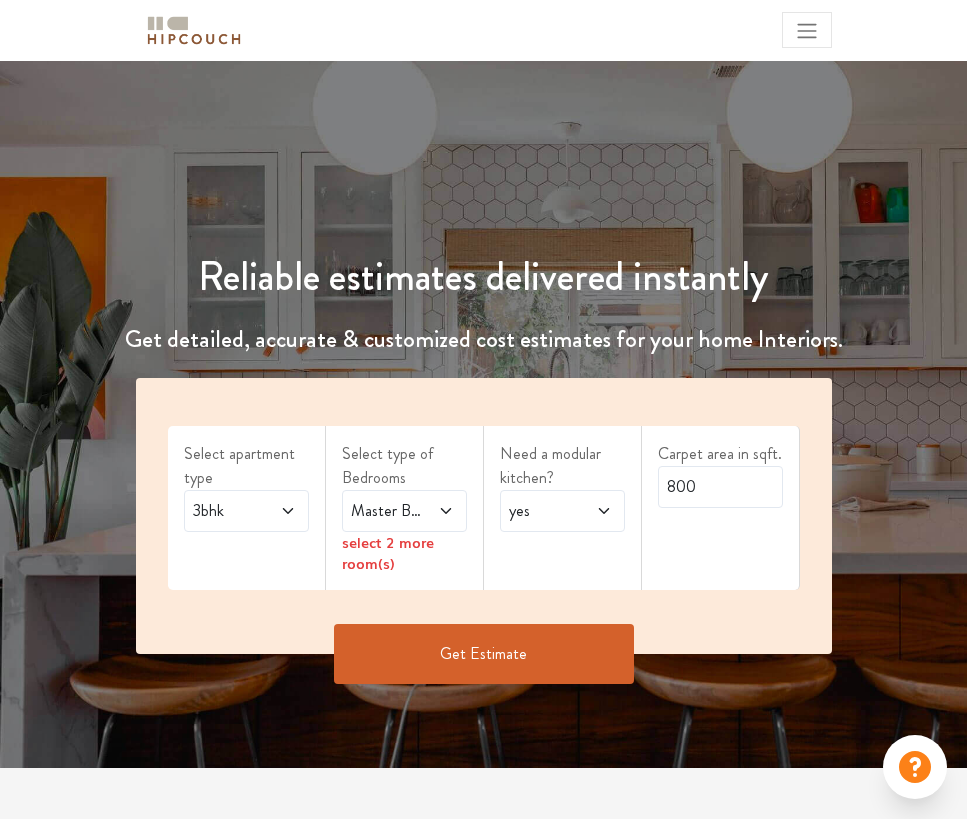 click 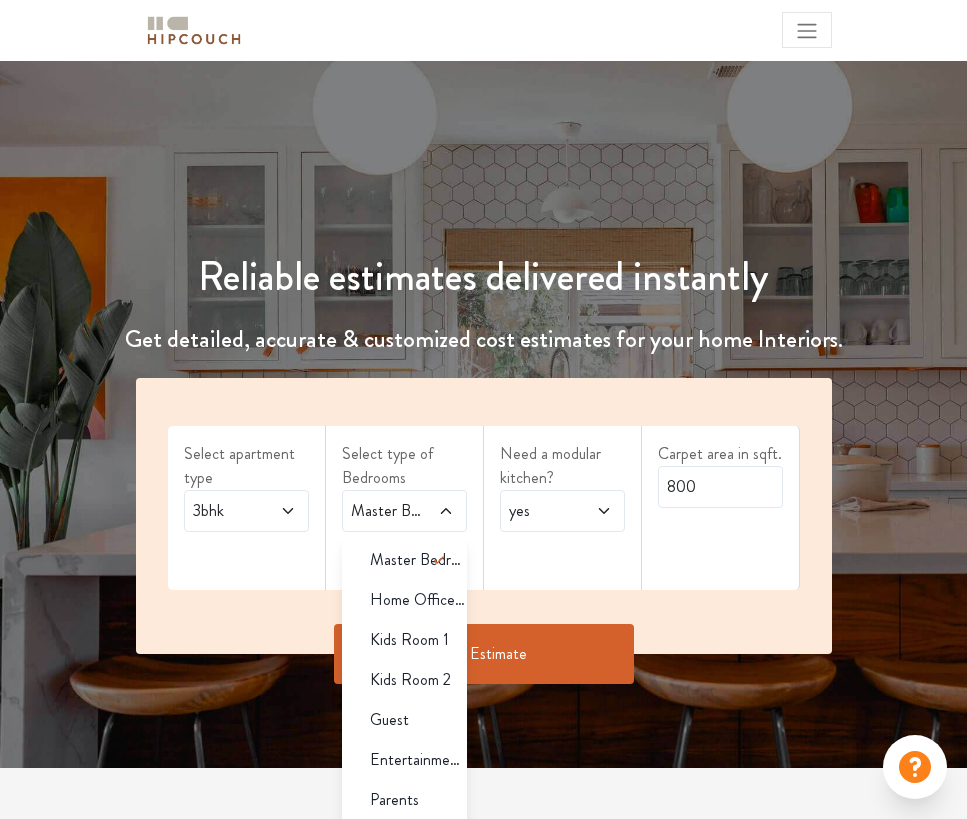 click on "Need a modular kitchen? yes" at bounding box center (563, 508) 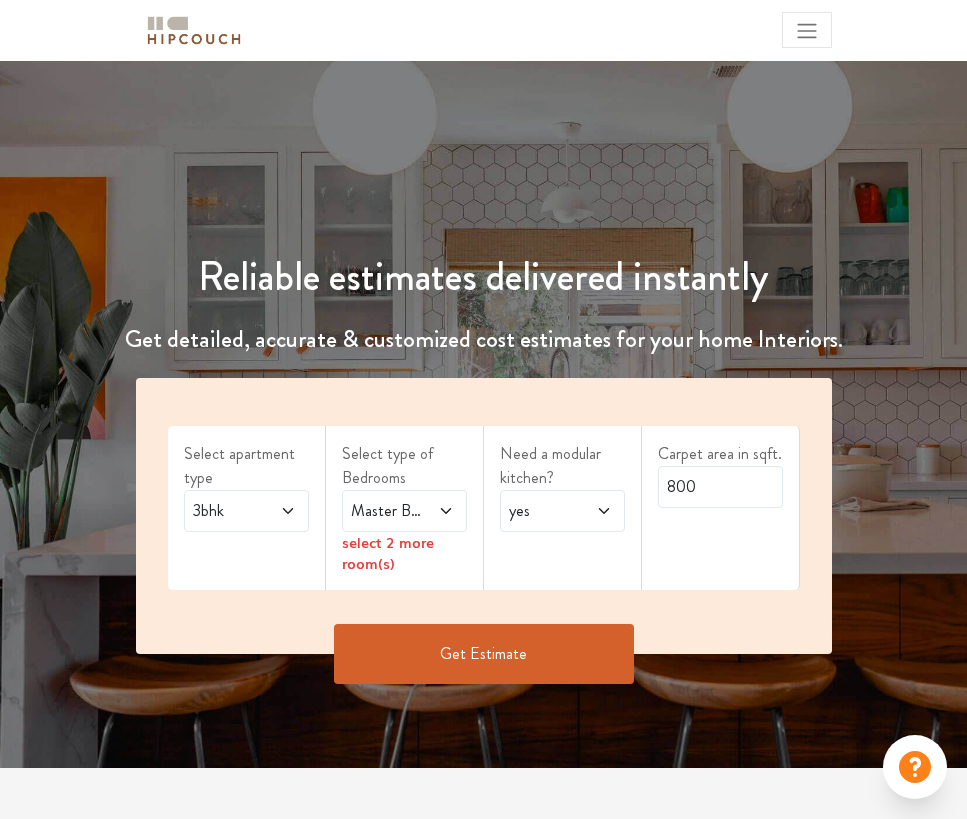 click 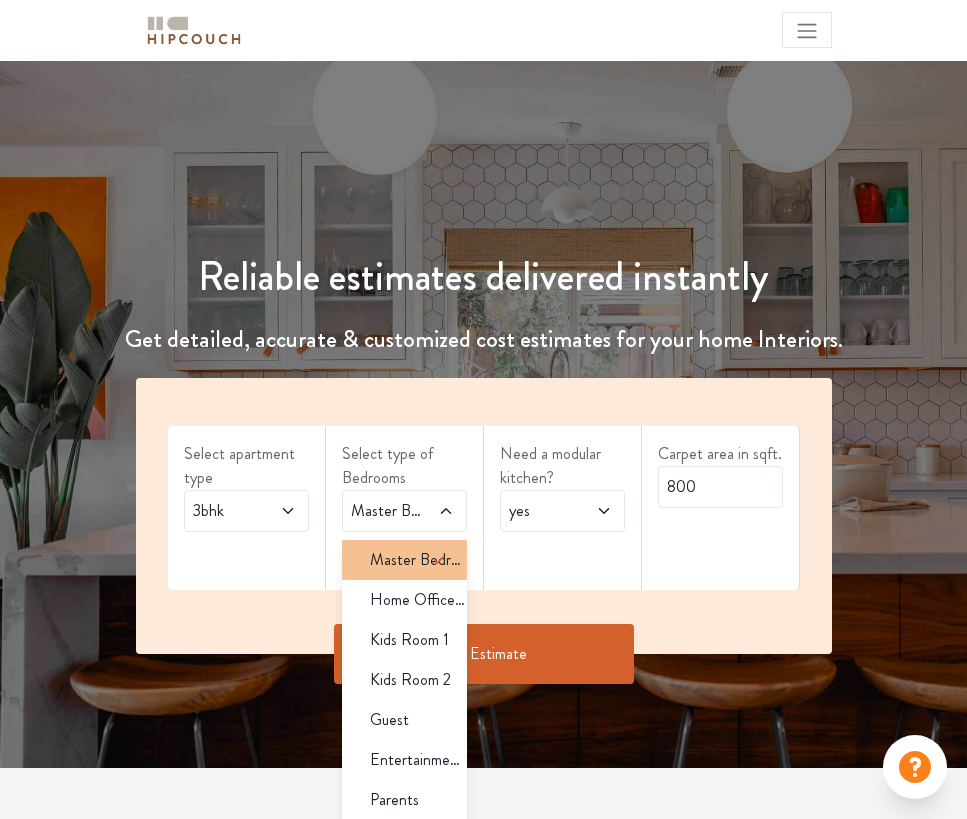 click on "Master Bedroom" at bounding box center [418, 560] 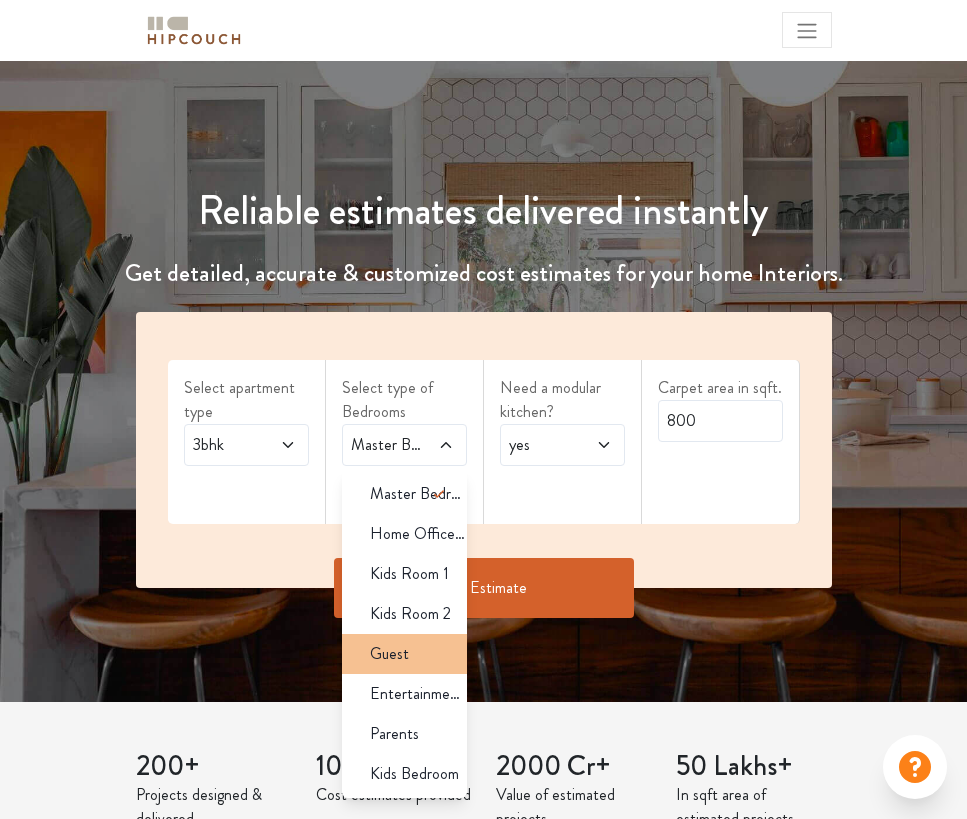 scroll, scrollTop: 208, scrollLeft: 0, axis: vertical 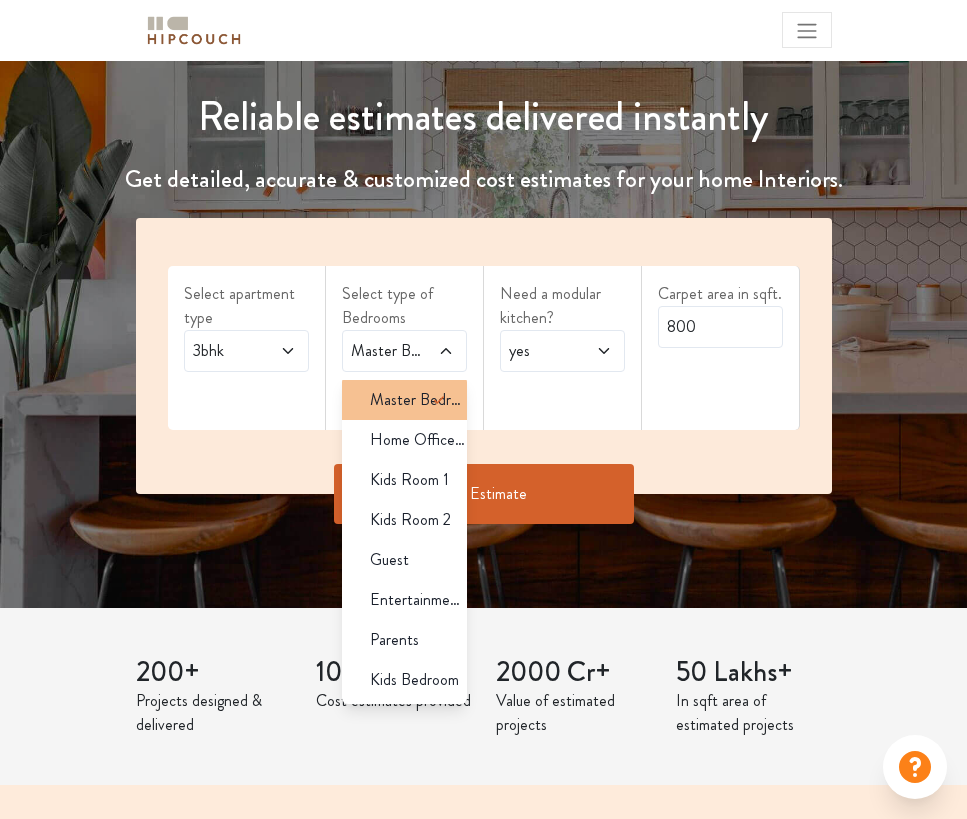 click on "Master Bedroom" at bounding box center [418, 400] 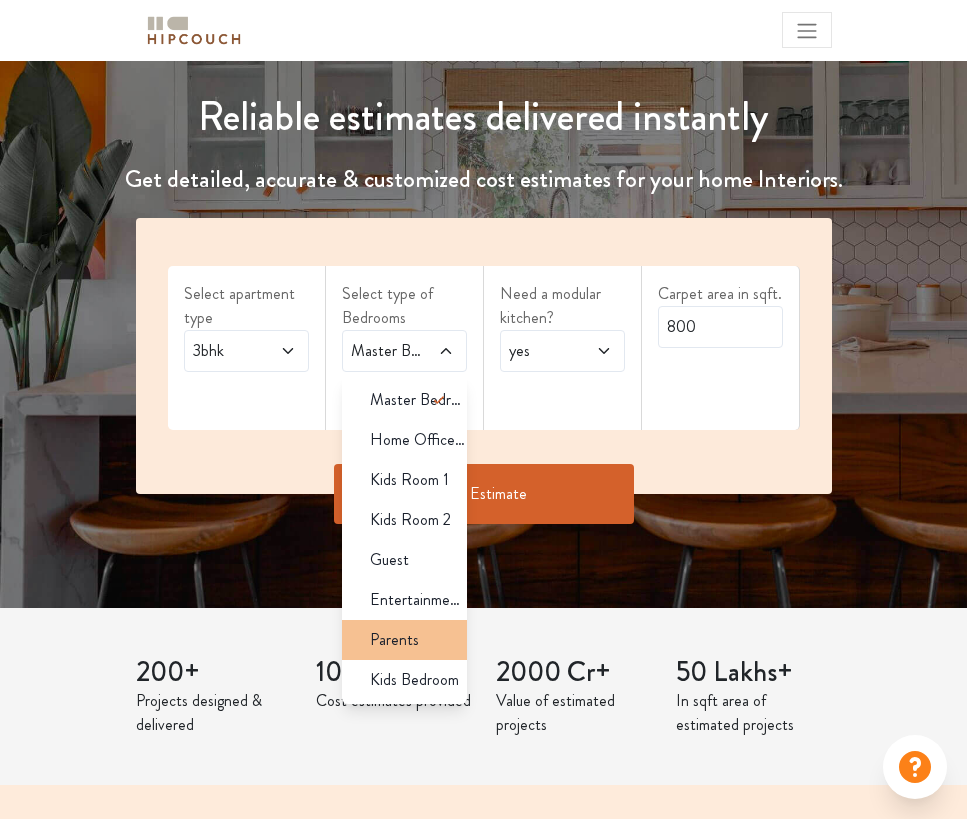 click on "Parents" at bounding box center [394, 640] 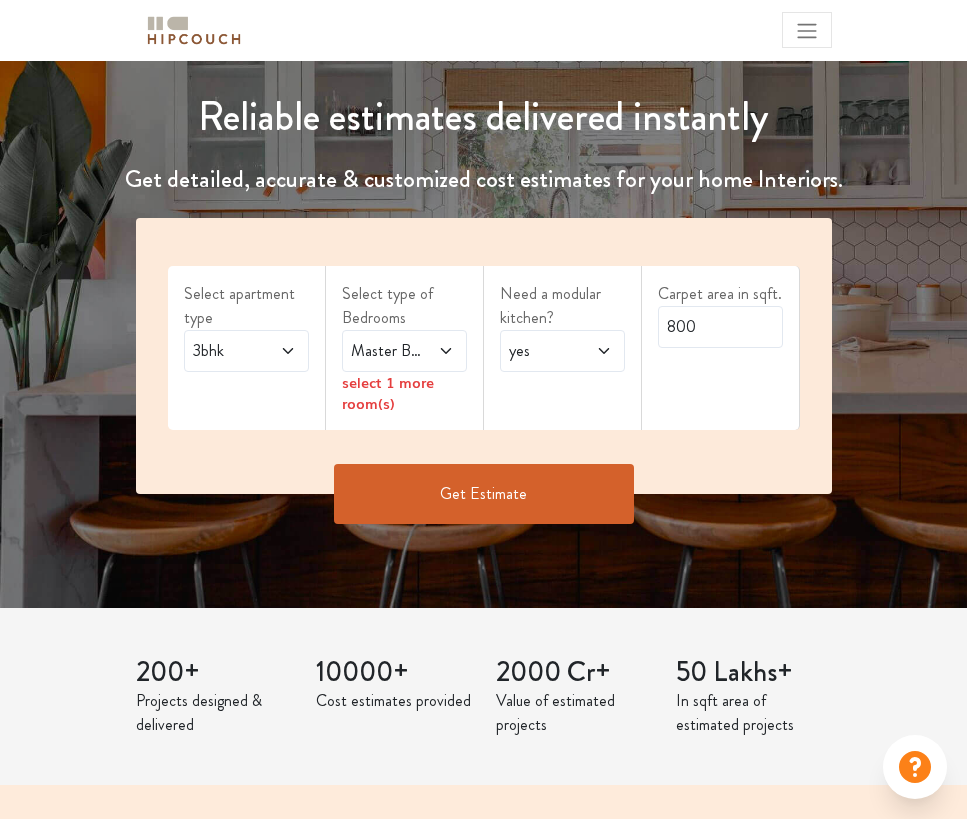 click 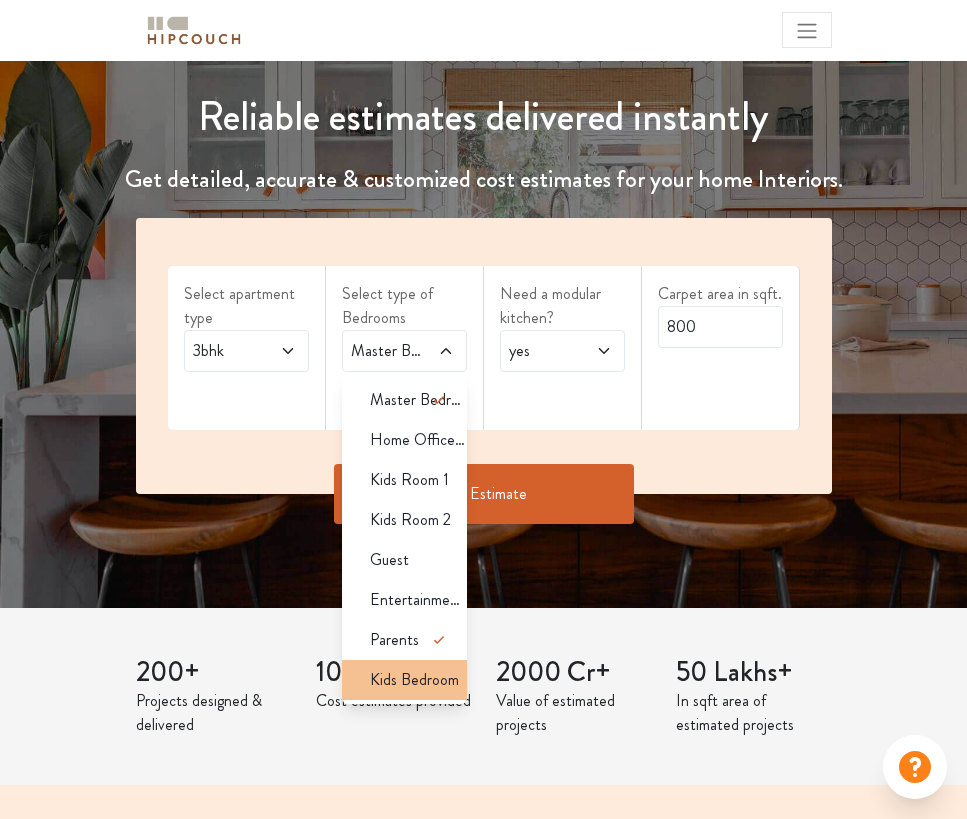 click on "Kids Bedroom" at bounding box center [414, 680] 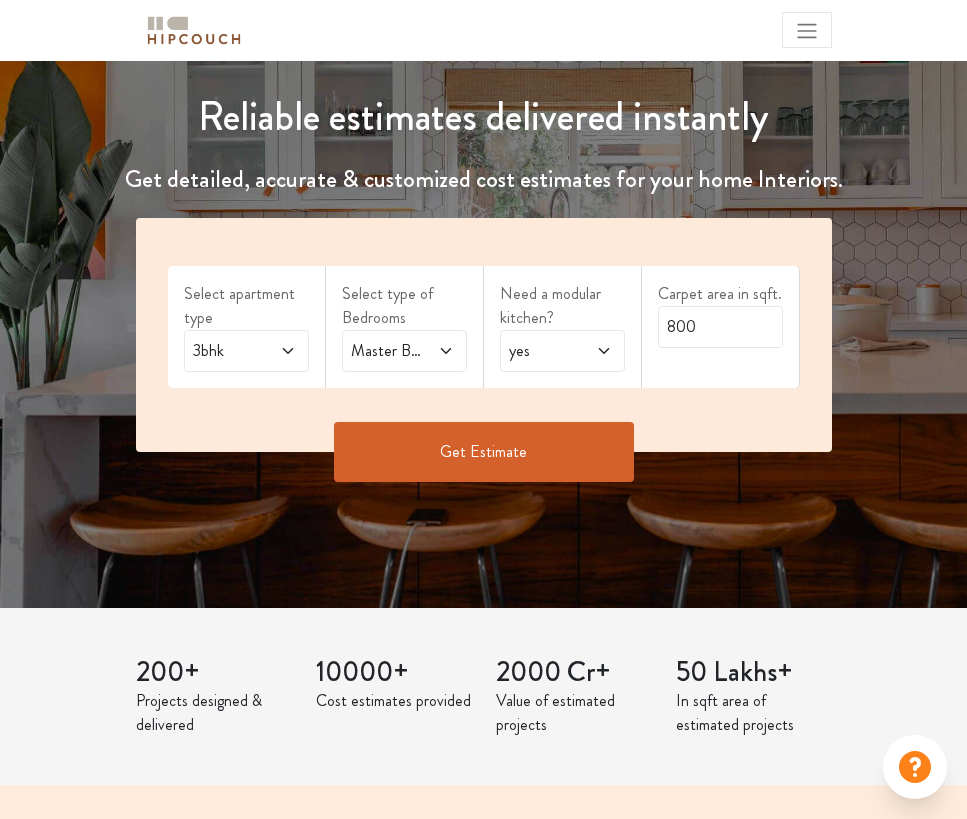 click 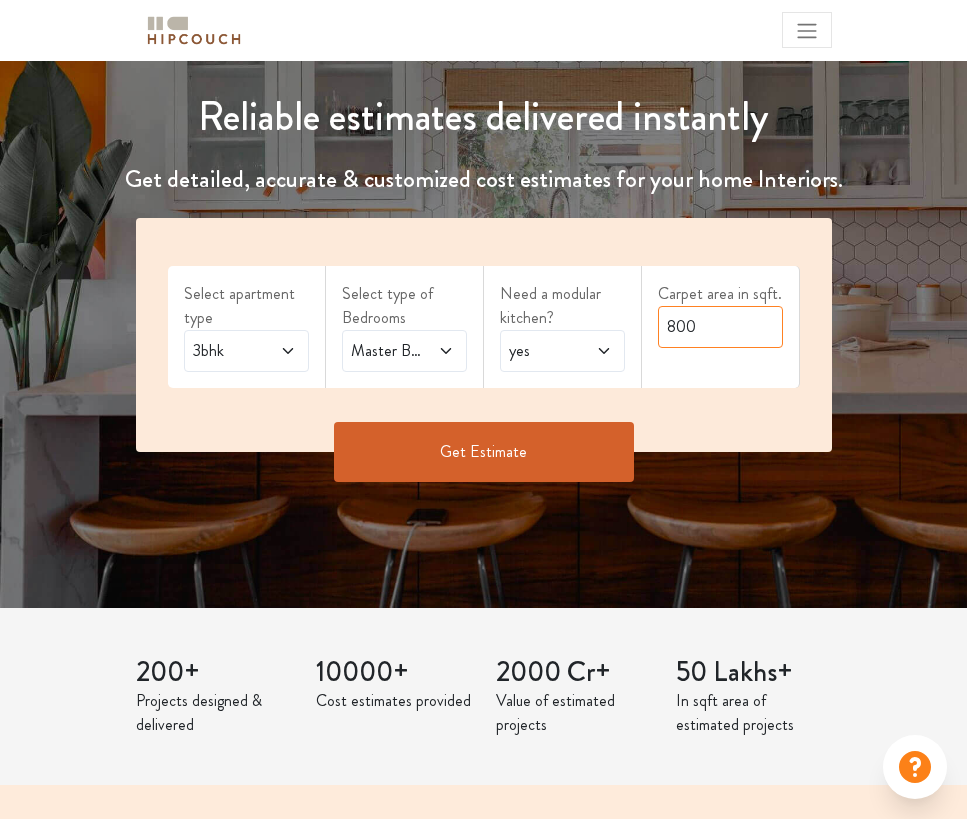 click on "800" at bounding box center [720, 327] 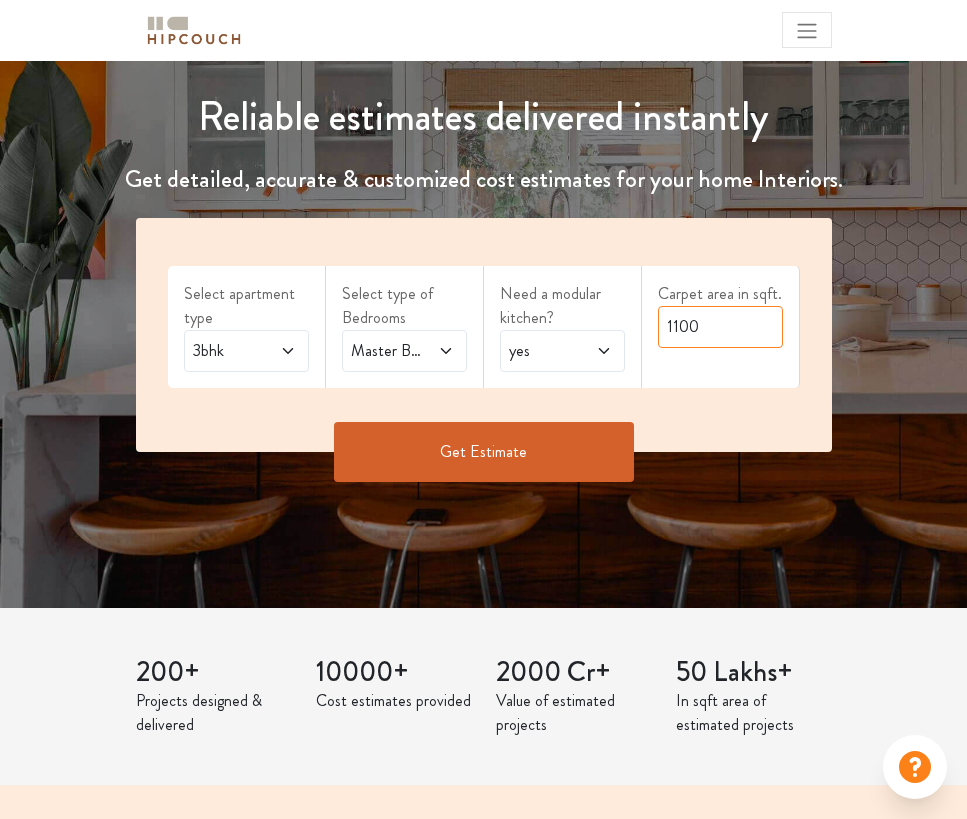 type on "1100" 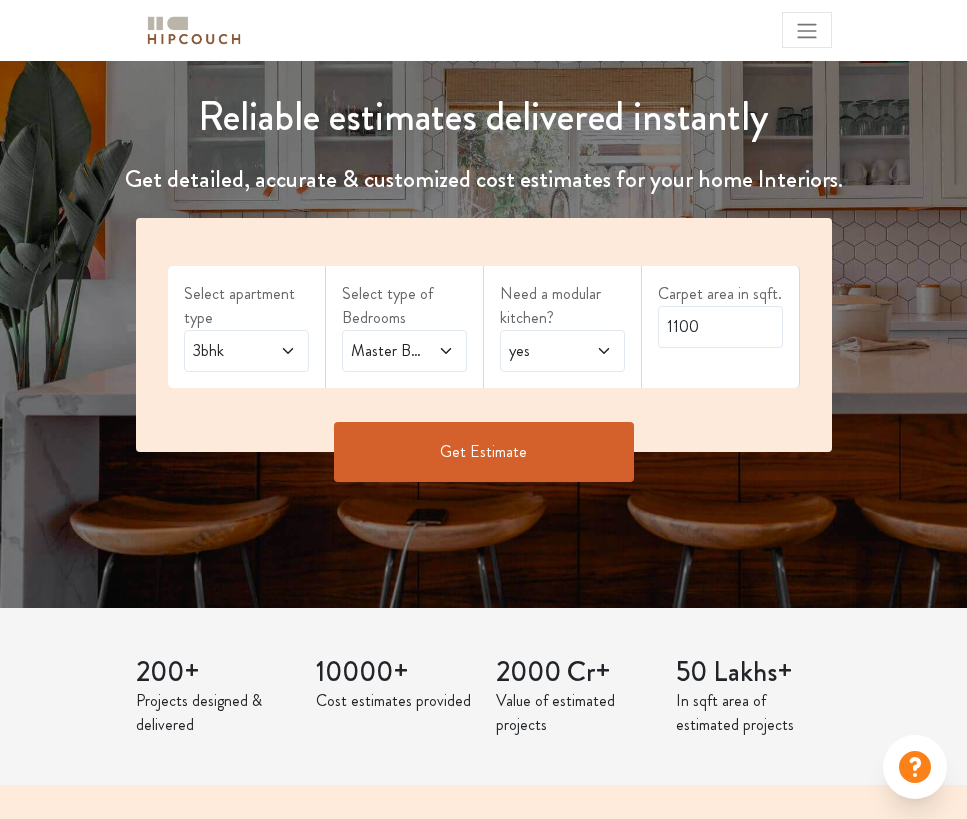 click on "Get Estimate" at bounding box center [484, 452] 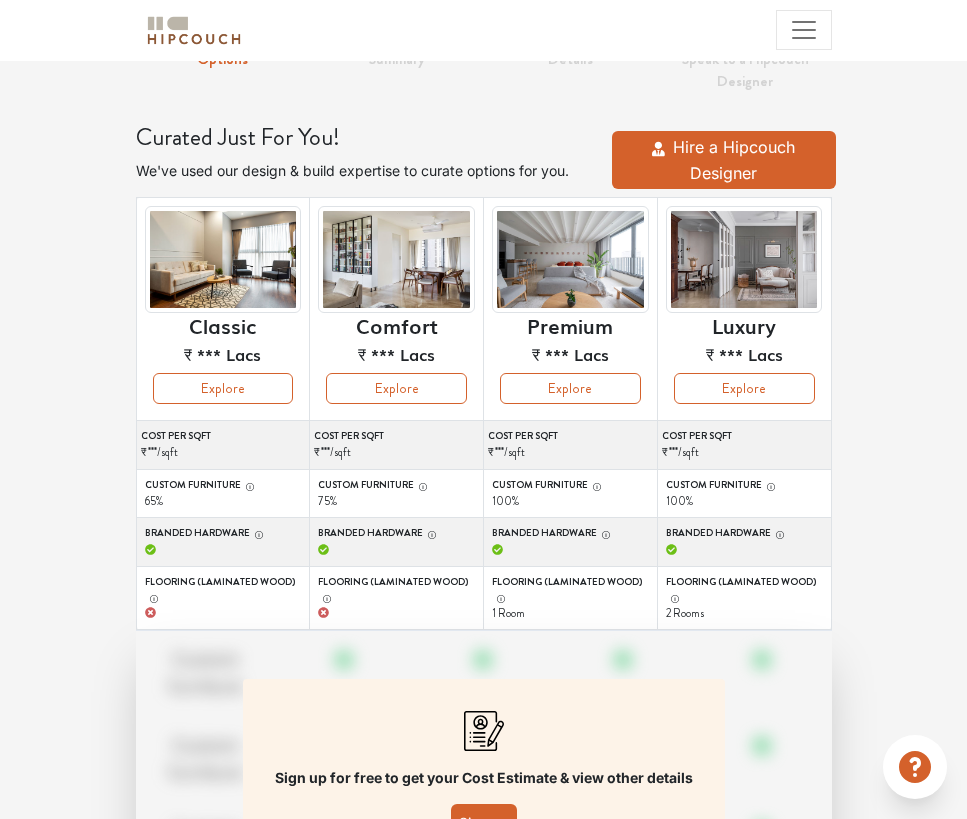 scroll, scrollTop: 0, scrollLeft: 0, axis: both 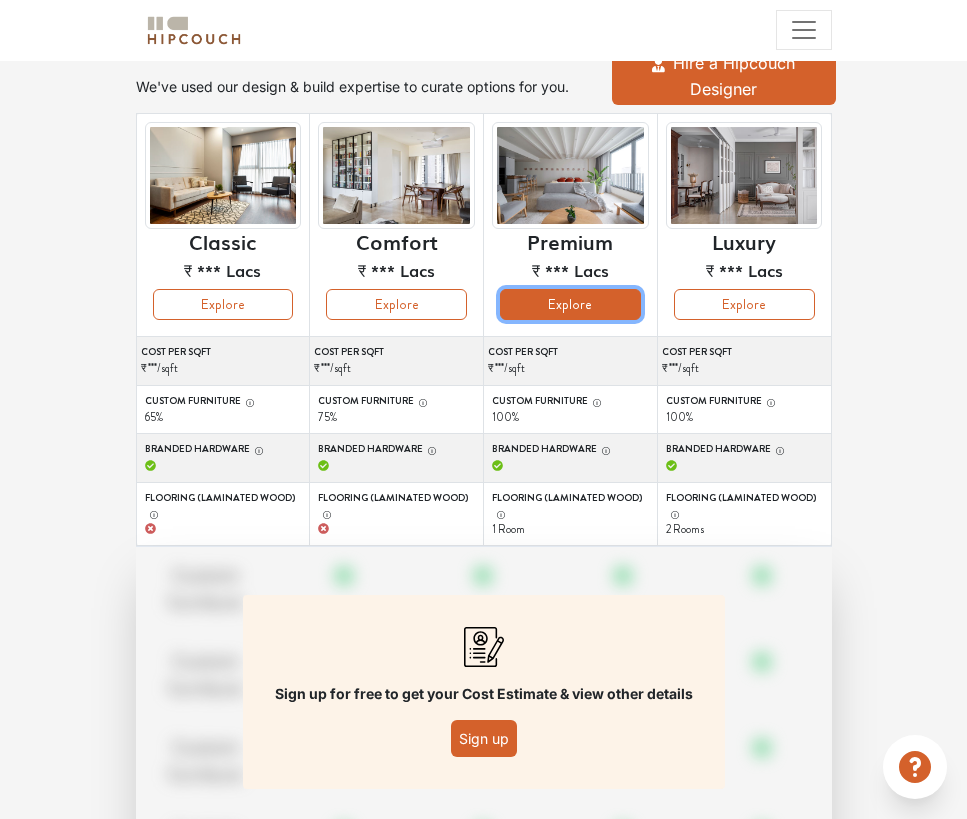 click on "Explore" at bounding box center (570, 304) 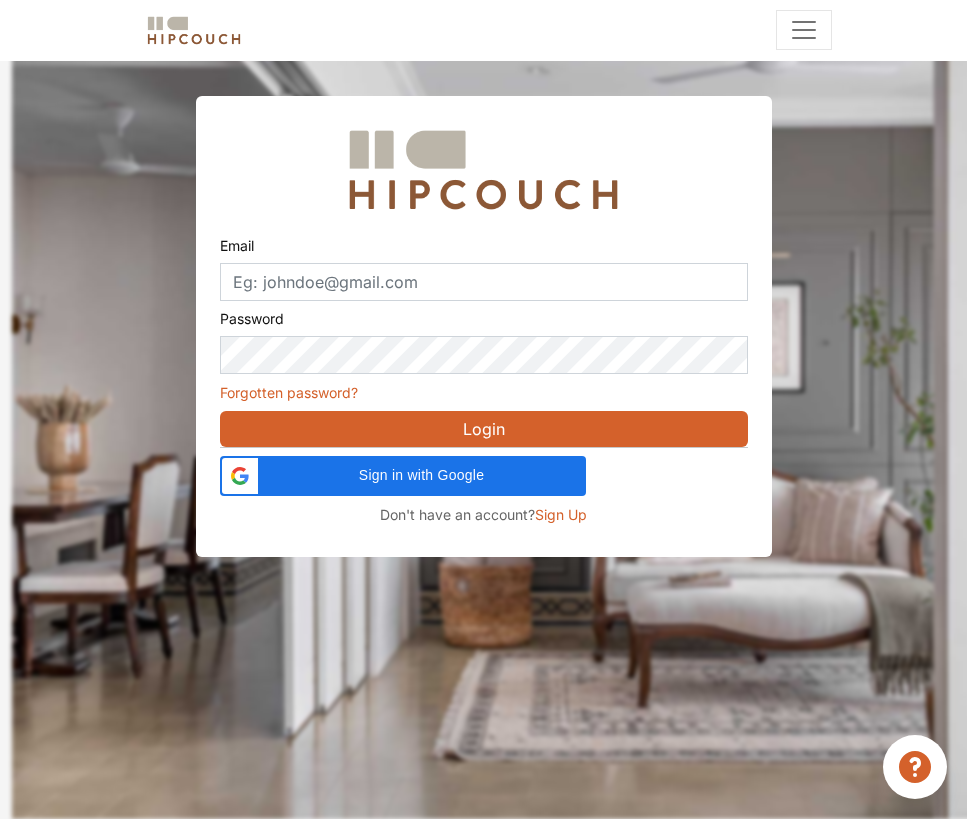 scroll, scrollTop: 60, scrollLeft: 0, axis: vertical 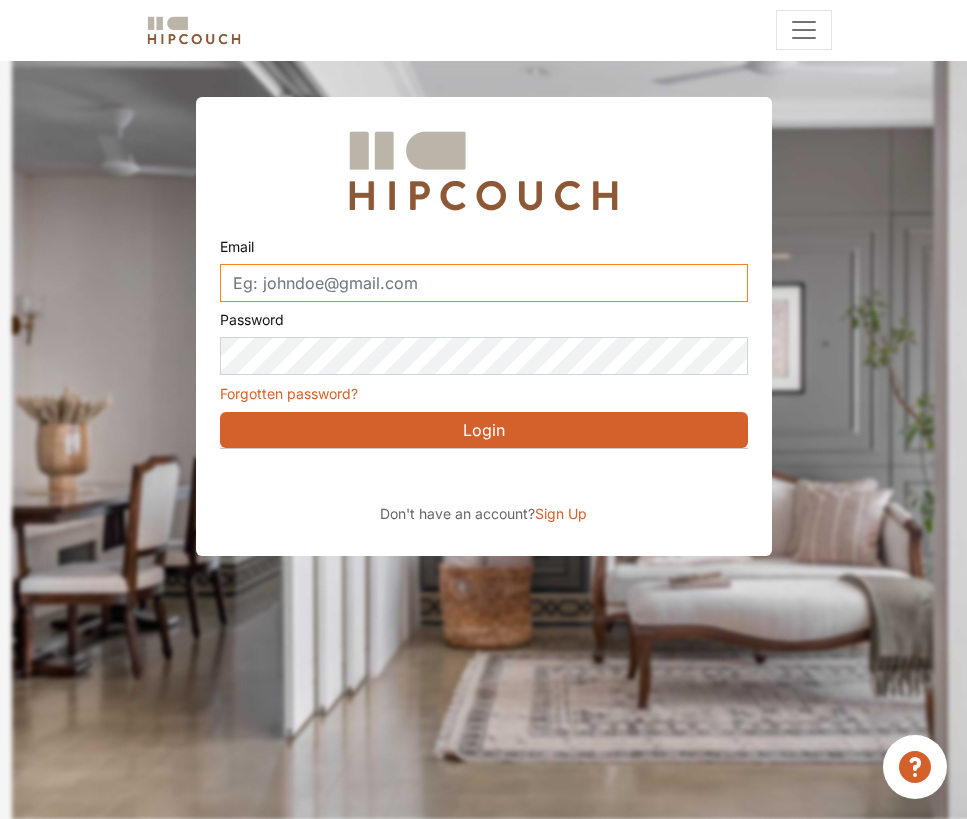 click on "Email" at bounding box center [484, 283] 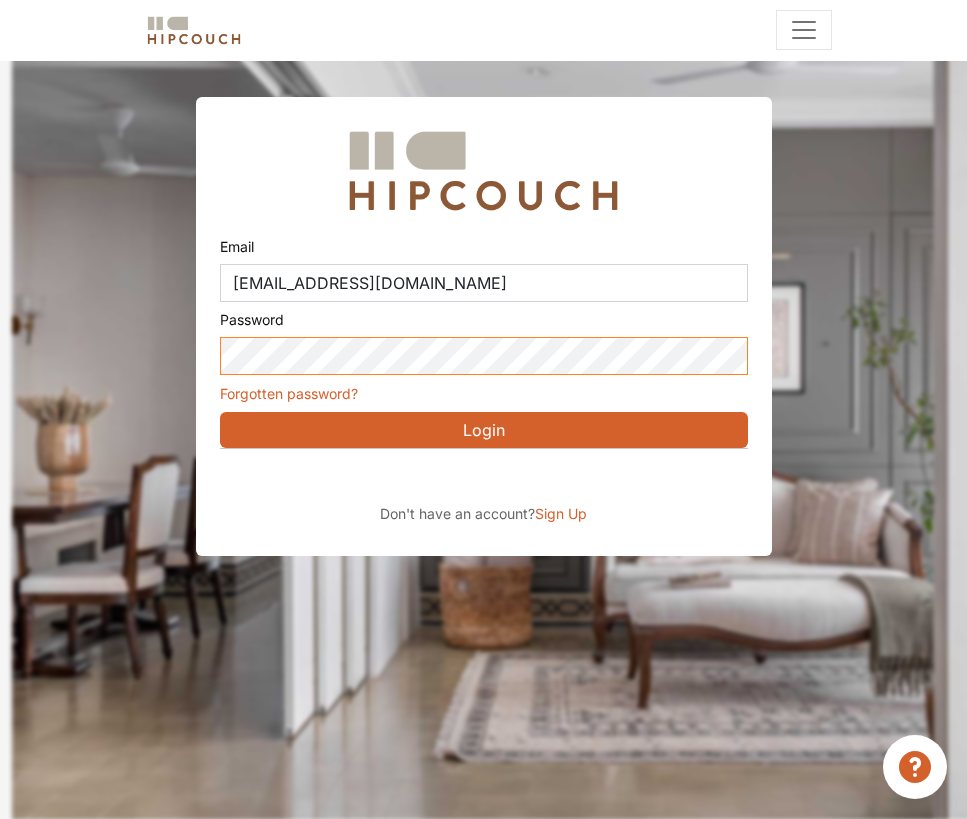 click on "Login" at bounding box center (484, 430) 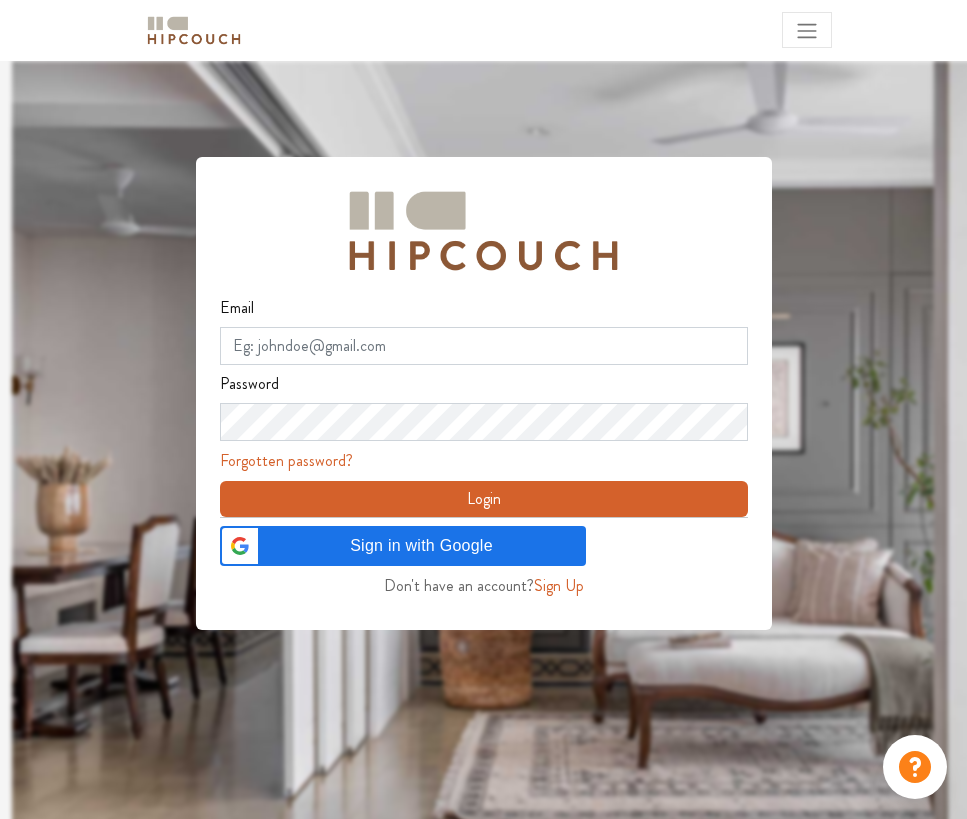 scroll, scrollTop: 0, scrollLeft: 0, axis: both 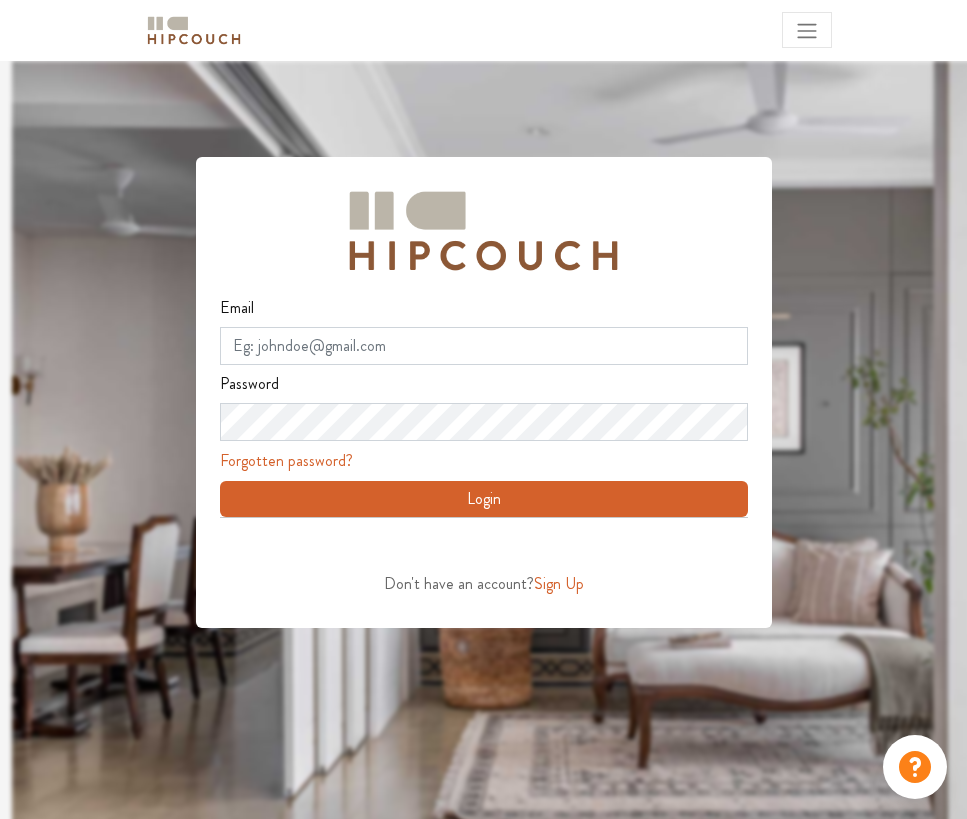 click on "Sign Up" at bounding box center [559, 583] 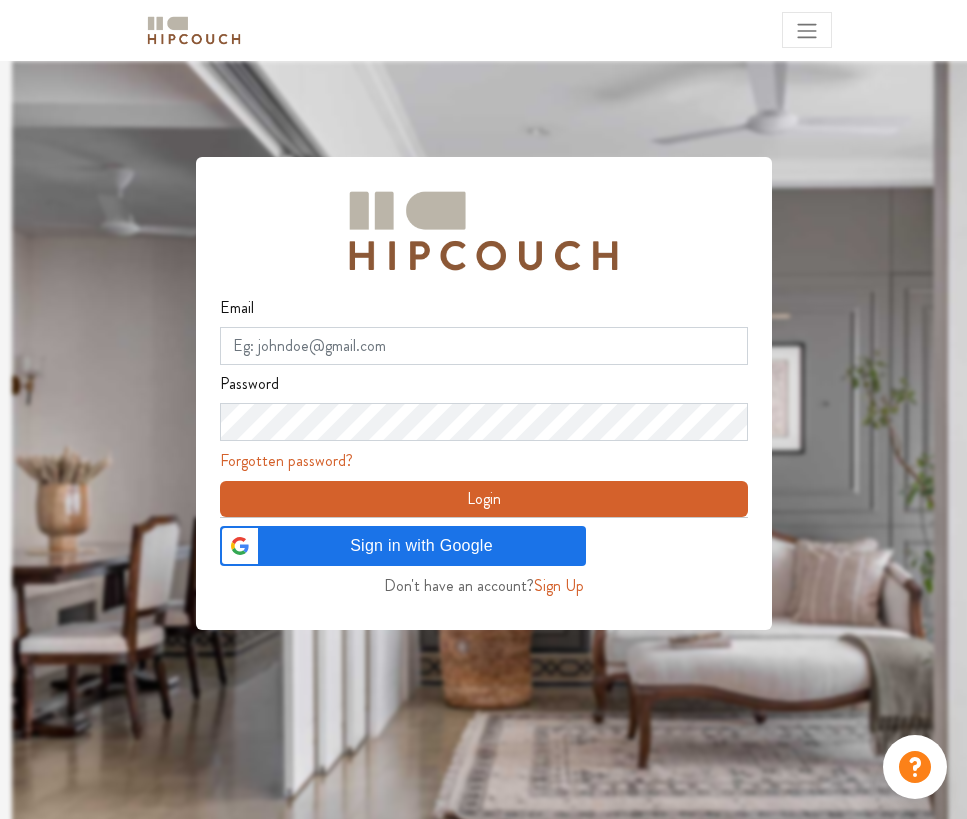 scroll, scrollTop: 0, scrollLeft: 0, axis: both 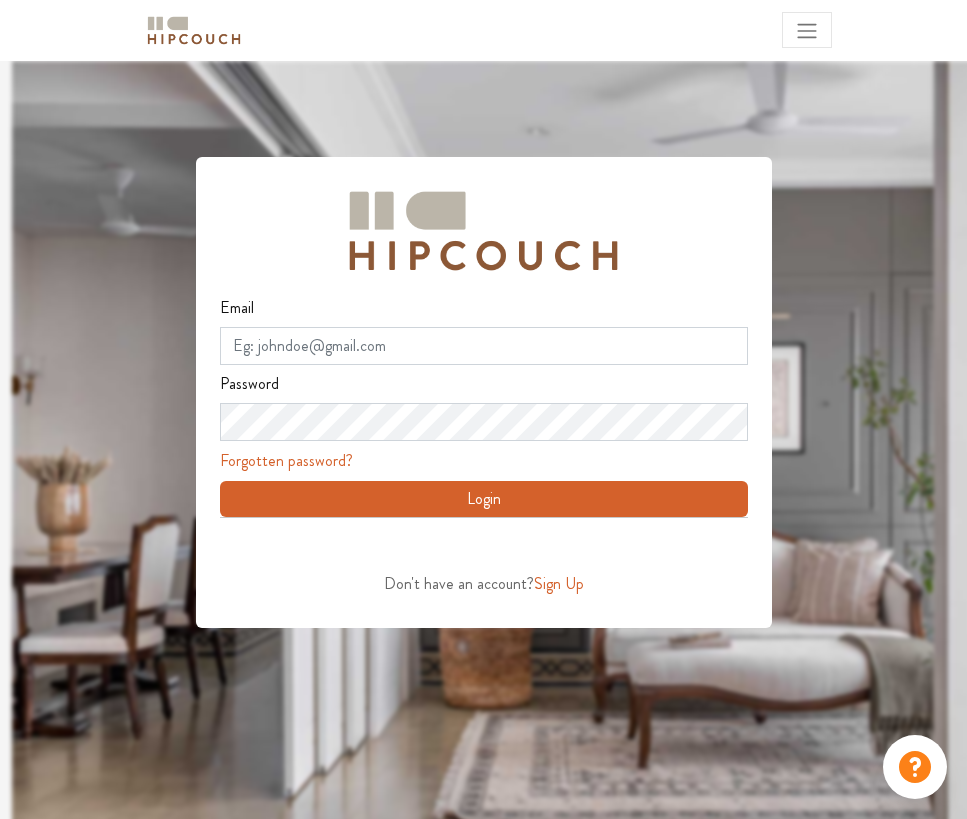 click on "Sign Up" at bounding box center (559, 583) 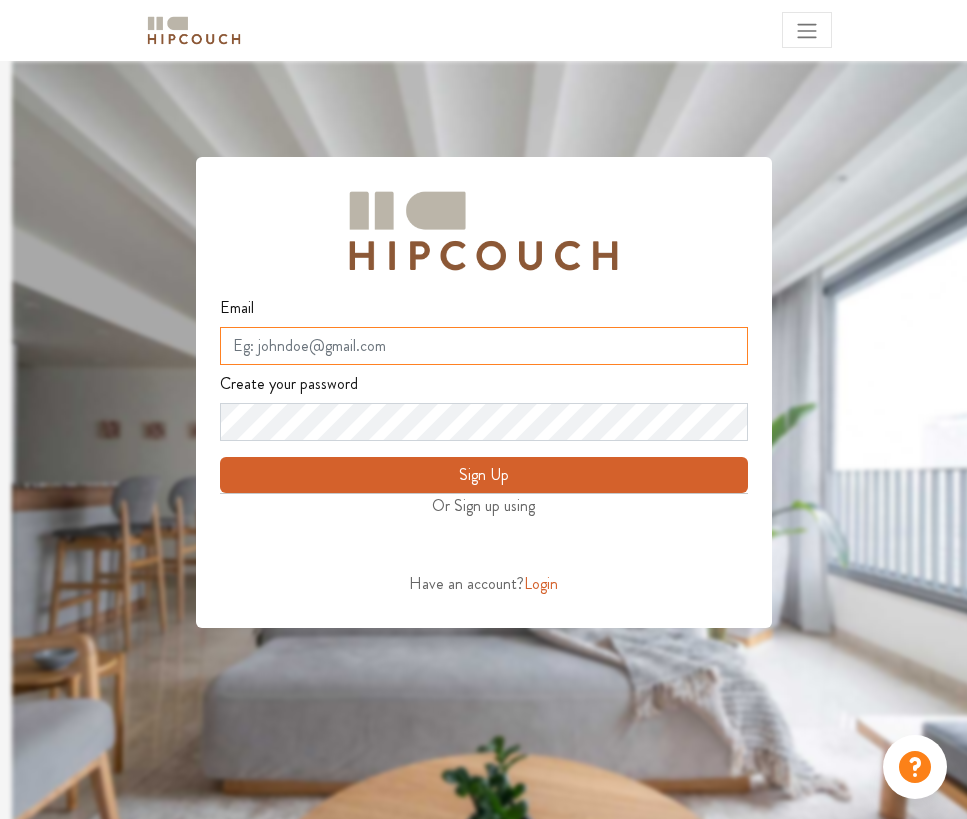 click on "Email" at bounding box center (484, 346) 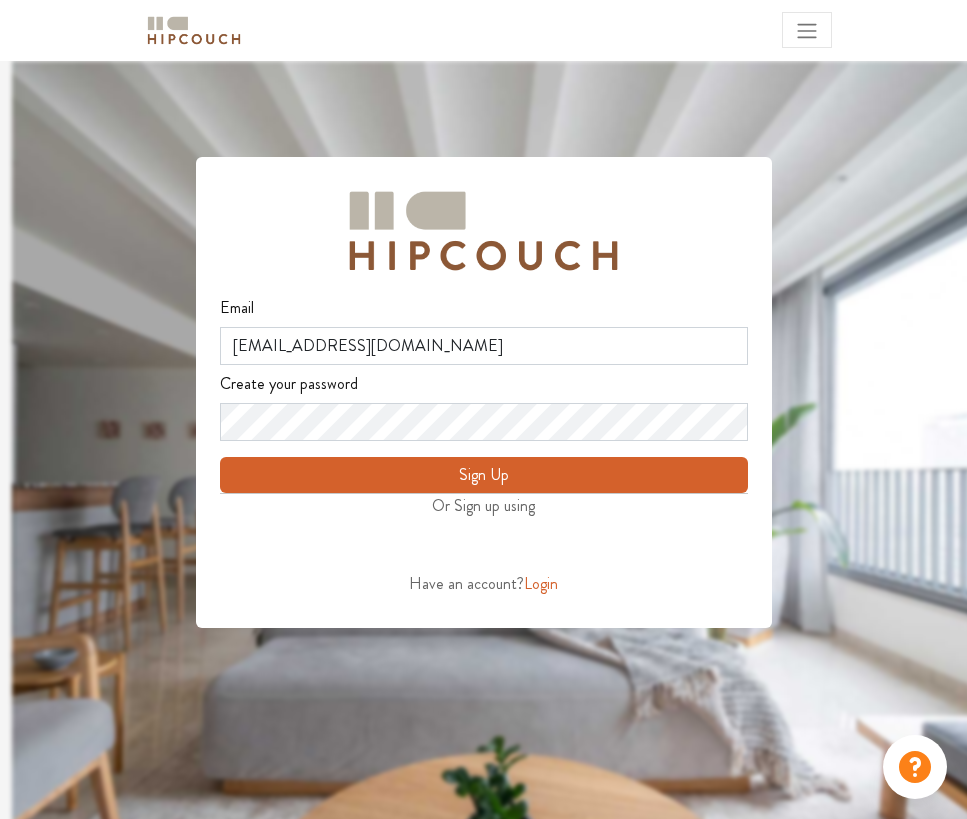 click on "Sign Up" at bounding box center (484, 475) 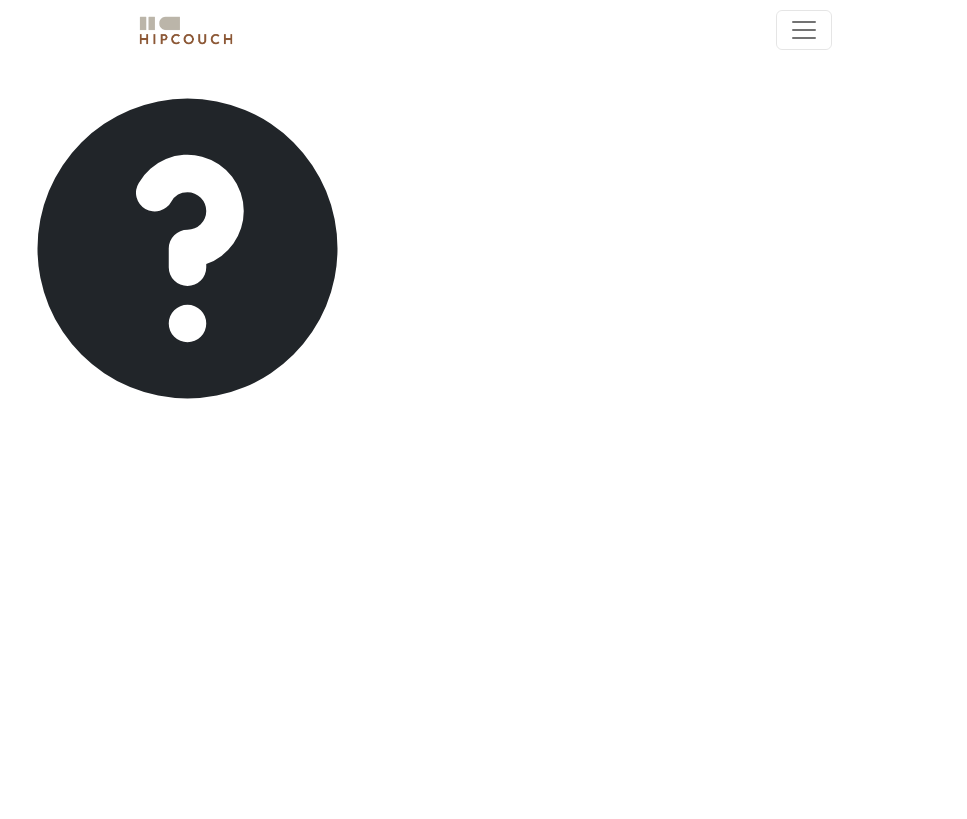 scroll, scrollTop: 0, scrollLeft: 0, axis: both 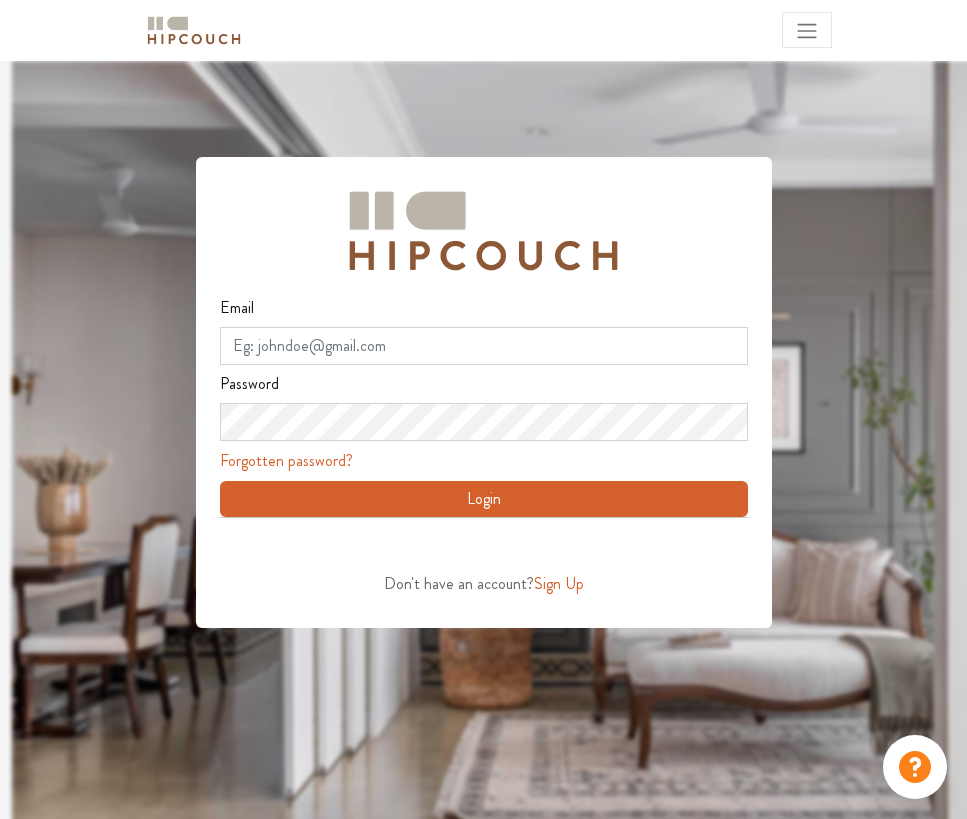 click at bounding box center (495, 470) 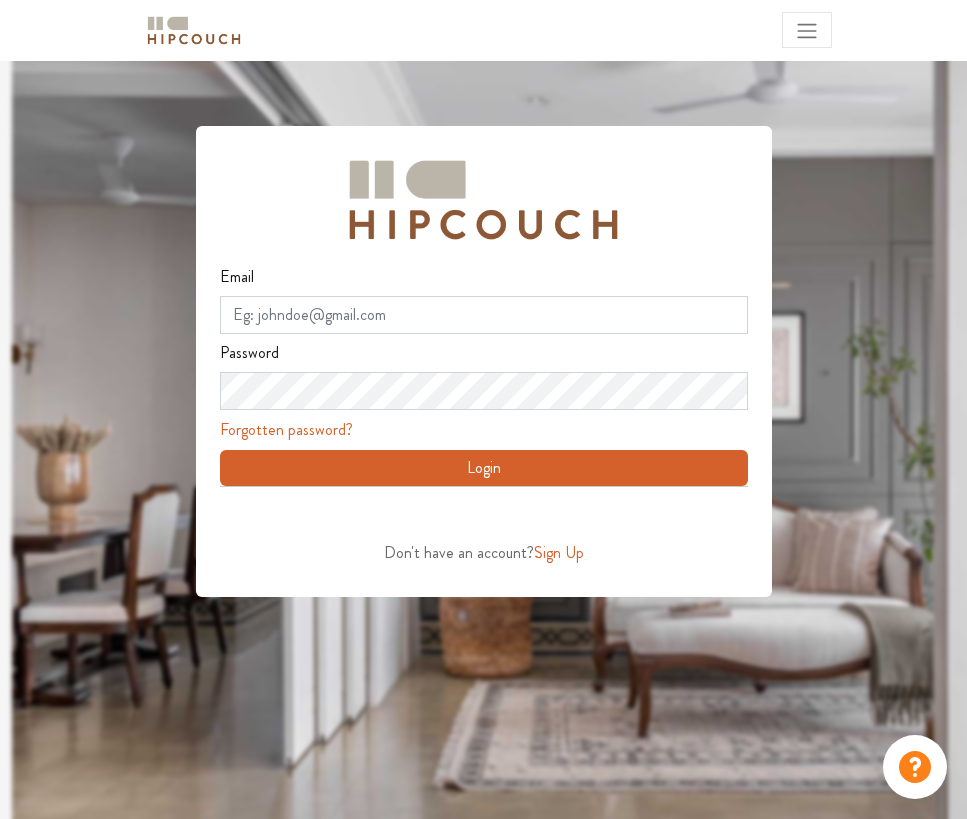 scroll, scrollTop: 60, scrollLeft: 0, axis: vertical 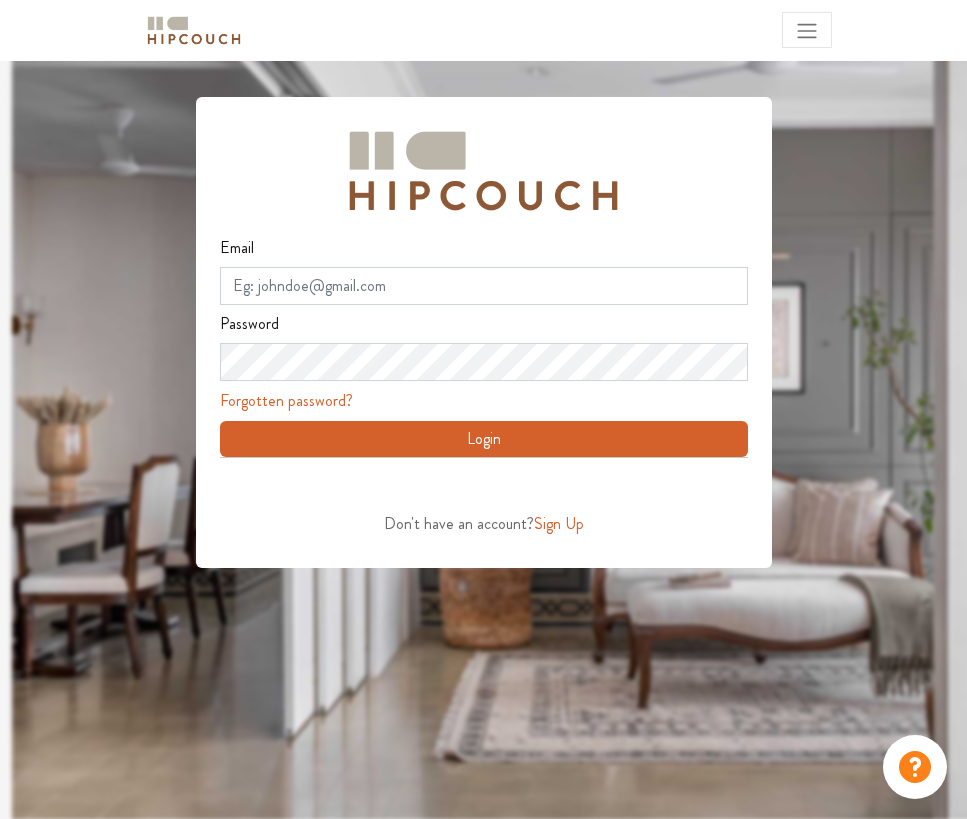 click on "Sign Up" at bounding box center [559, 523] 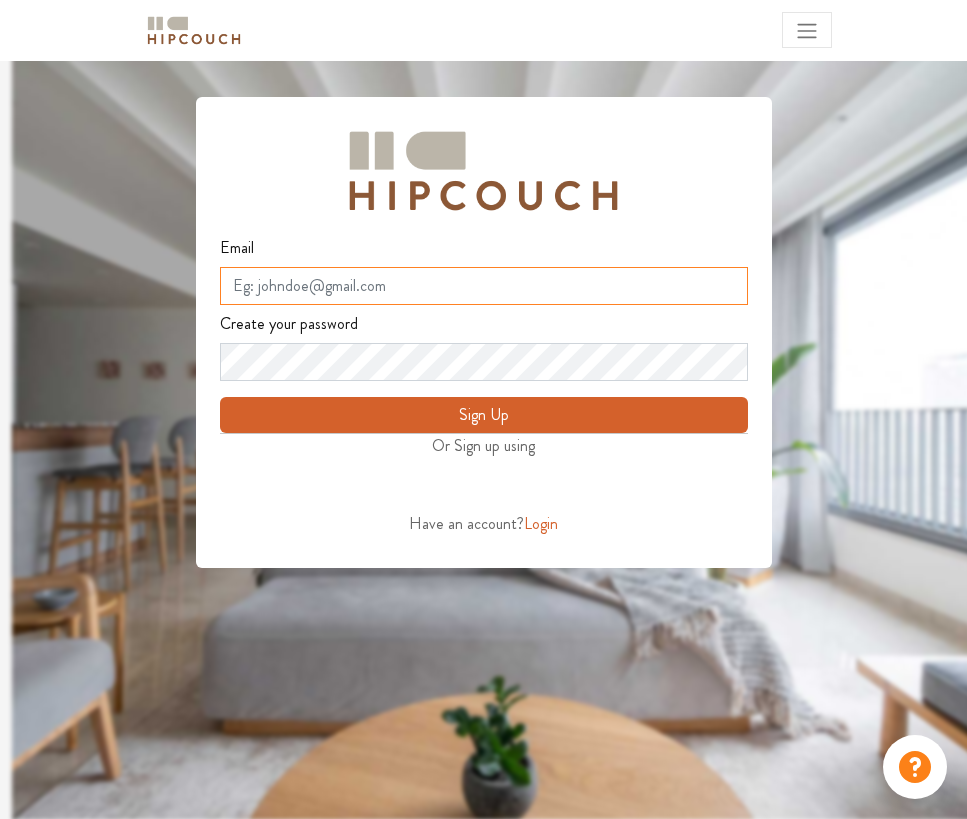 click on "Email" at bounding box center [484, 286] 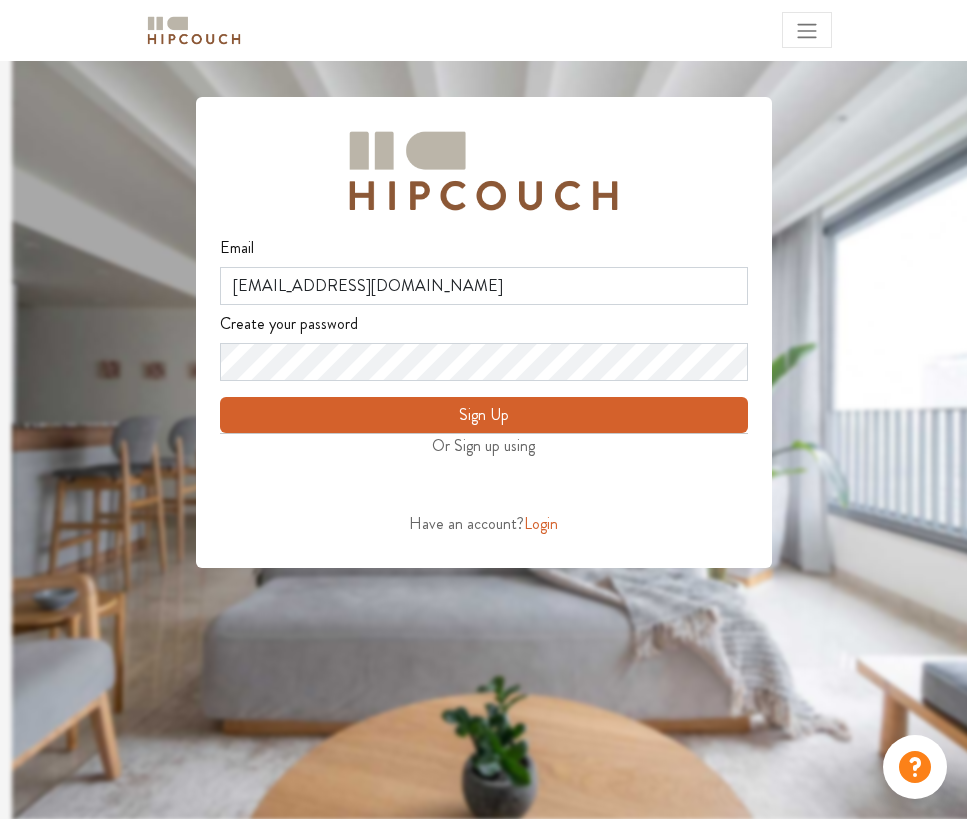 click on "Sign Up" at bounding box center (484, 415) 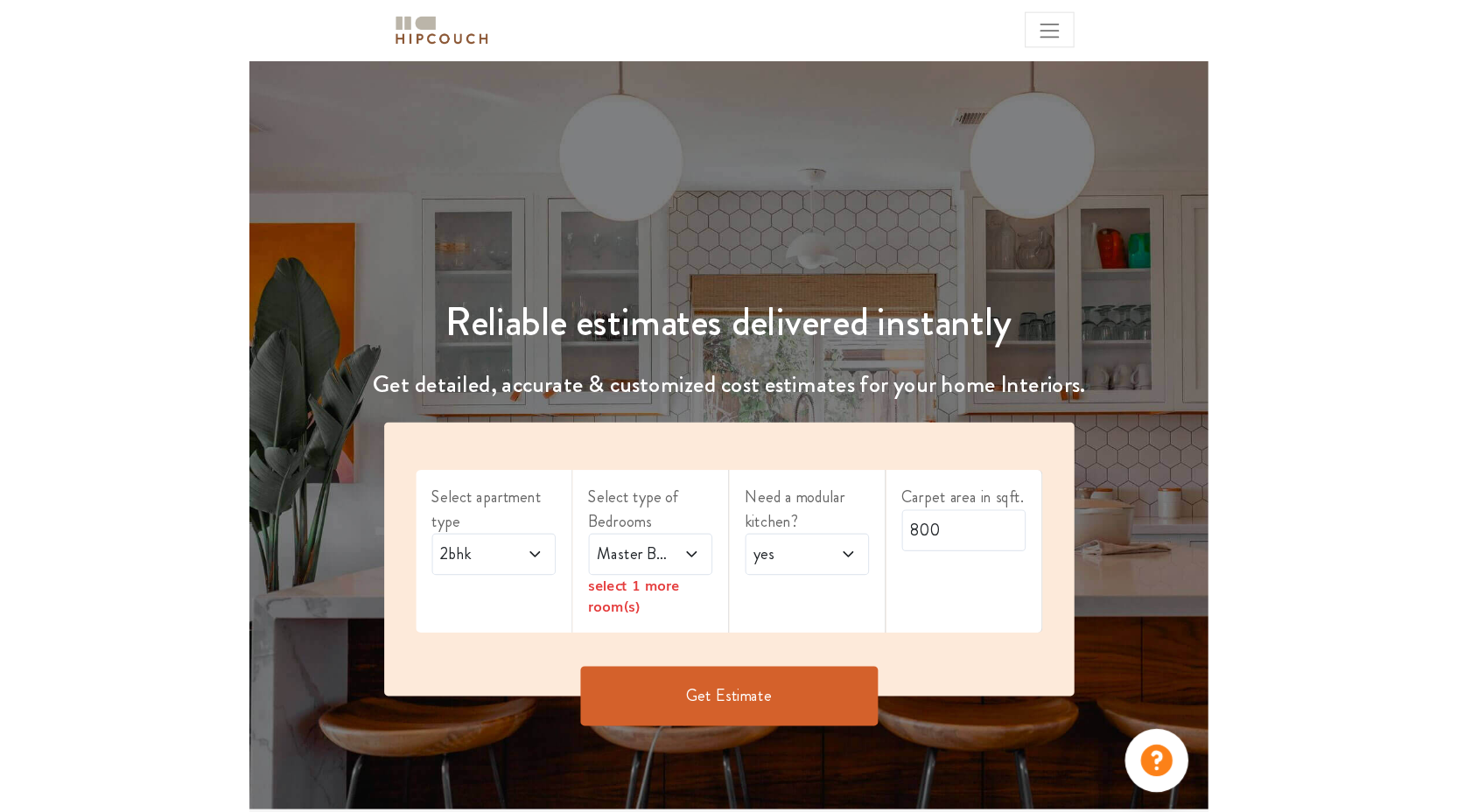 scroll, scrollTop: 0, scrollLeft: 0, axis: both 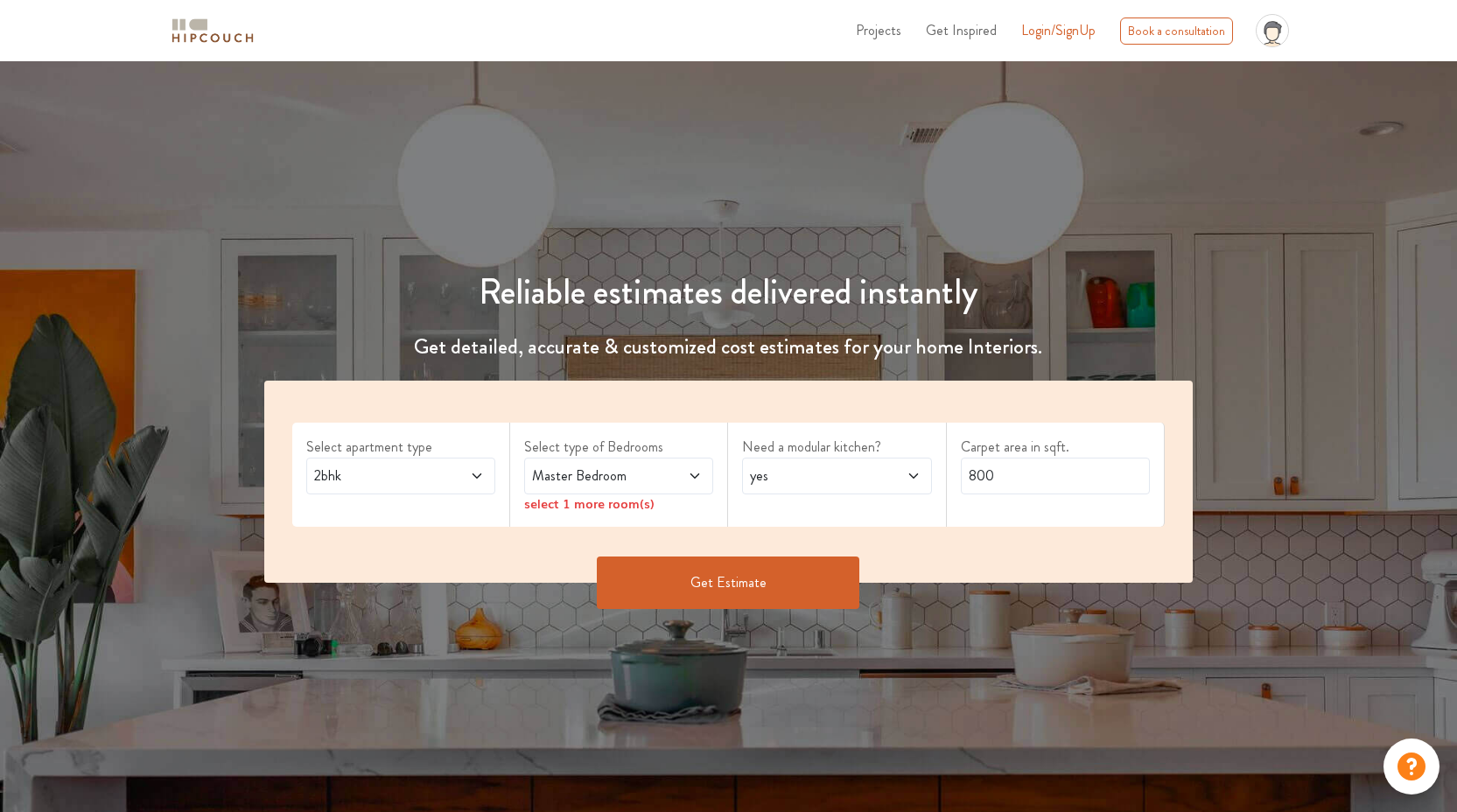 click on "Login/SignUp" at bounding box center (1058, 30) 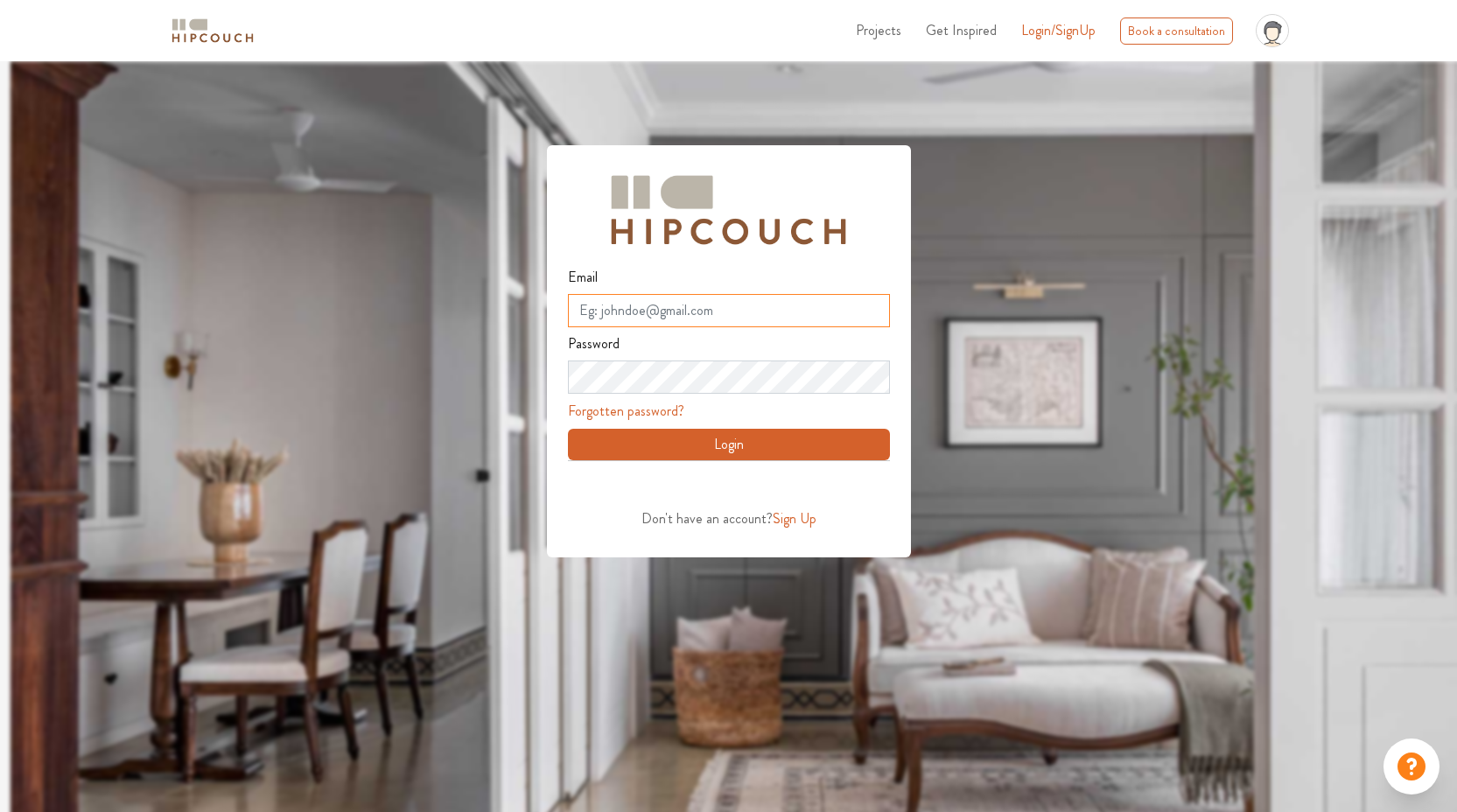 click on "Email" at bounding box center [729, 311] 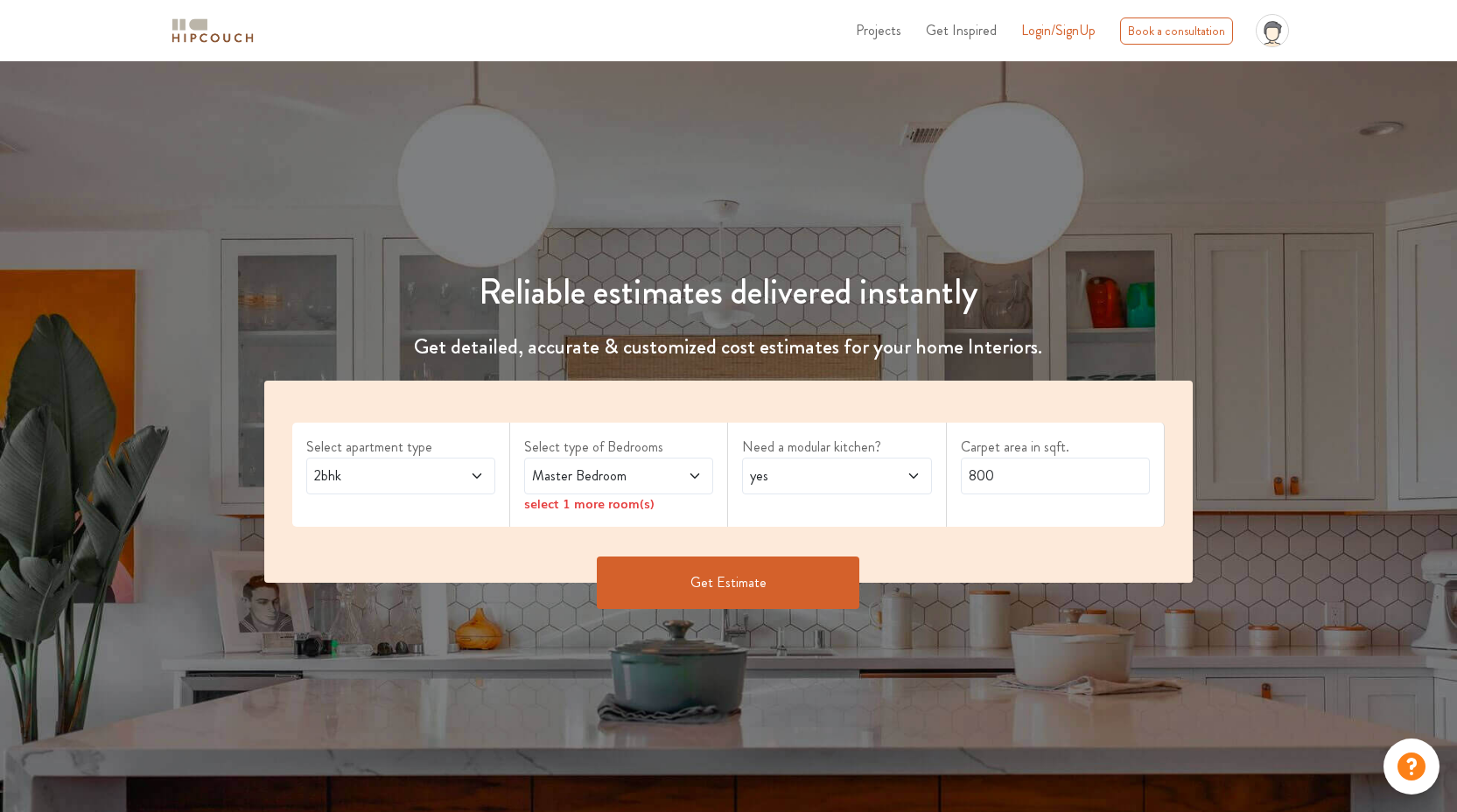 scroll, scrollTop: 0, scrollLeft: 0, axis: both 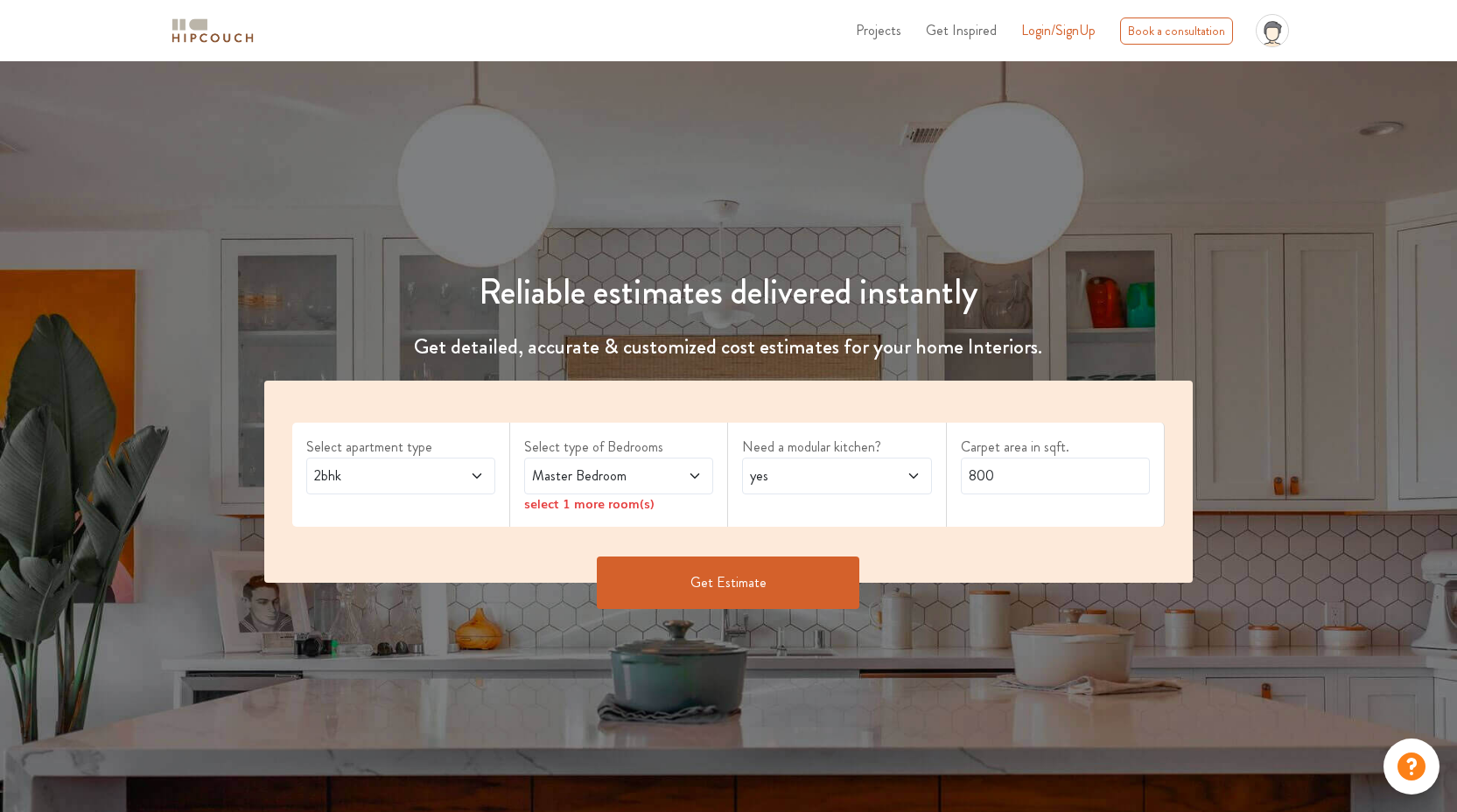 click 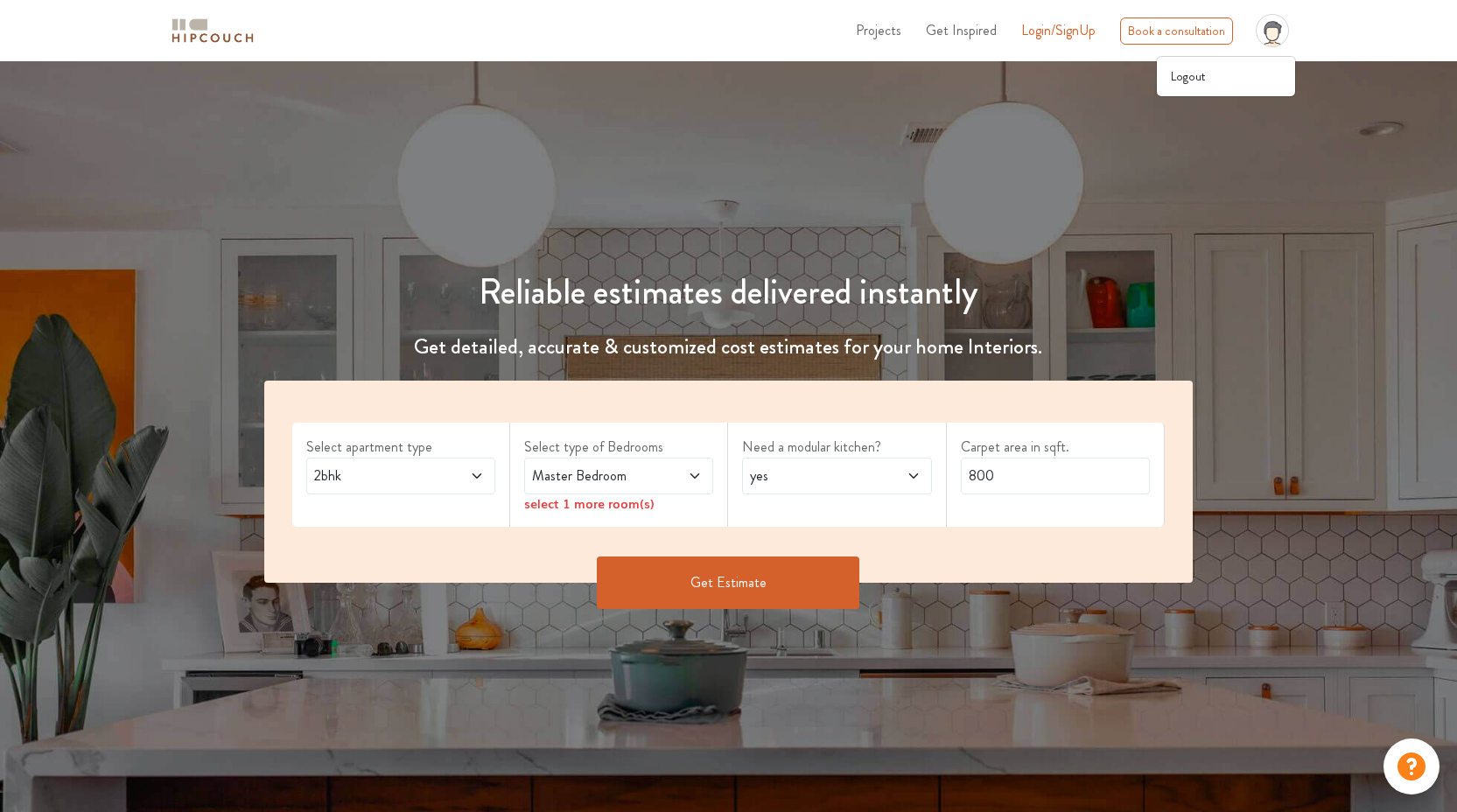click 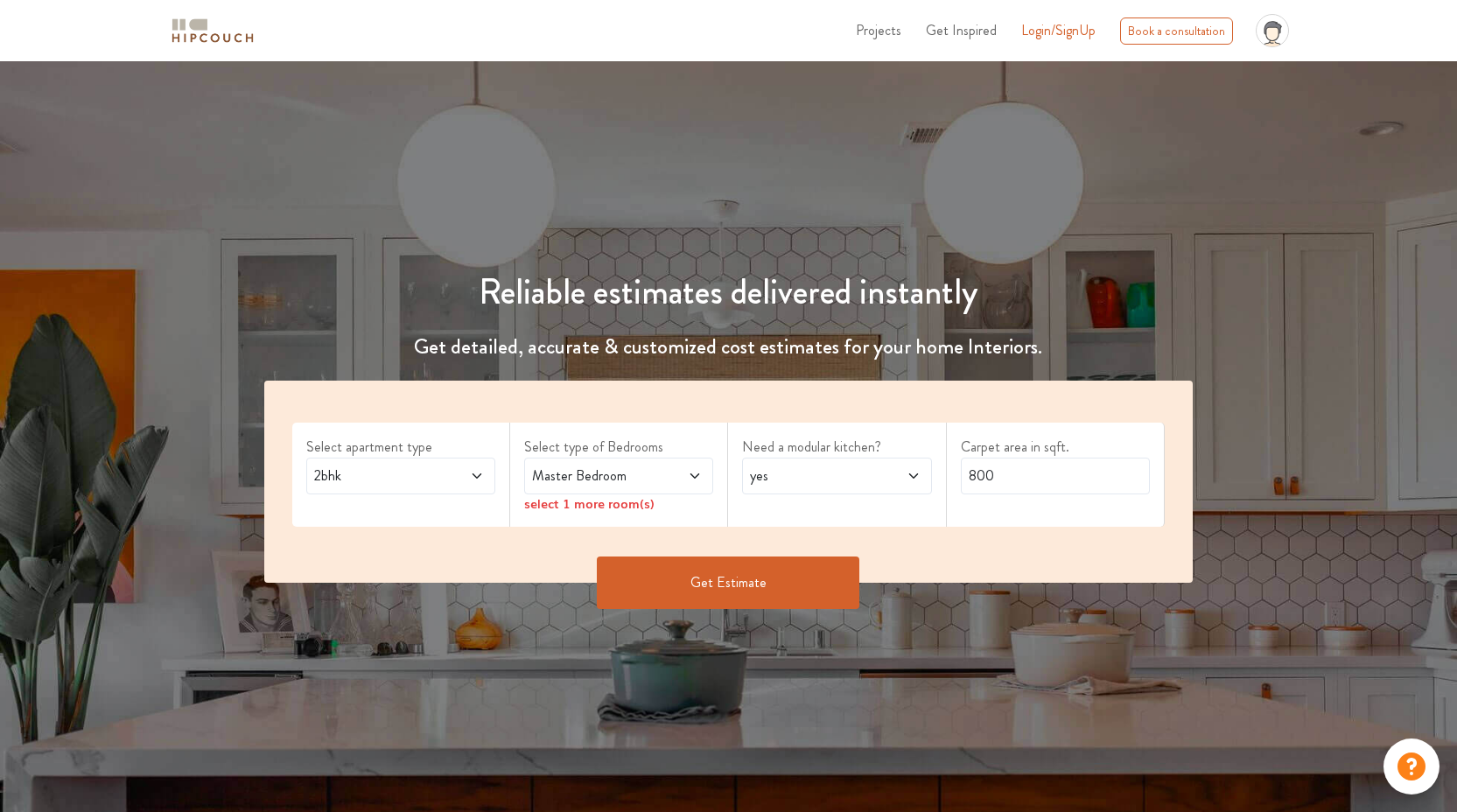 click at bounding box center (462, 476) 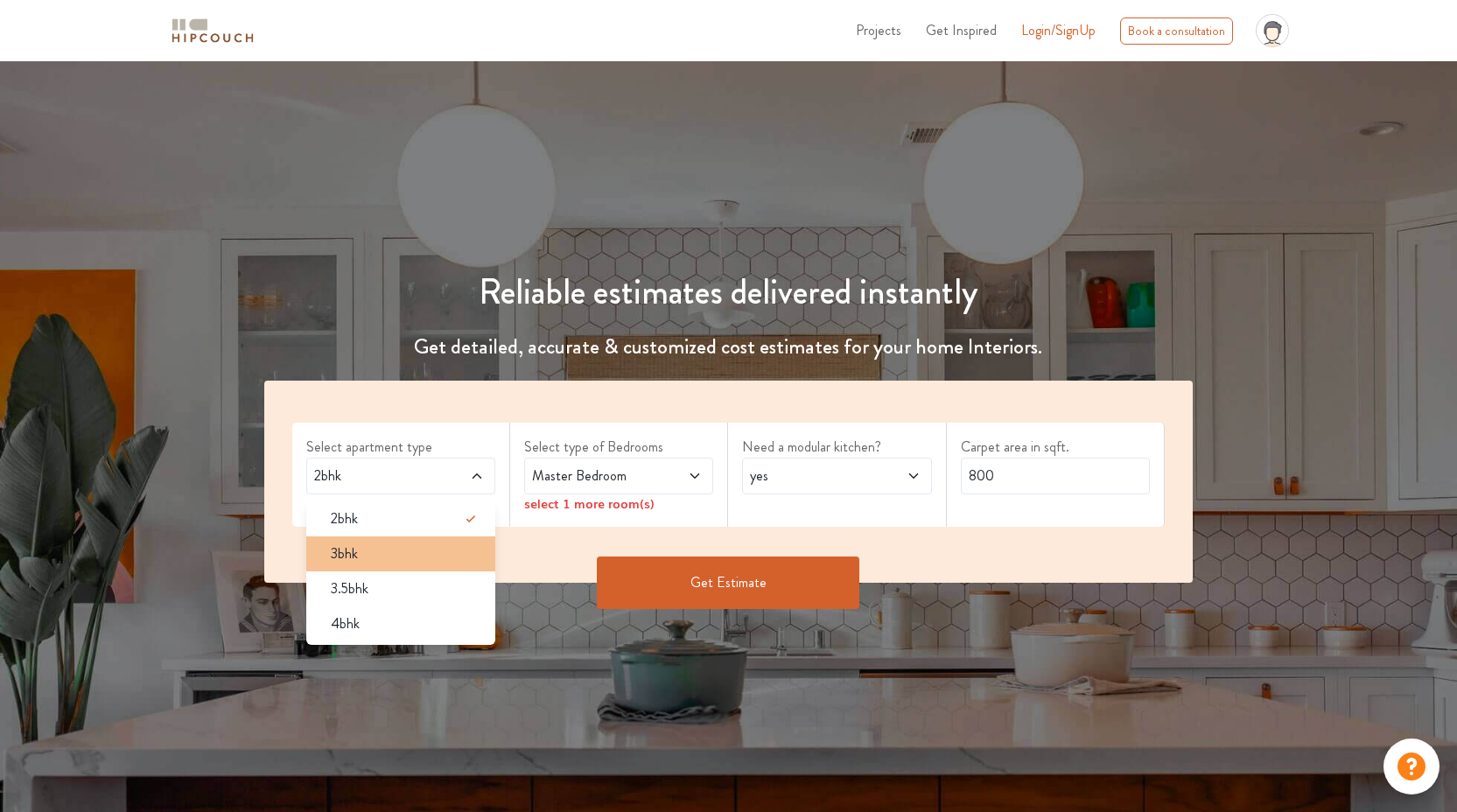 click on "3bhk" at bounding box center [406, 554] 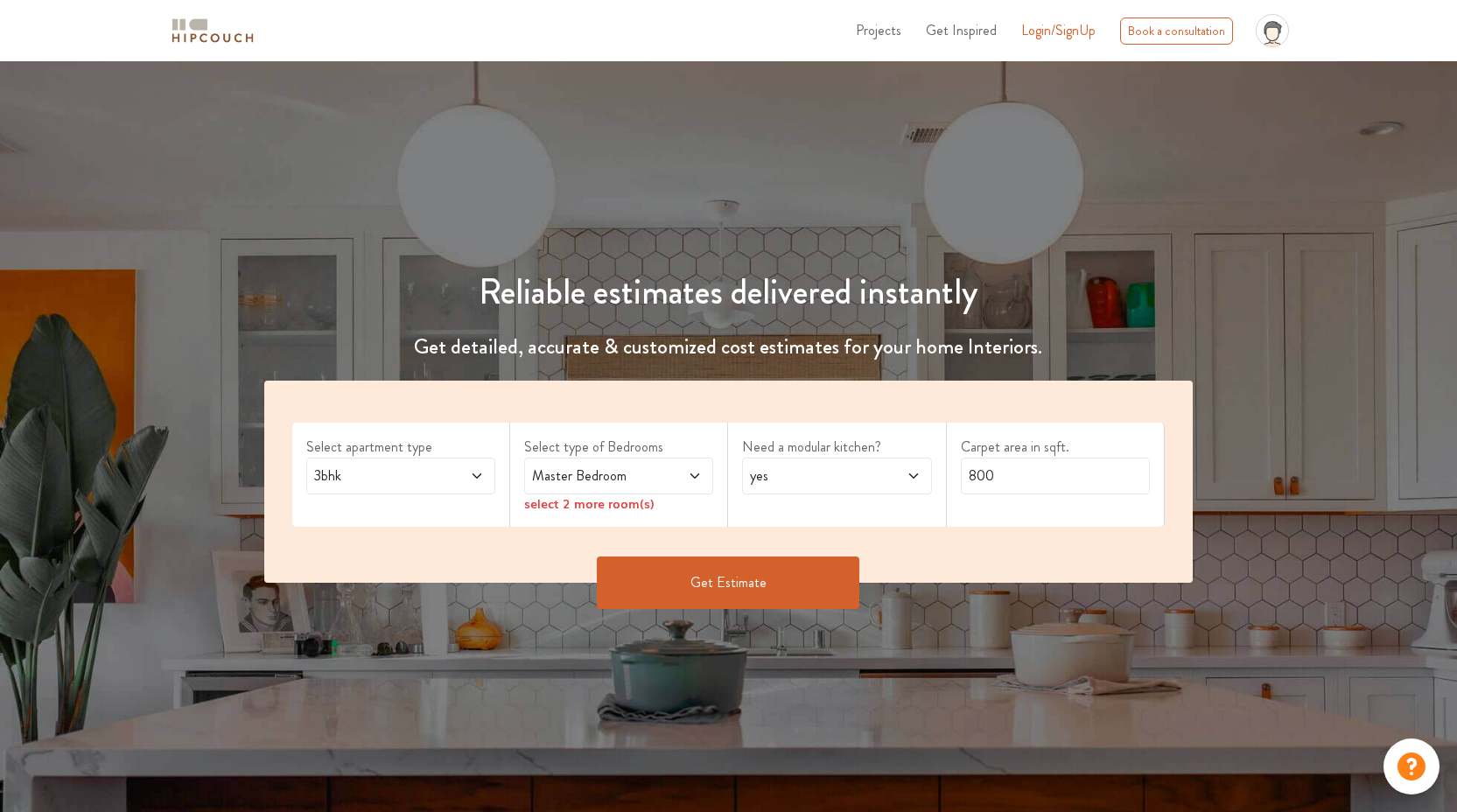 click at bounding box center [681, 476] 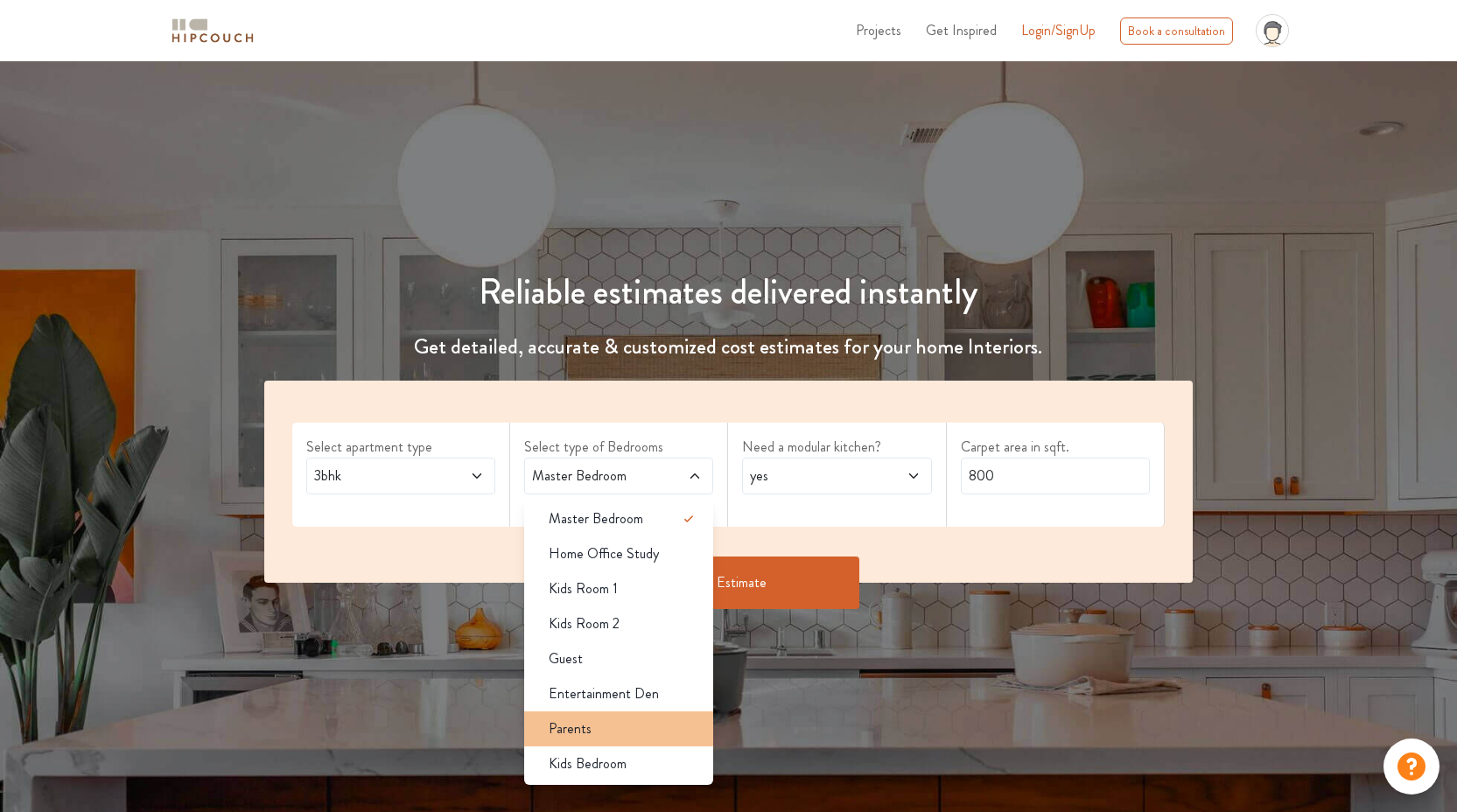 click on "Parents" at bounding box center (624, 729) 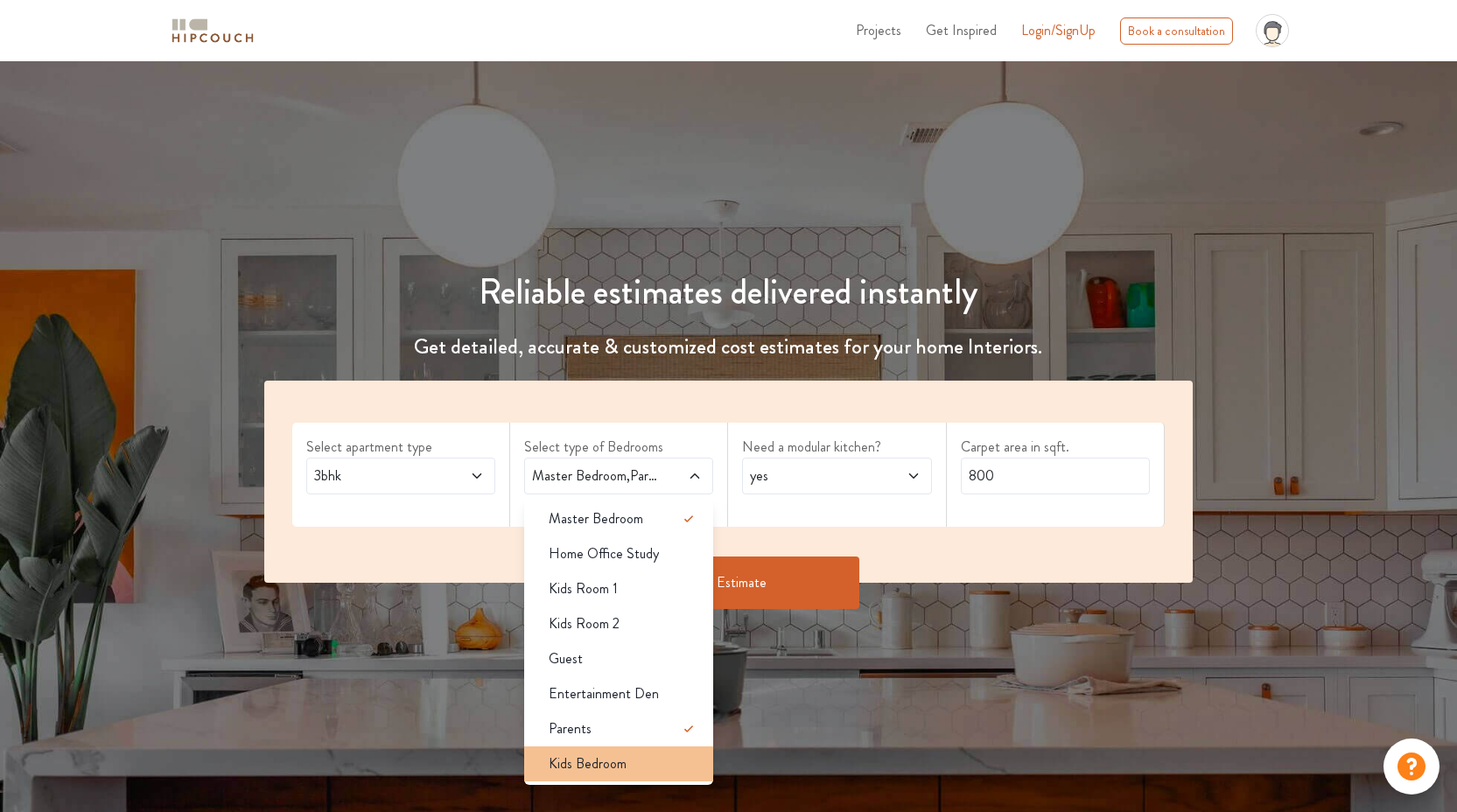 click on "Kids Bedroom" at bounding box center (624, 764) 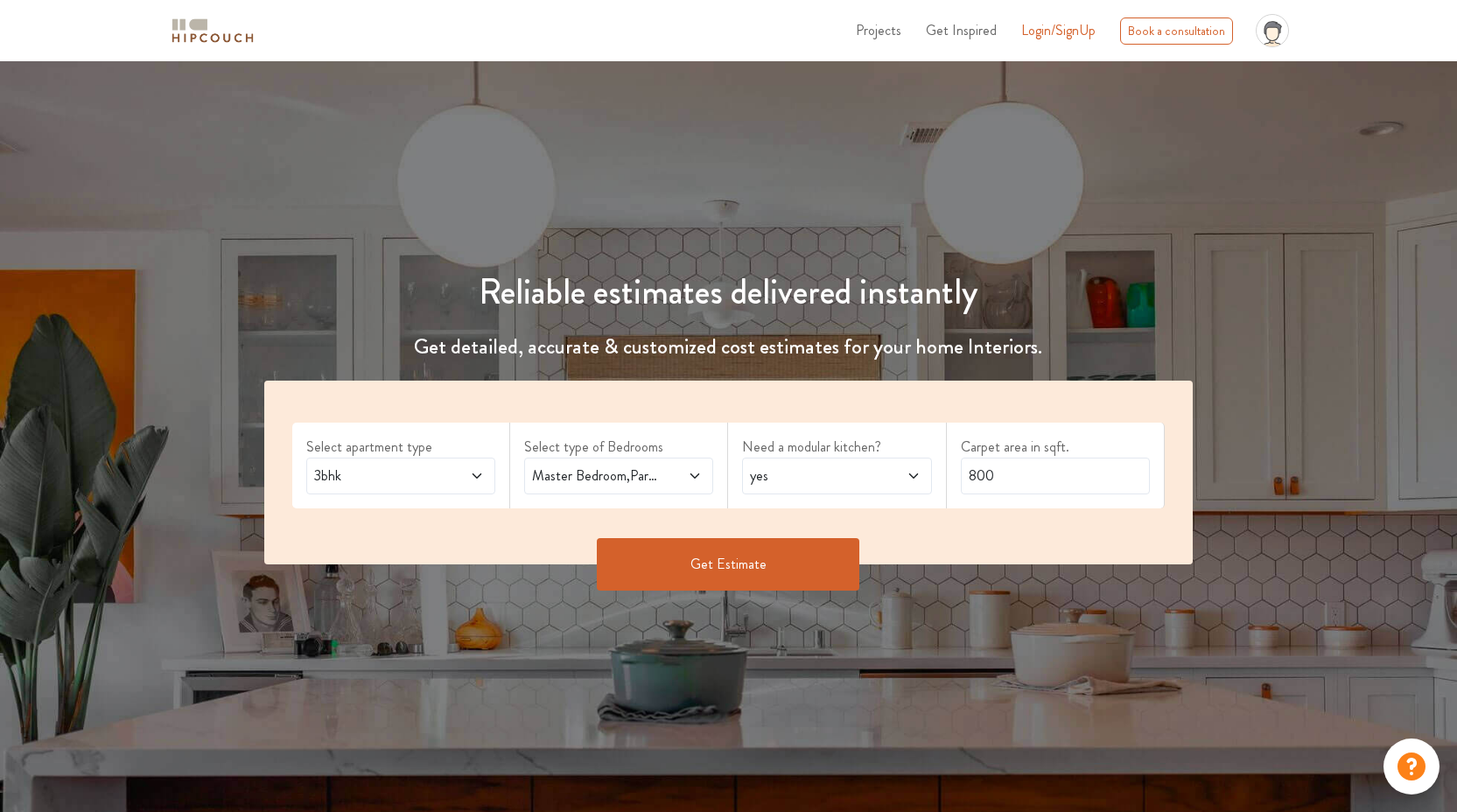 click on "yes" at bounding box center [811, 476] 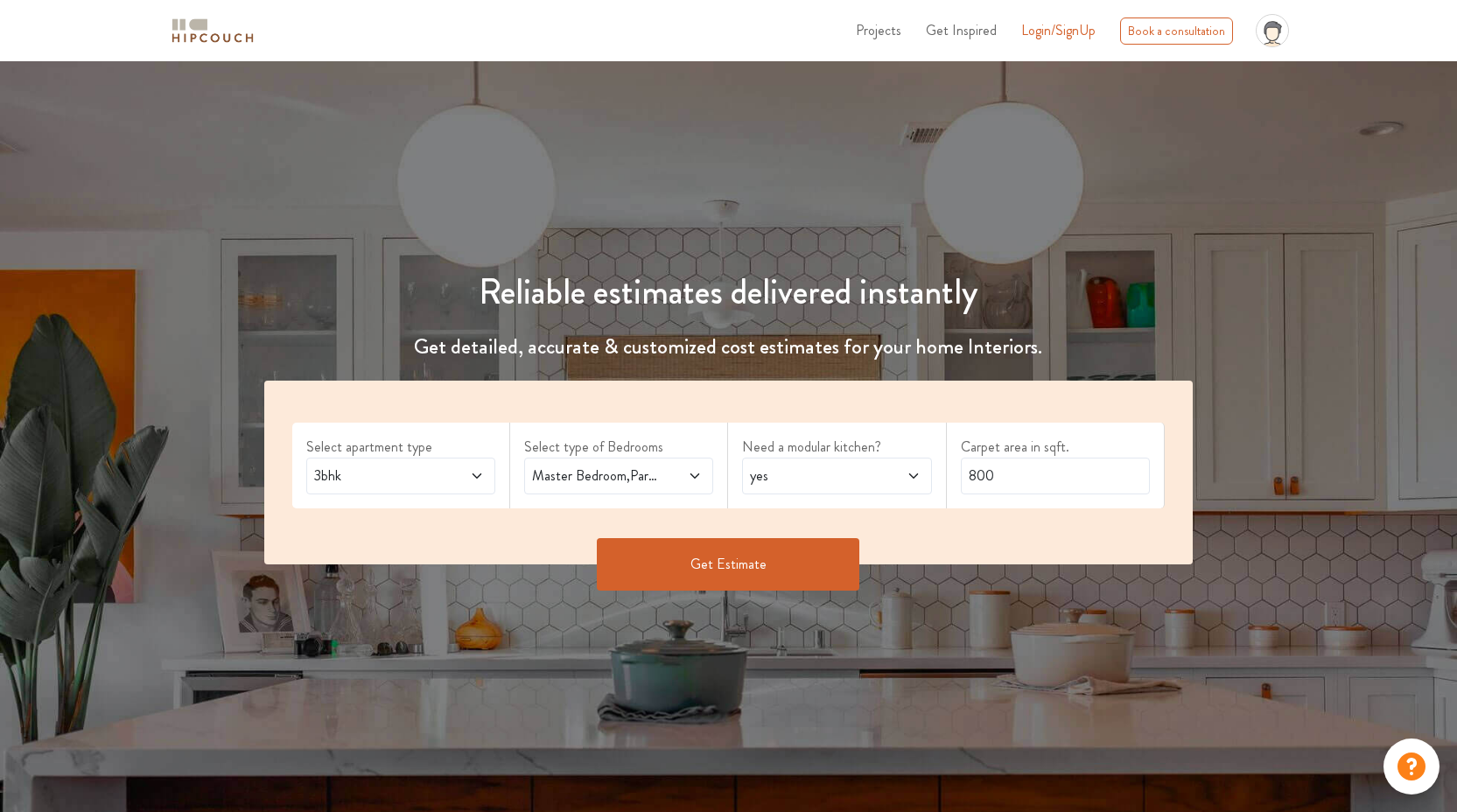 click on "yes" at bounding box center (811, 476) 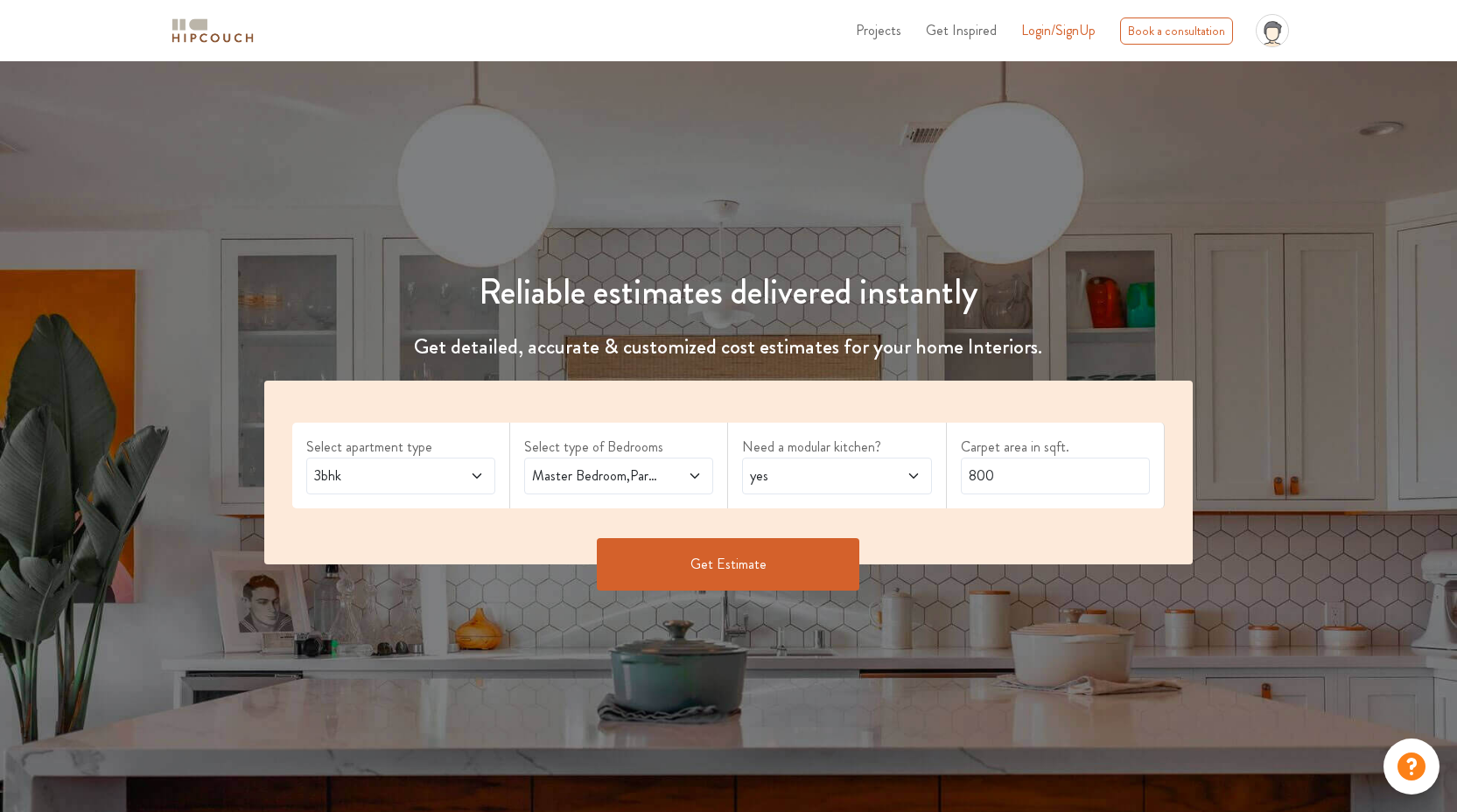 click on "Get Estimate" at bounding box center [728, 564] 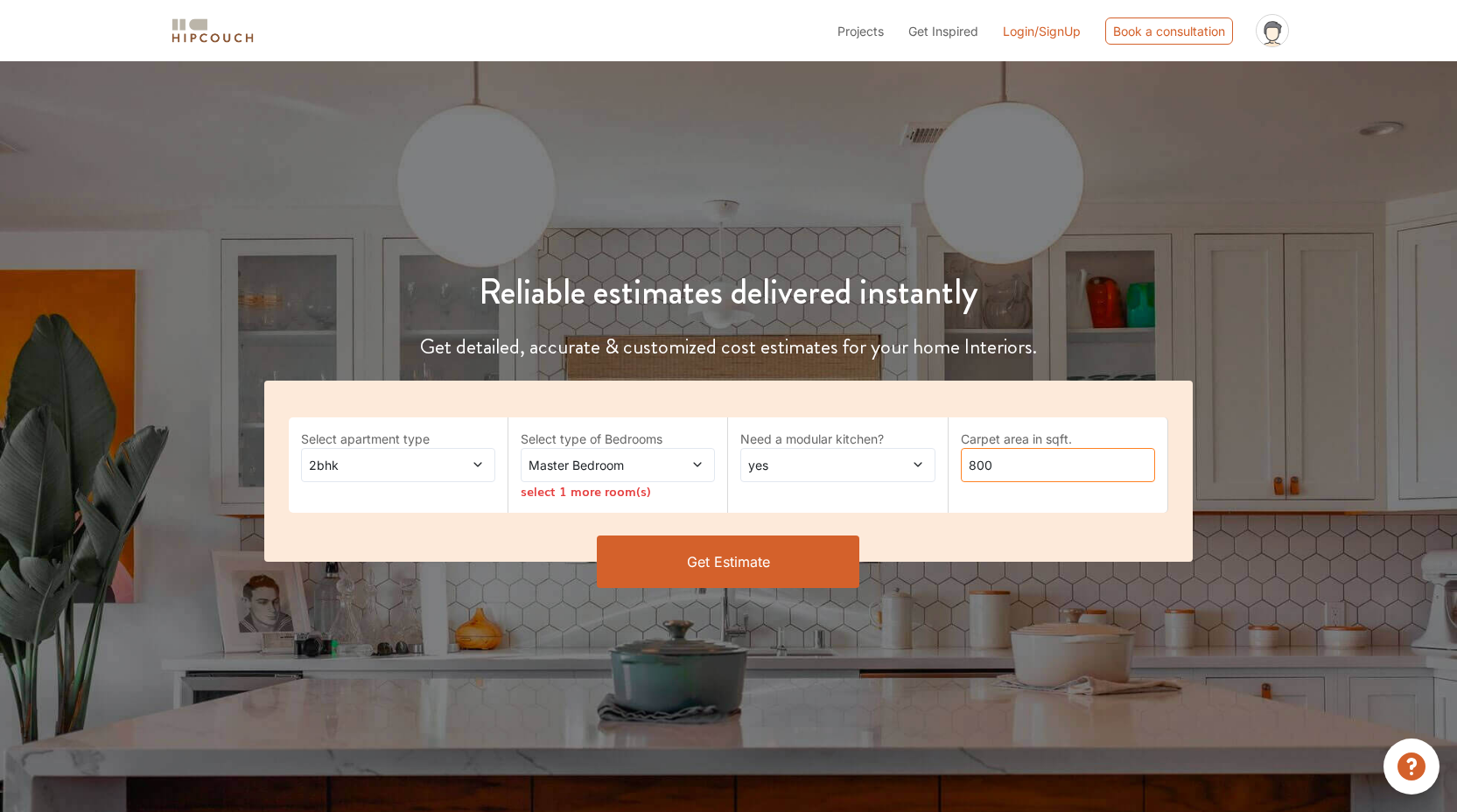 click on "800" at bounding box center (1058, 465) 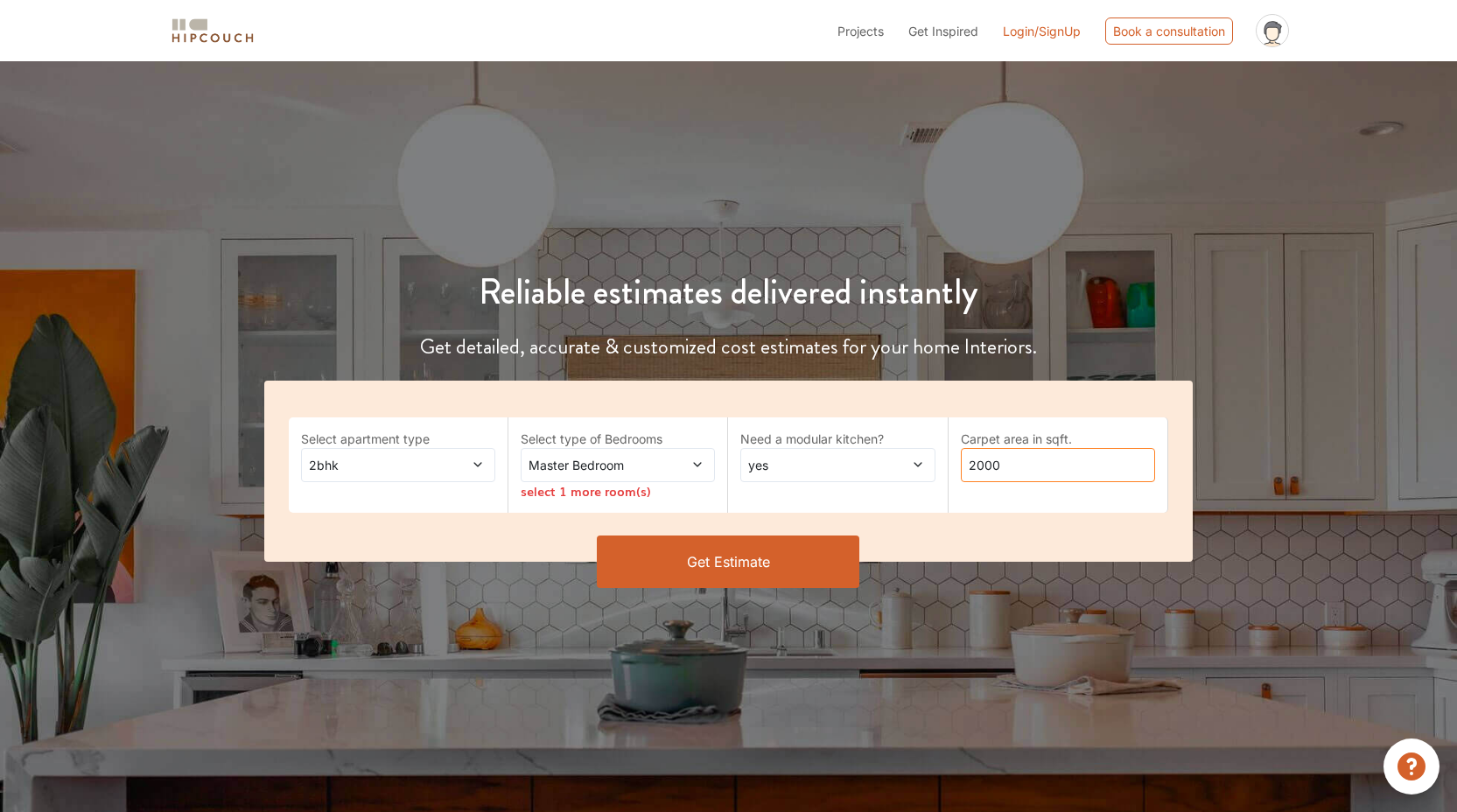 type on "2000" 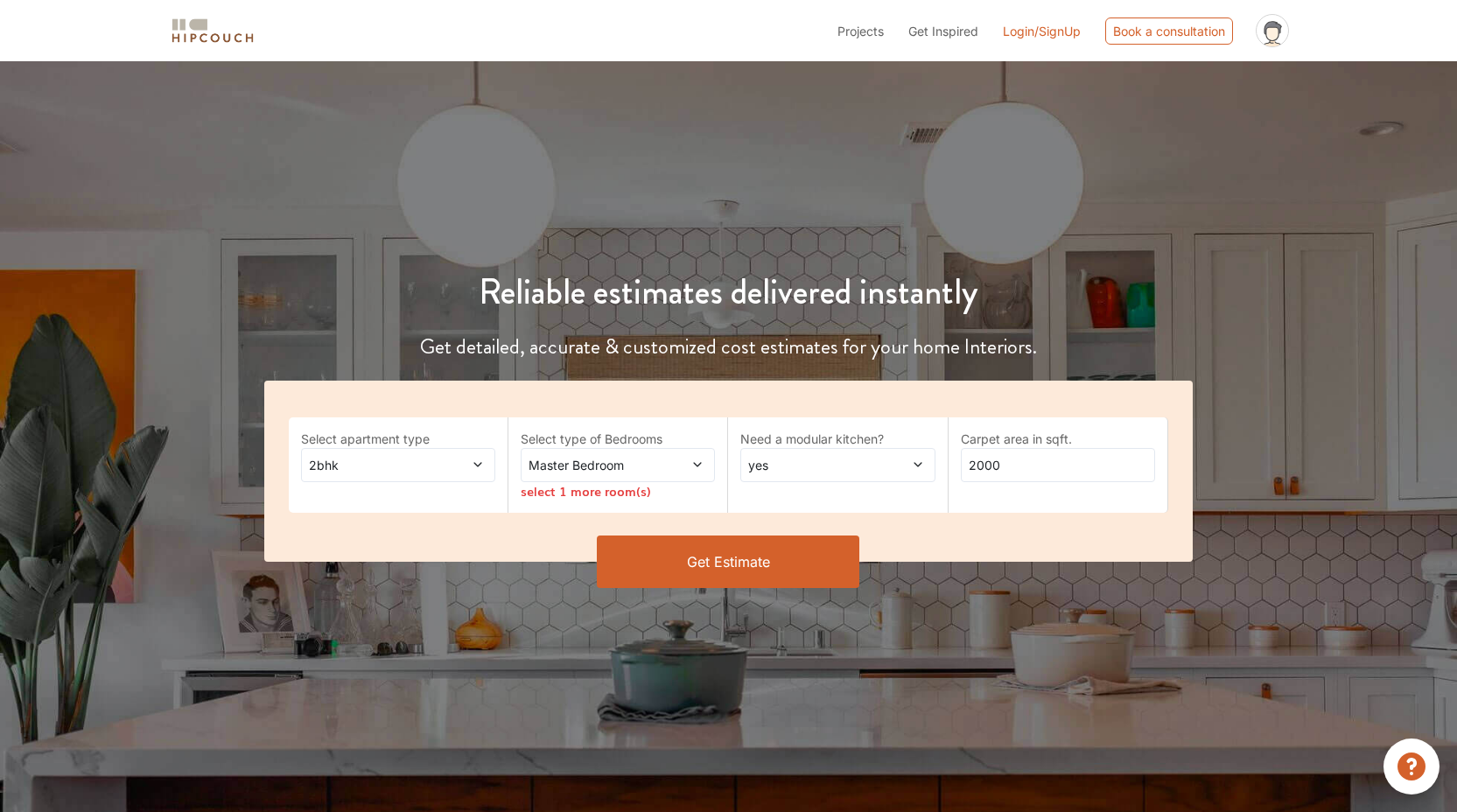 click 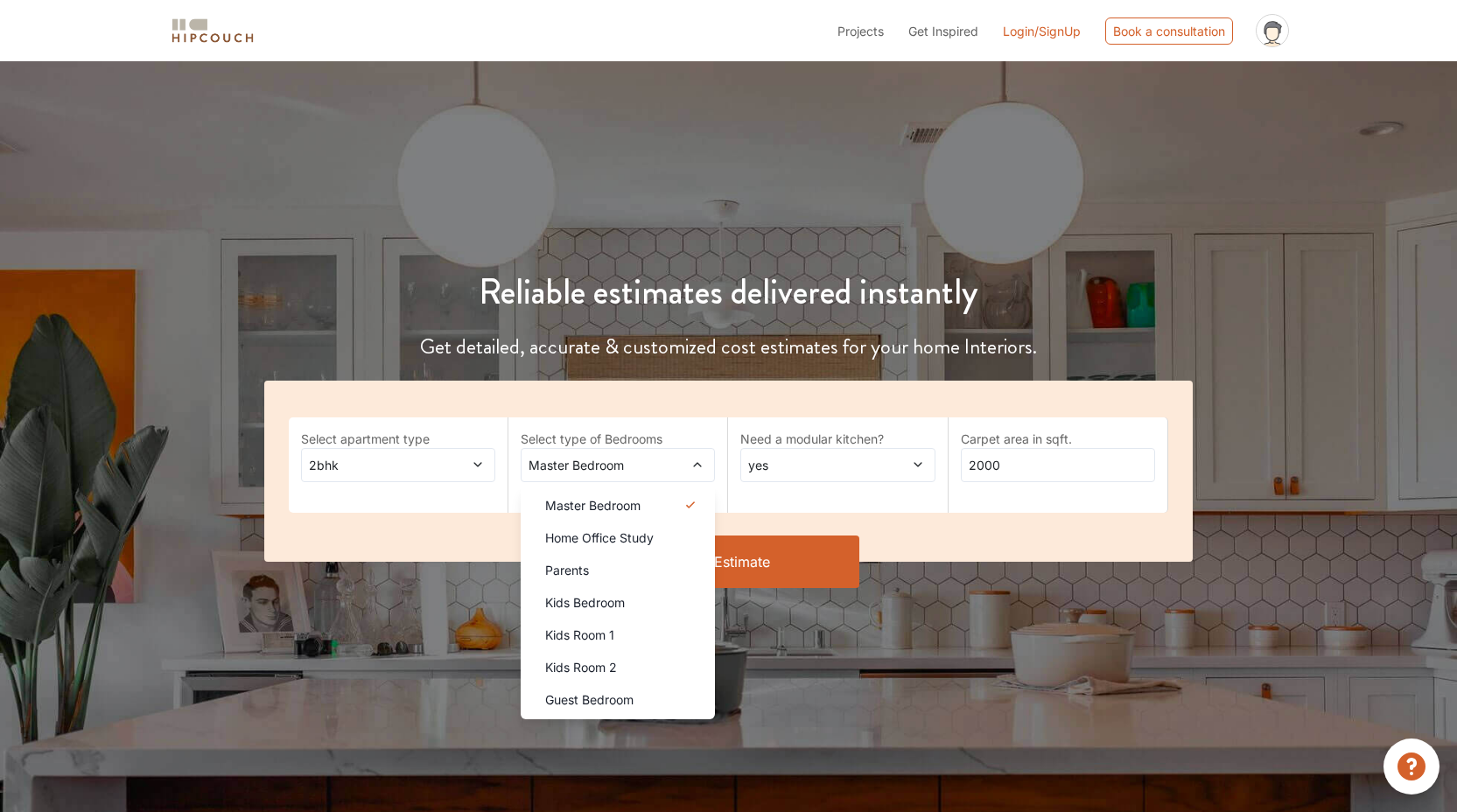 click on "2bhk" at bounding box center [398, 465] 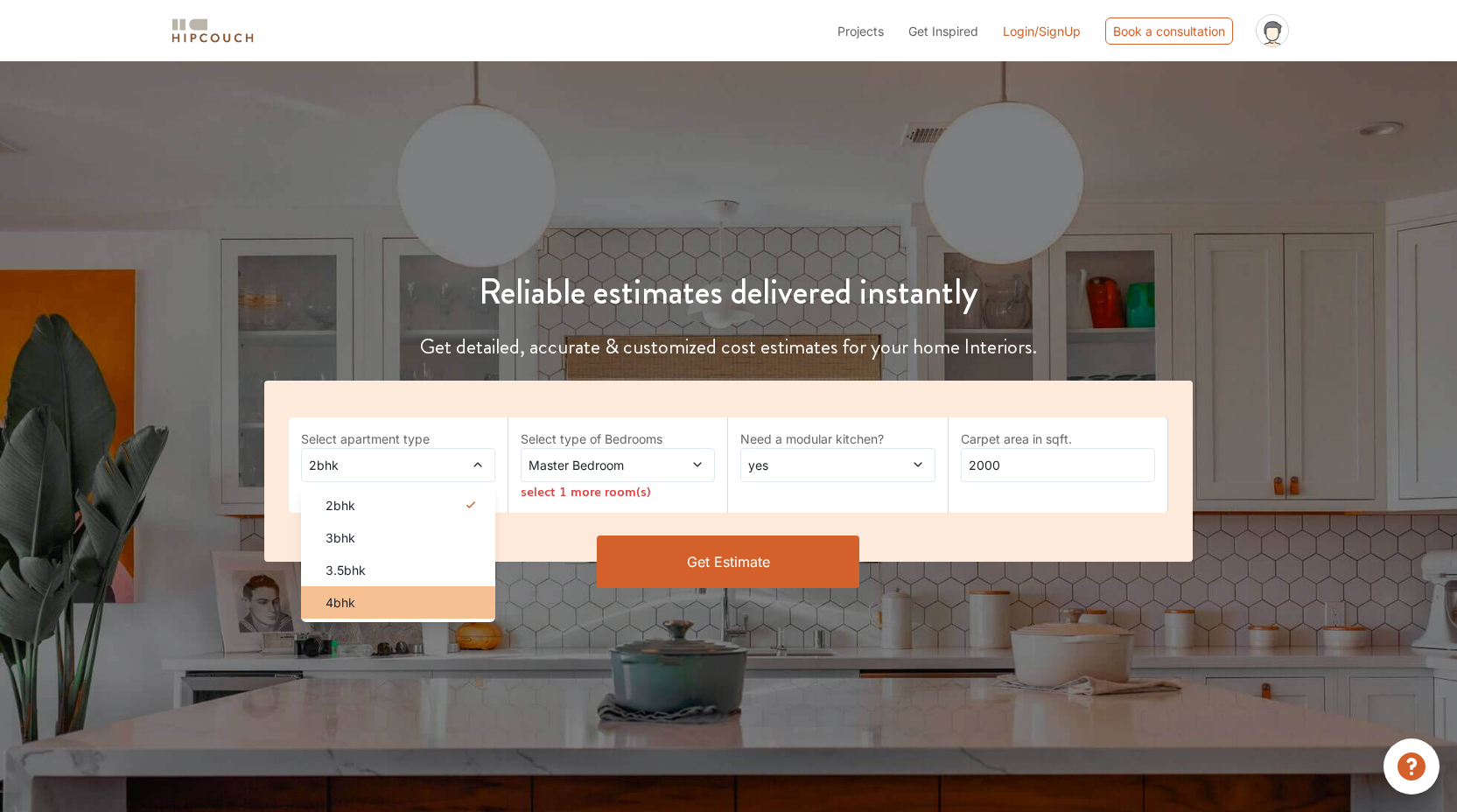click on "4bhk" at bounding box center [403, 602] 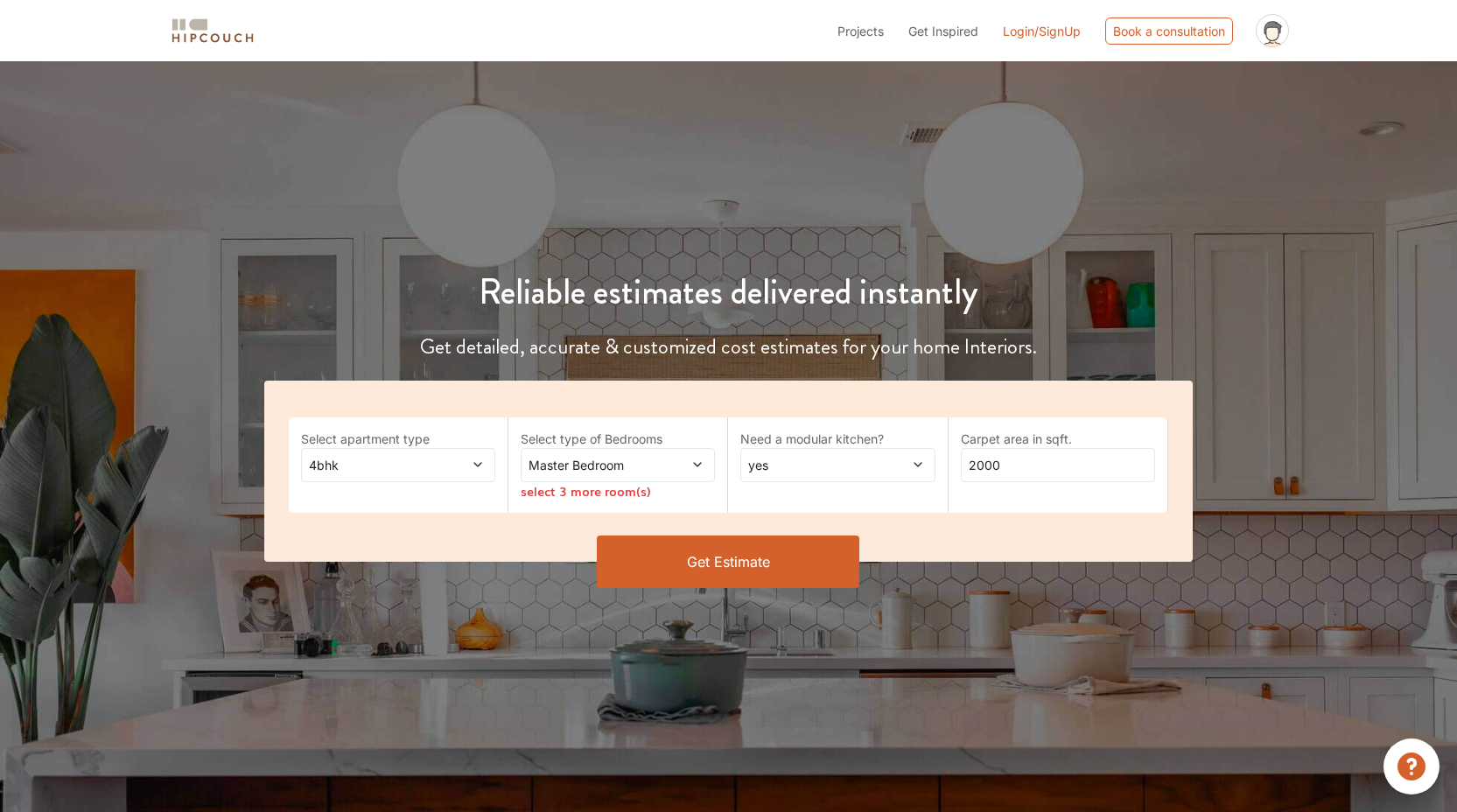 click 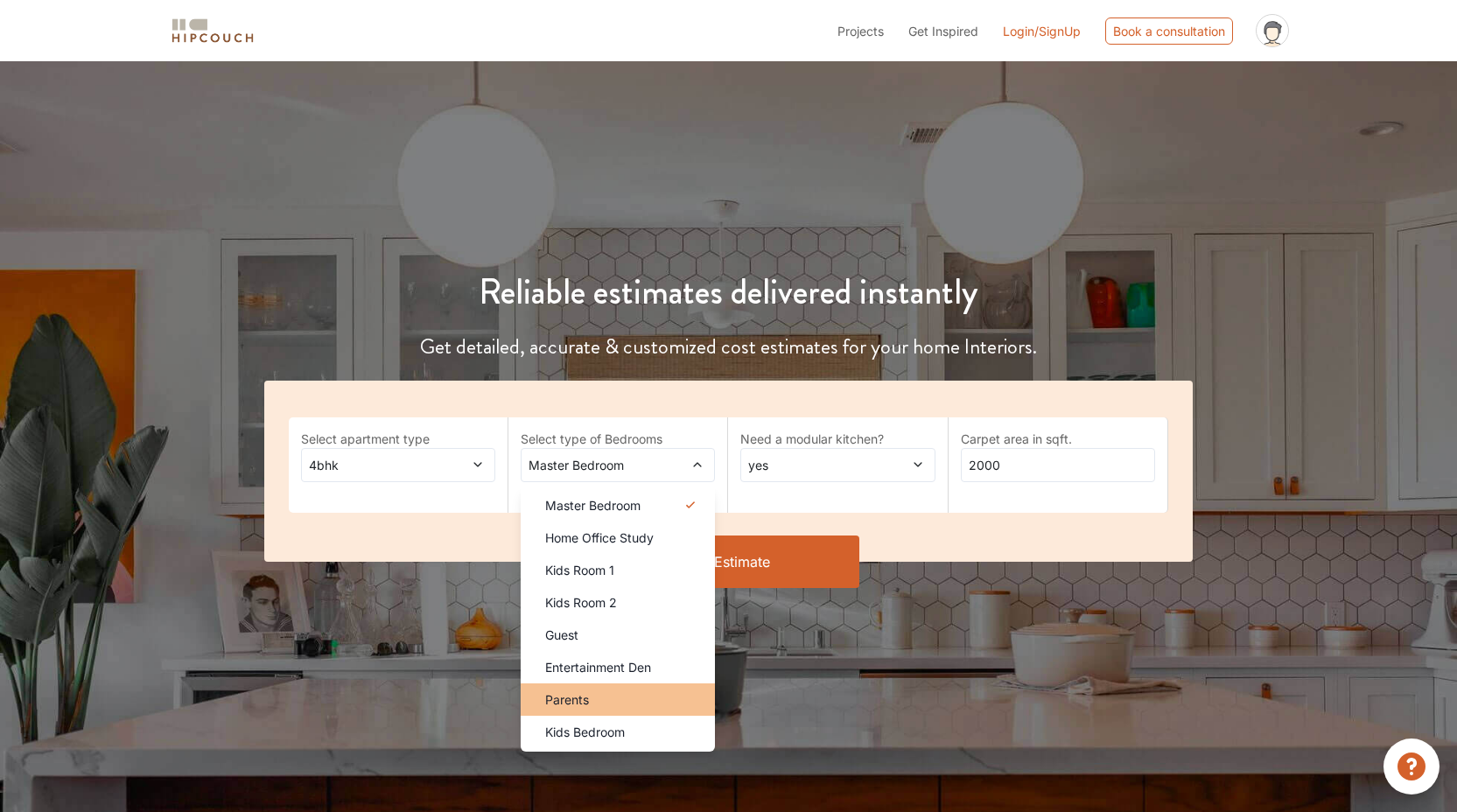 click on "Parents" at bounding box center (623, 699) 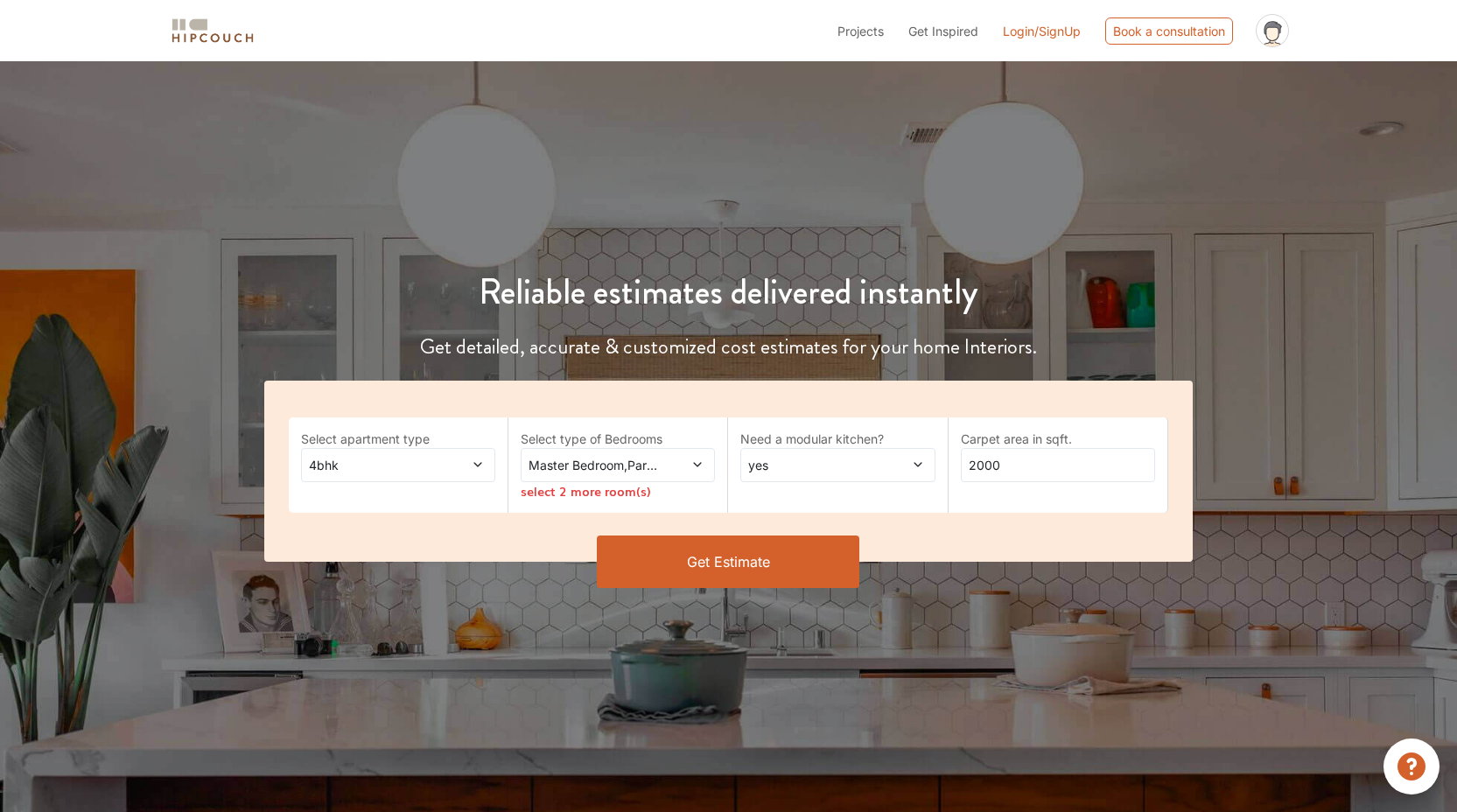 click at bounding box center (681, 465) 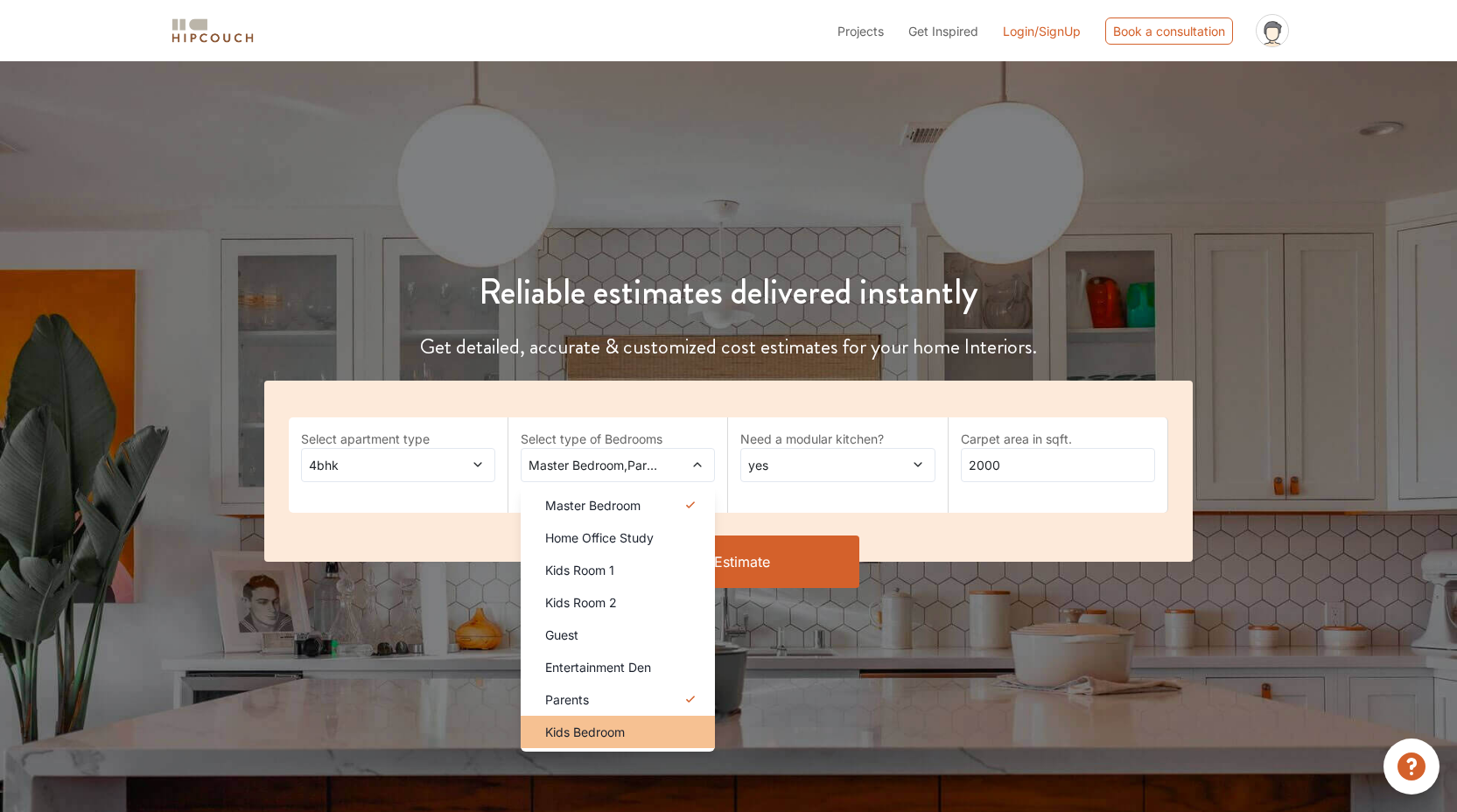 click on "Kids Bedroom" at bounding box center [585, 732] 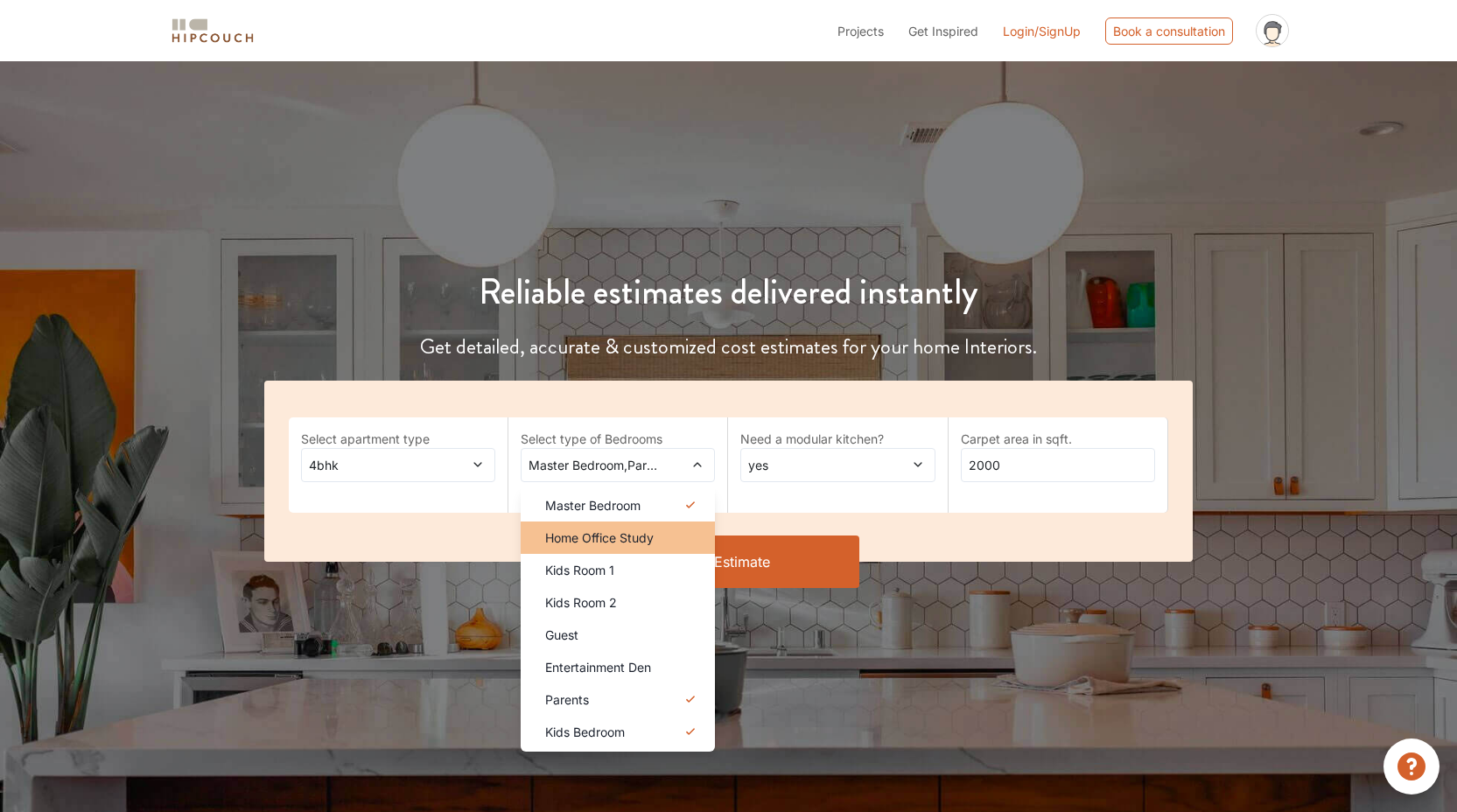 click on "Home Office Study" at bounding box center (623, 537) 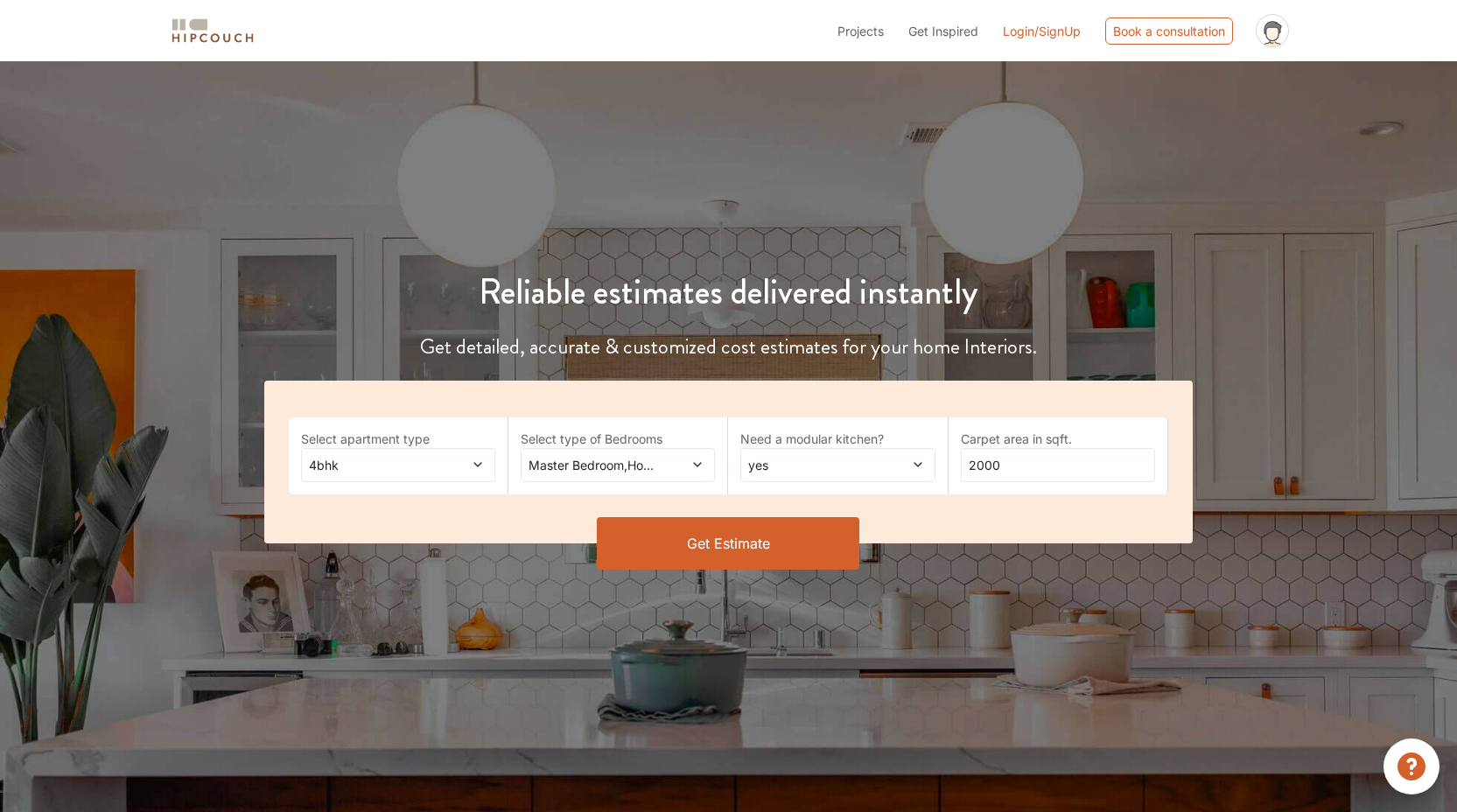 click 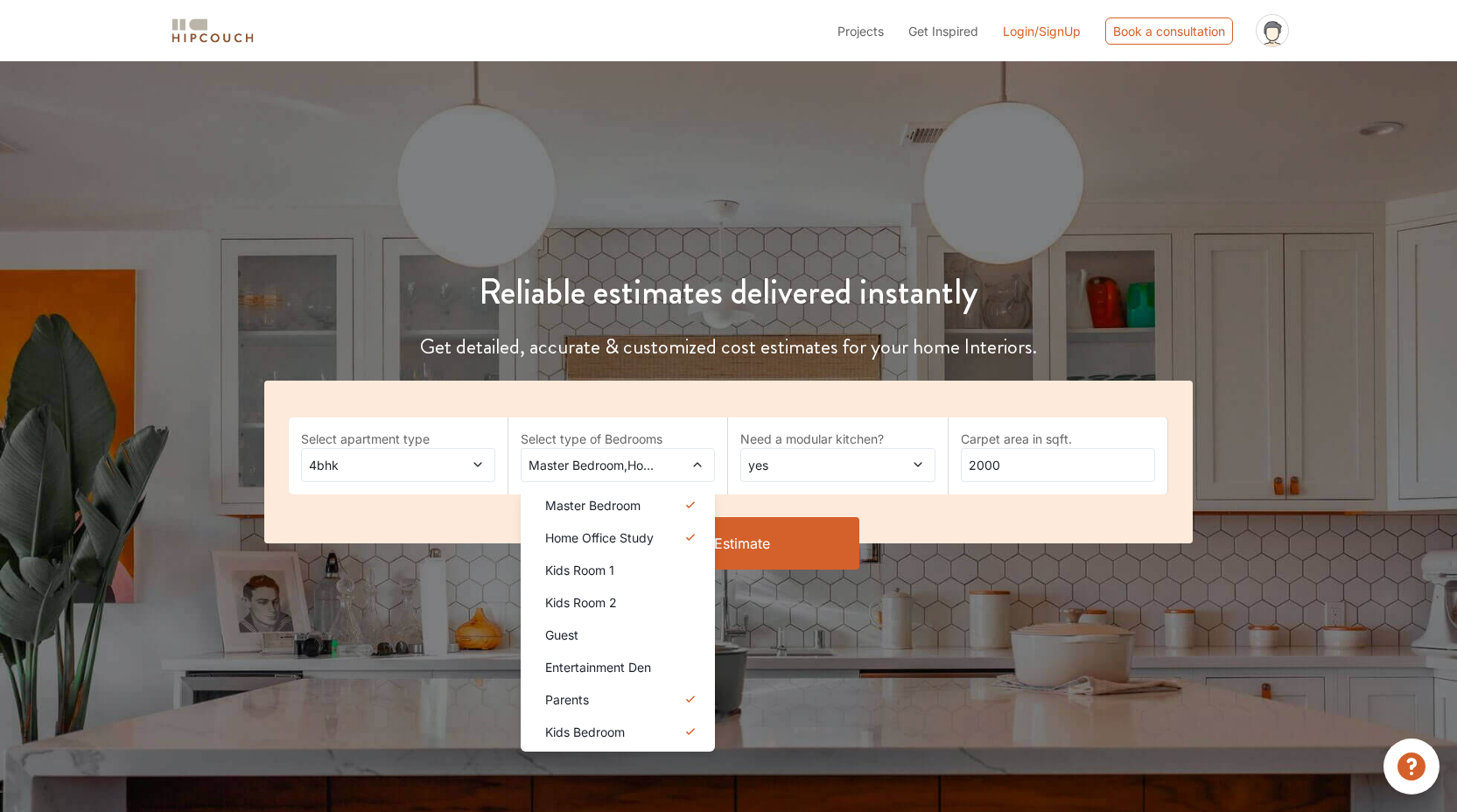 click on "Select apartment type 4bhk Select type of Bedrooms Master Bedroom,Home Office Study,Parents,Kids Bedroom Master Bedroom Home Office Study Kids Room 1 Kids Room 2 Guest Entertainment Den Parents Kids Bedroom Need a modular kitchen? yes Carpet area in sqft. 2000" at bounding box center (729, 462) 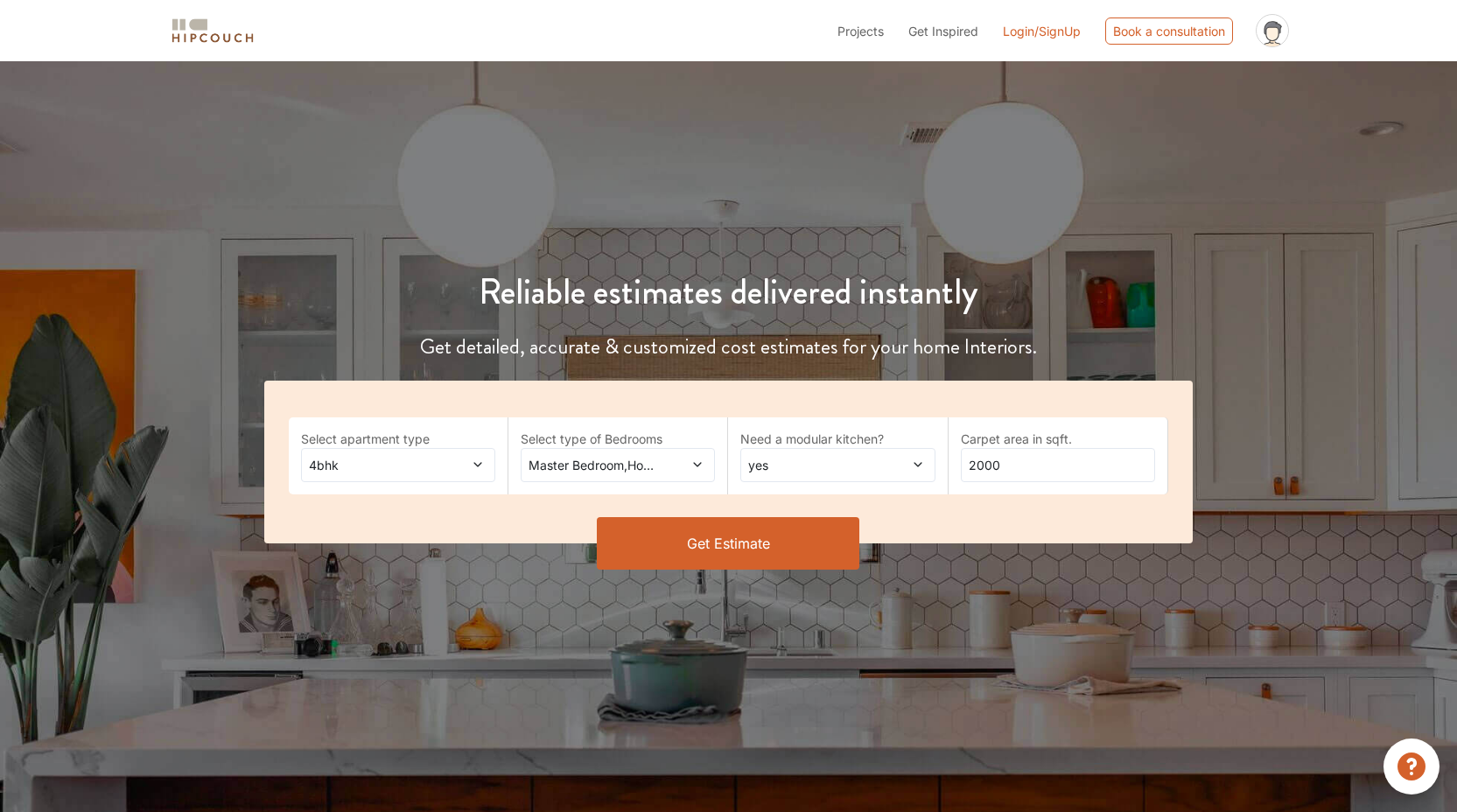 click on "Get Estimate" at bounding box center (728, 543) 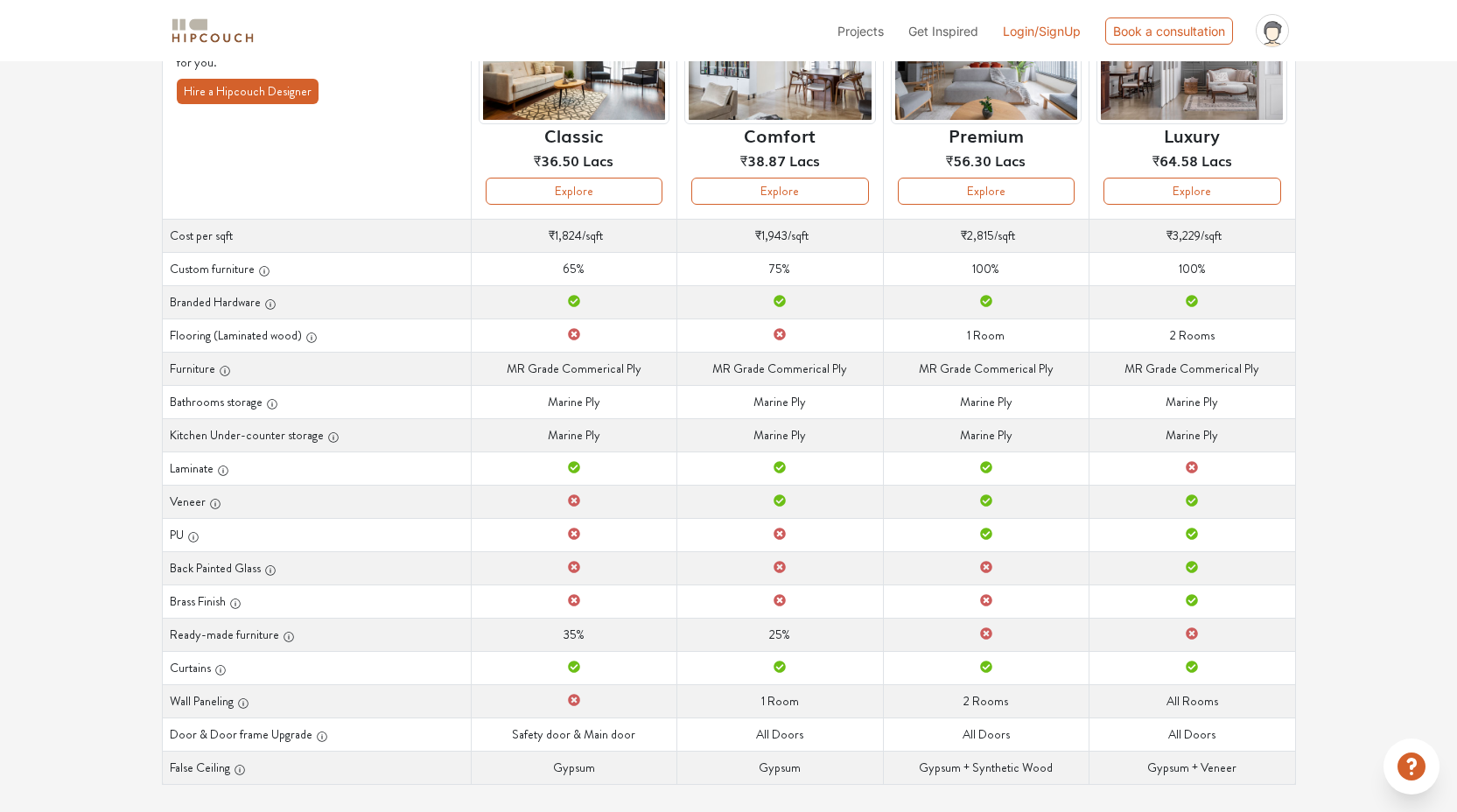 scroll, scrollTop: 197, scrollLeft: 0, axis: vertical 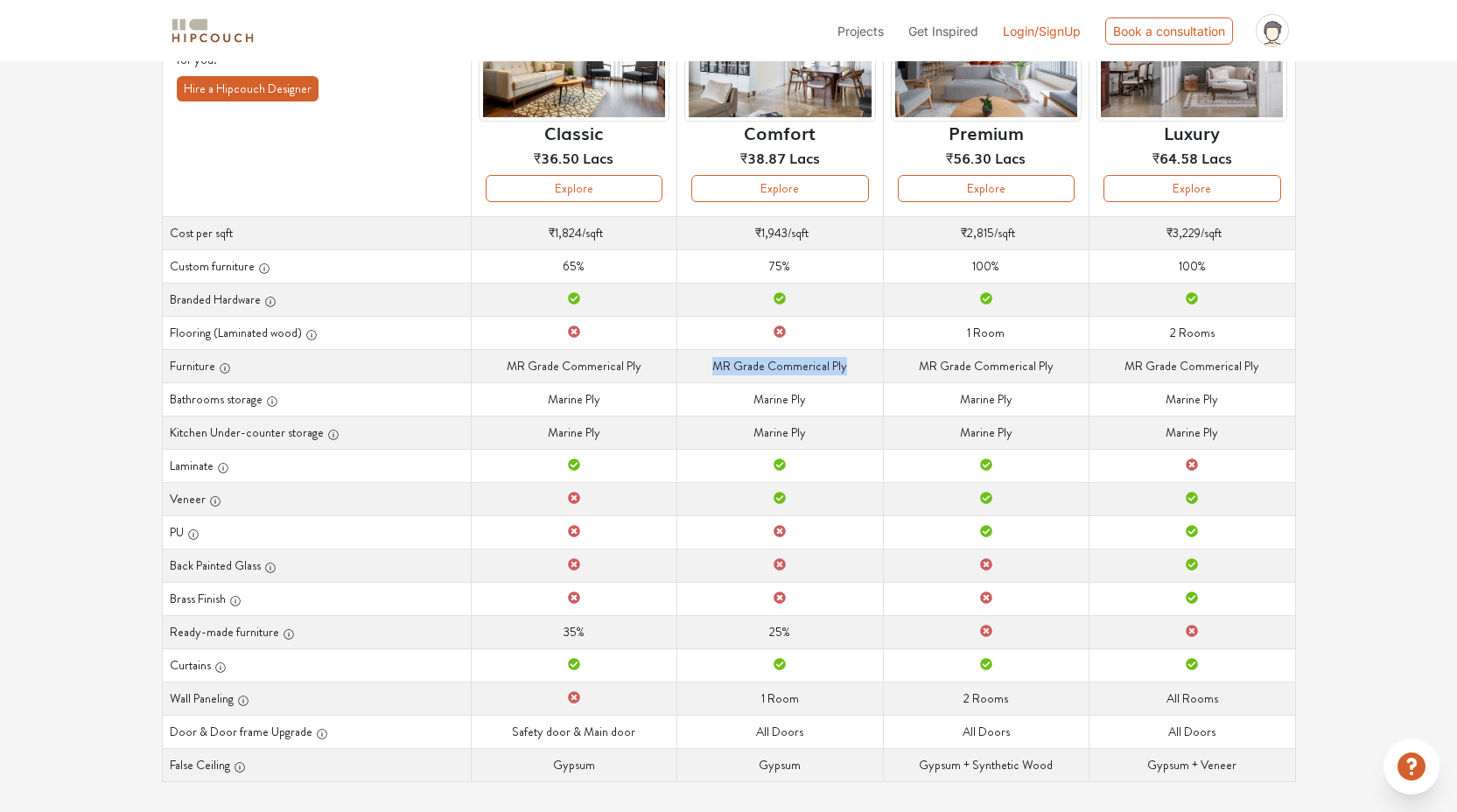 drag, startPoint x: 714, startPoint y: 369, endPoint x: 854, endPoint y: 375, distance: 140.12851 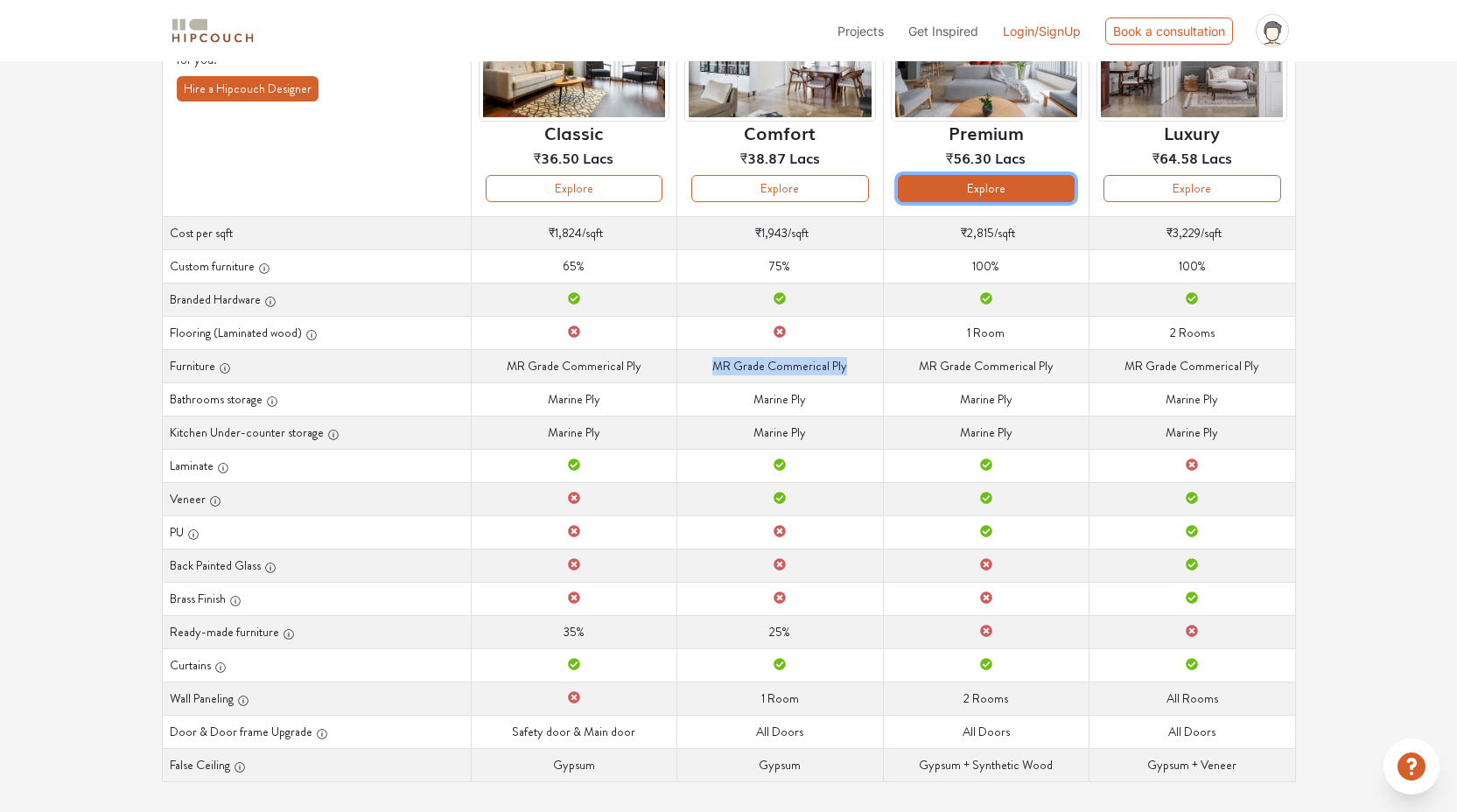 click on "Explore" at bounding box center (986, 188) 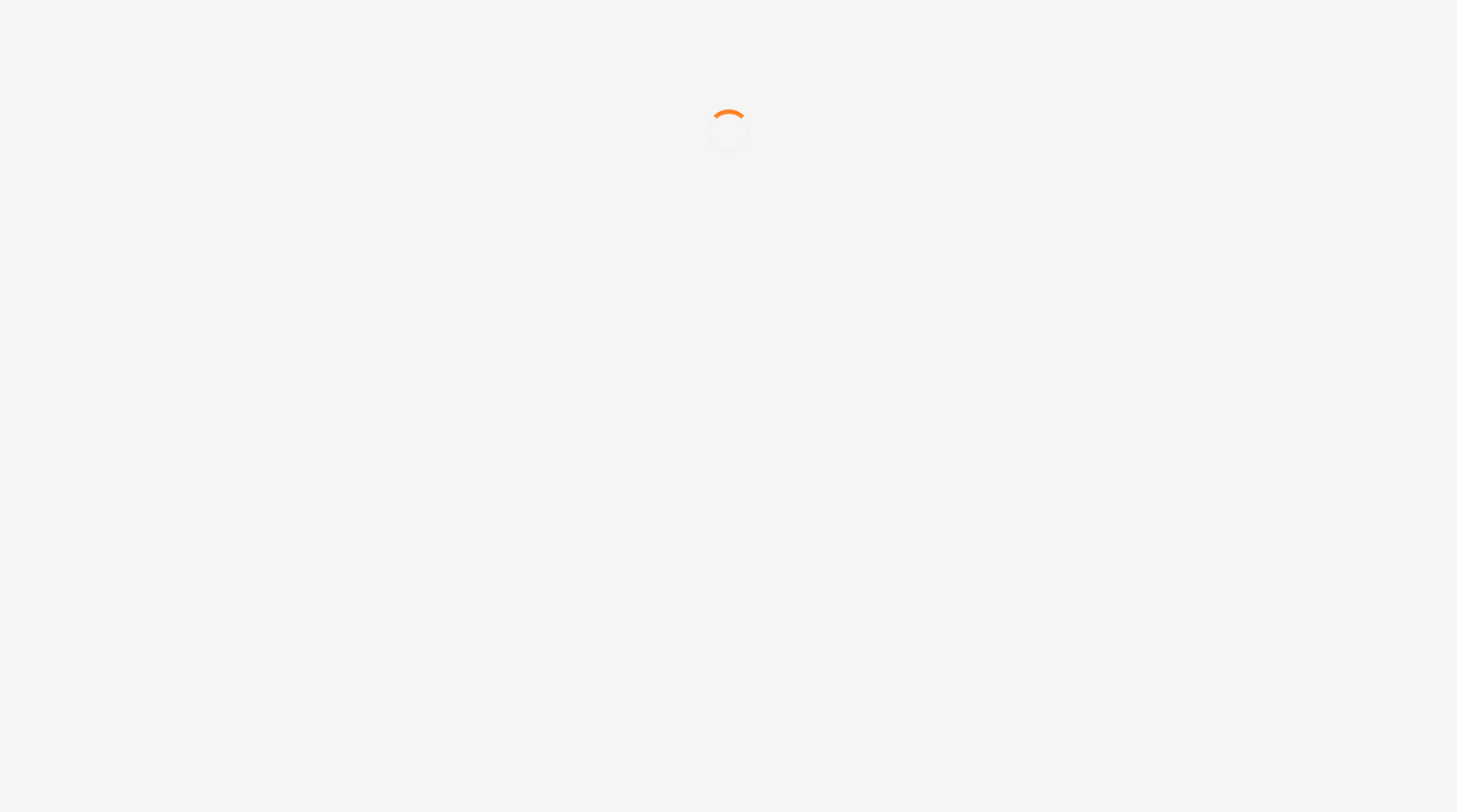scroll, scrollTop: 0, scrollLeft: 0, axis: both 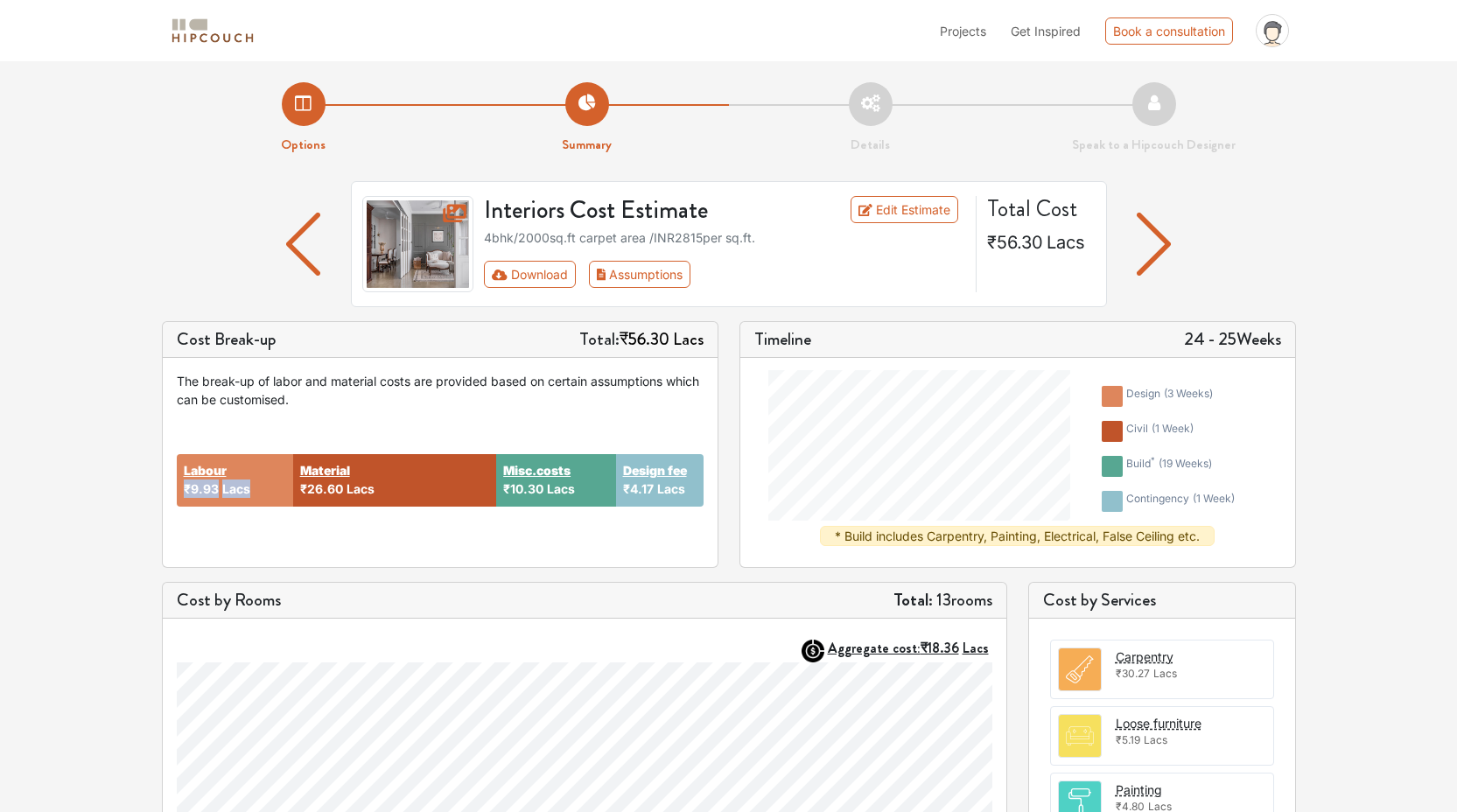 drag, startPoint x: 185, startPoint y: 490, endPoint x: 264, endPoint y: 493, distance: 79.05694 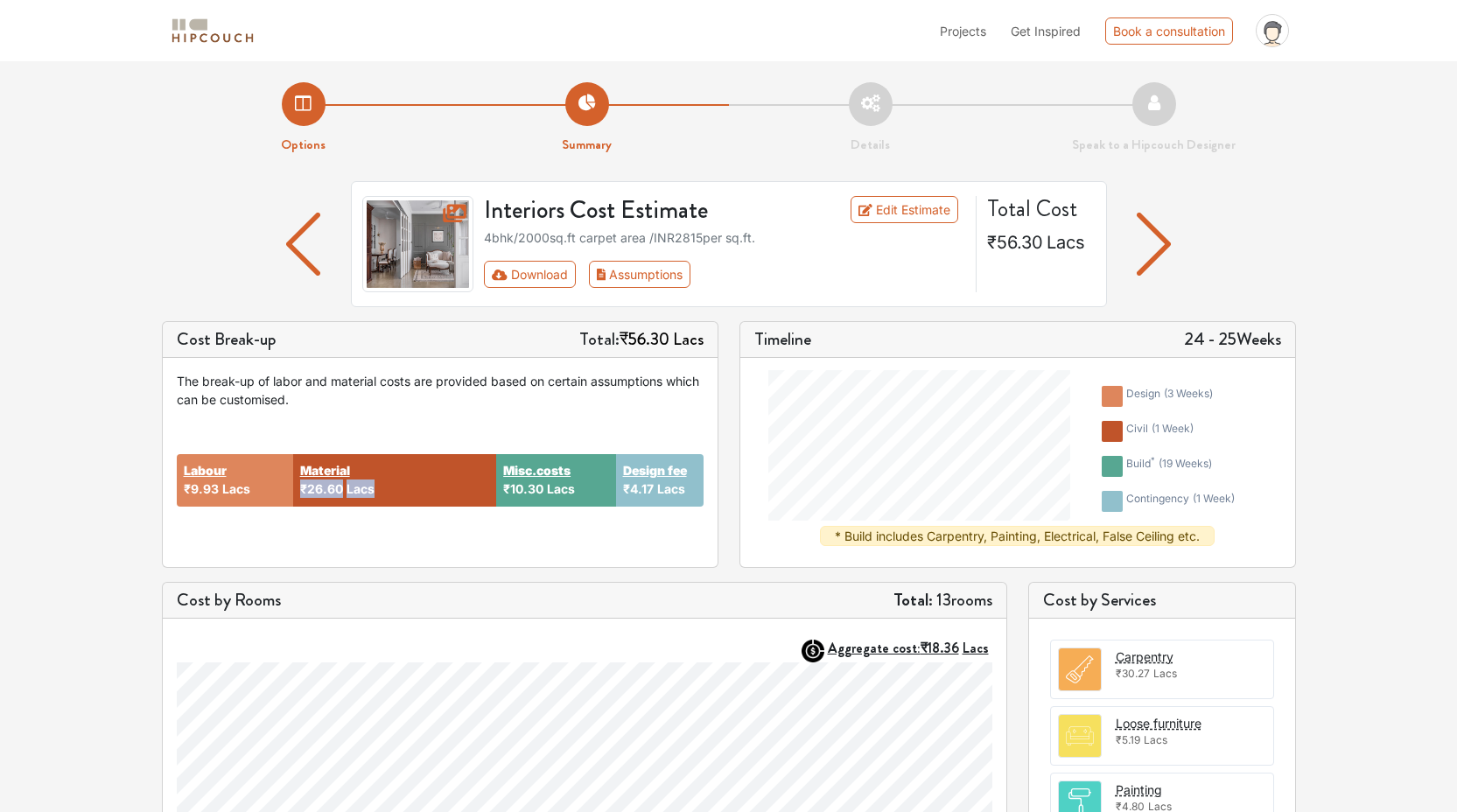 drag, startPoint x: 300, startPoint y: 492, endPoint x: 382, endPoint y: 507, distance: 83.36066 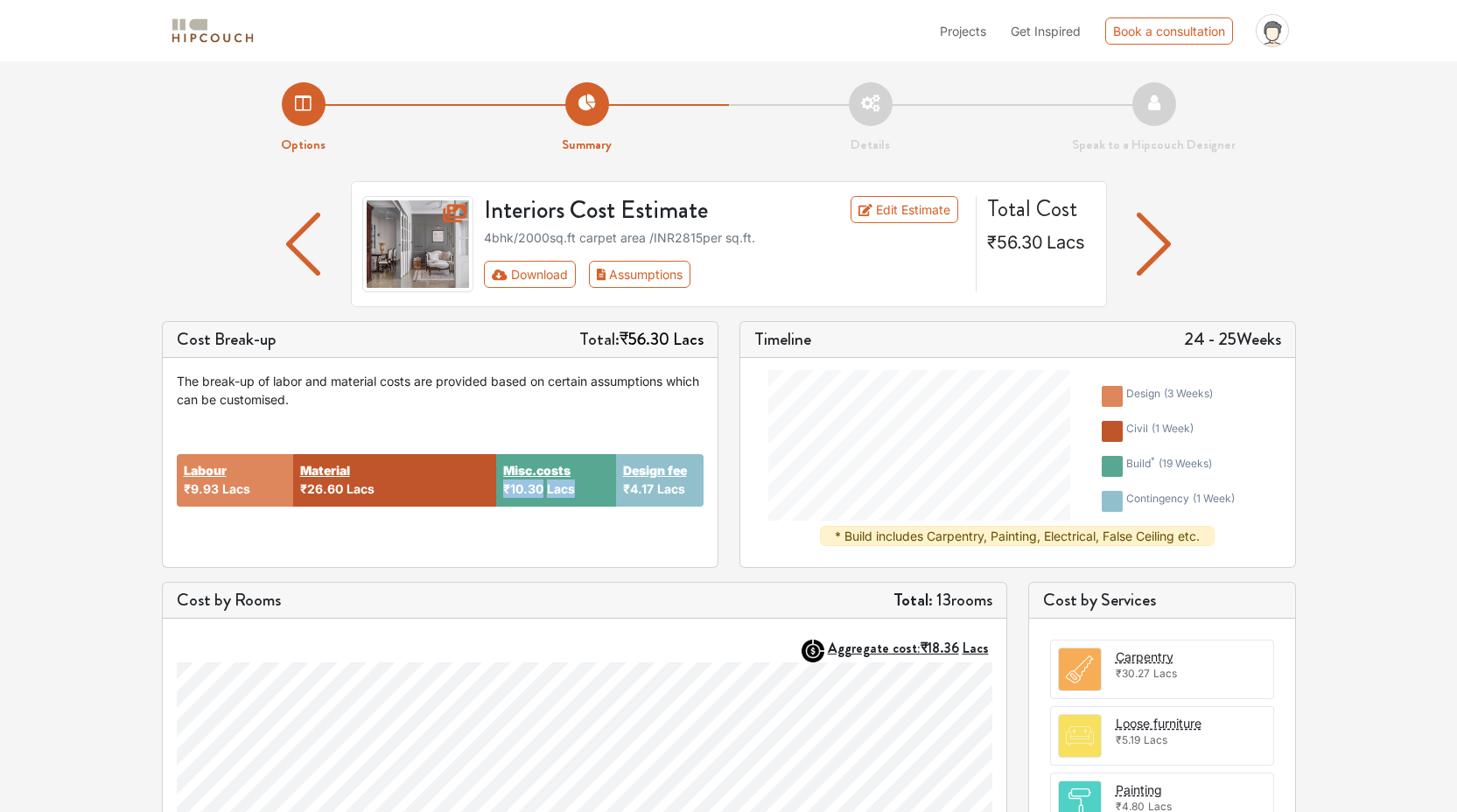 drag, startPoint x: 501, startPoint y: 489, endPoint x: 572, endPoint y: 490, distance: 71.00704 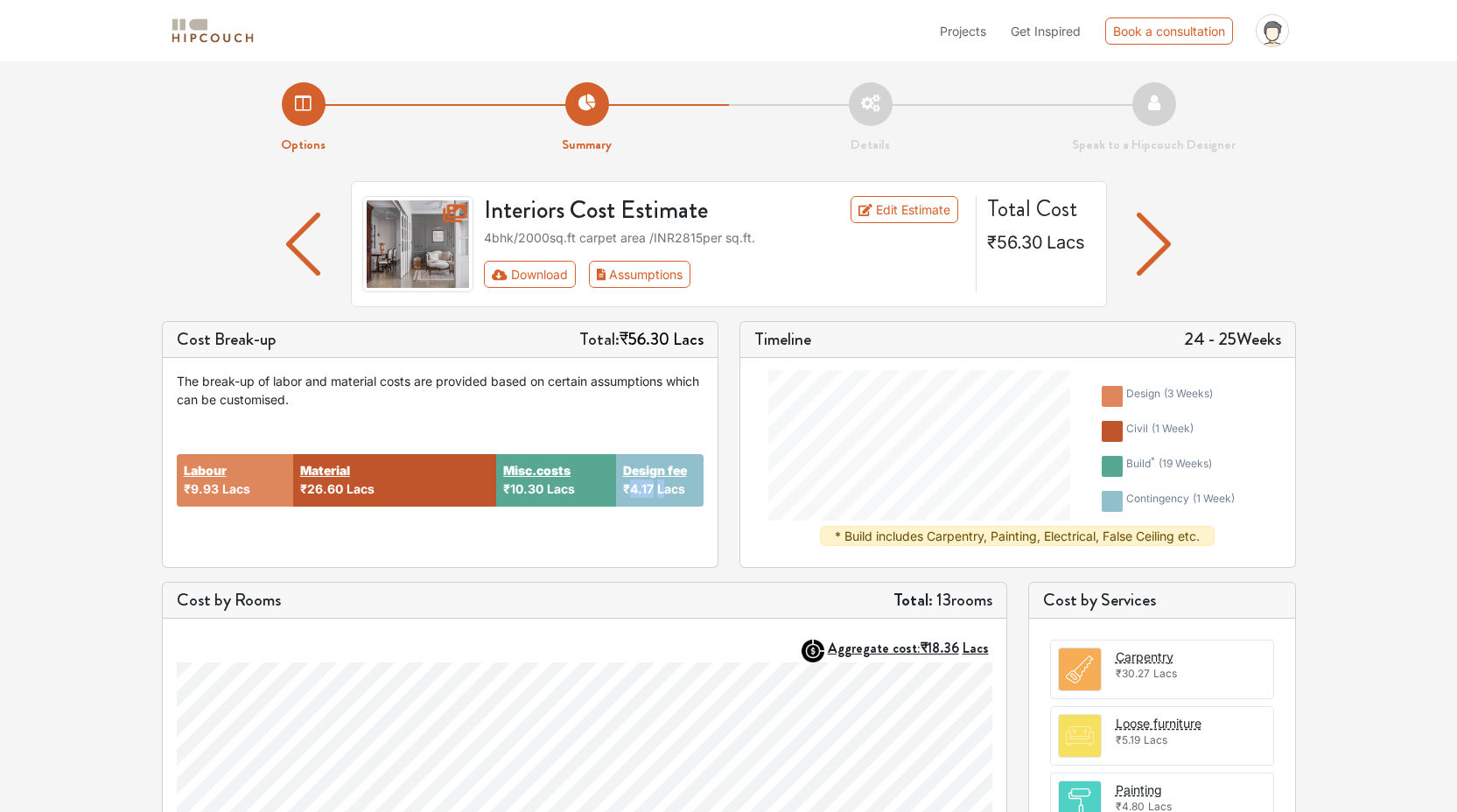 drag, startPoint x: 629, startPoint y: 492, endPoint x: 664, endPoint y: 492, distance: 35 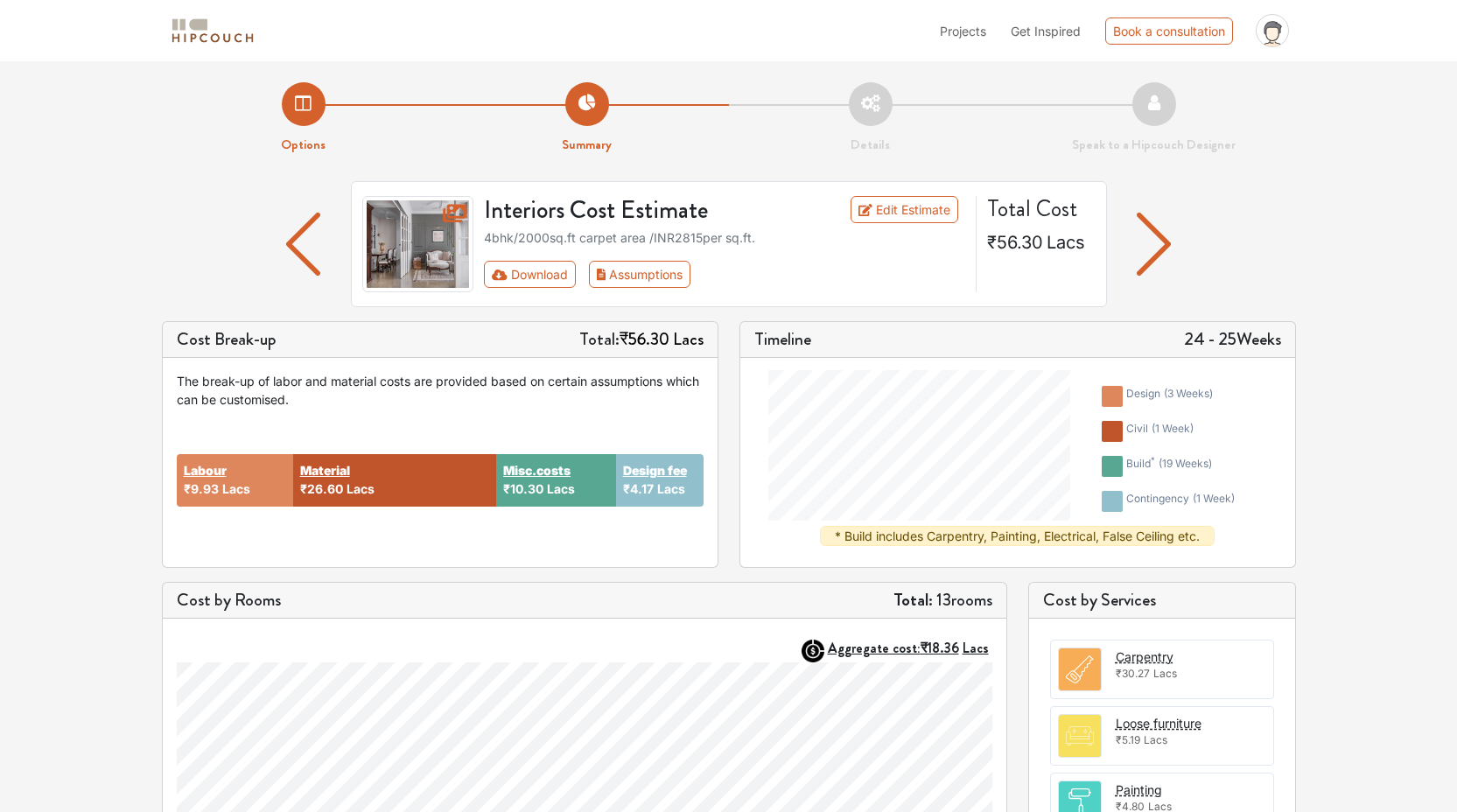 click on "Cost Break-up Total:  ₹56.30 Lacs  The break-up of labor and material costs are provided based on certain assumptions which can be customised. Labour ₹9.93 Lacs  Material ₹26.60 Lacs  Misc.costs ₹10.30 Lacs  Design fee ₹4.17 Lacs  Timeline 24 - 25  Weeks design ( 3   weeks ) civil ( 1   week ) build * ( 19   weeks ) contingency ( 1   week ) * Build includes Carpentry, Painting, Electrical, False Ceiling etc." at bounding box center (729, 452) 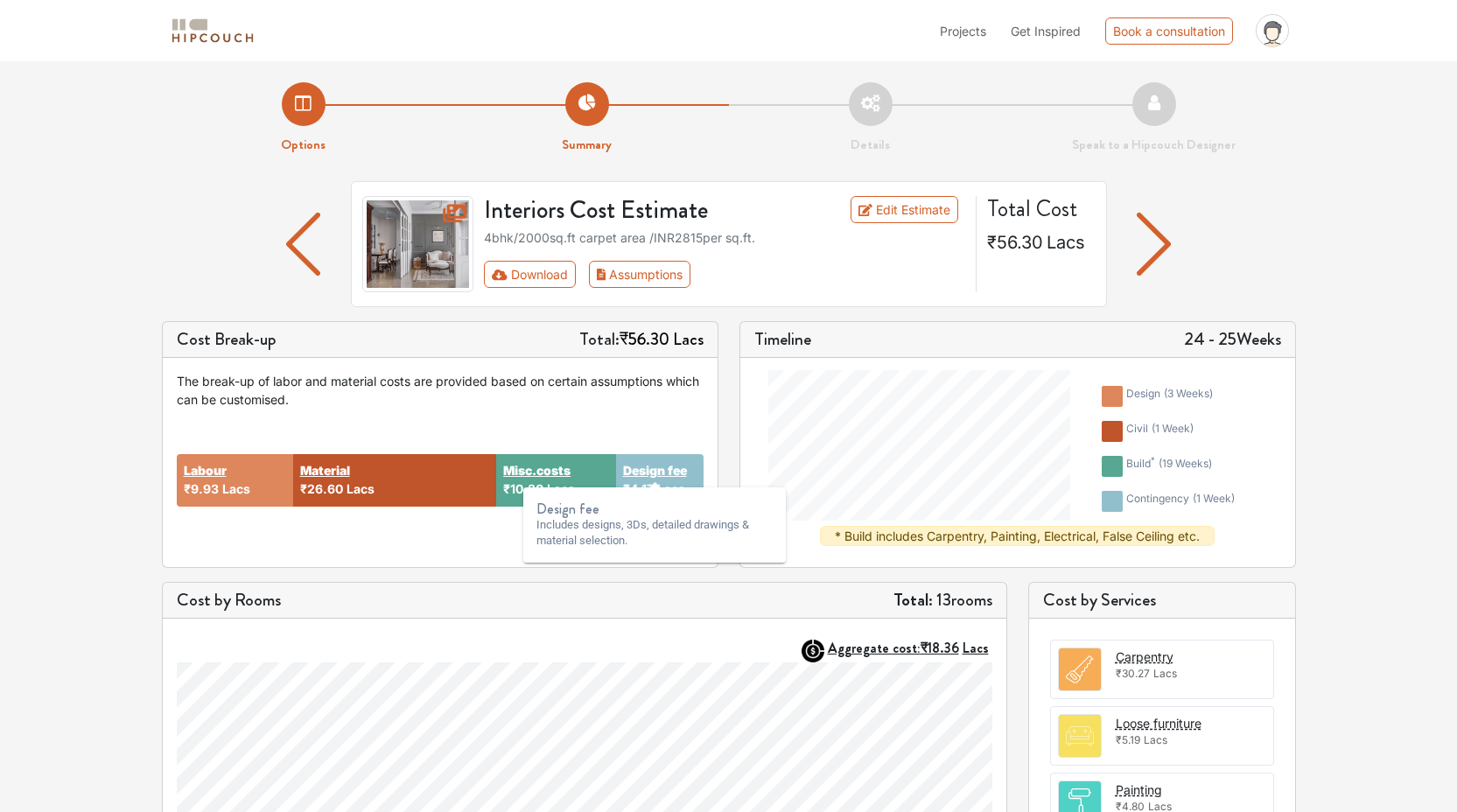 click on "Design fee" at bounding box center [655, 470] 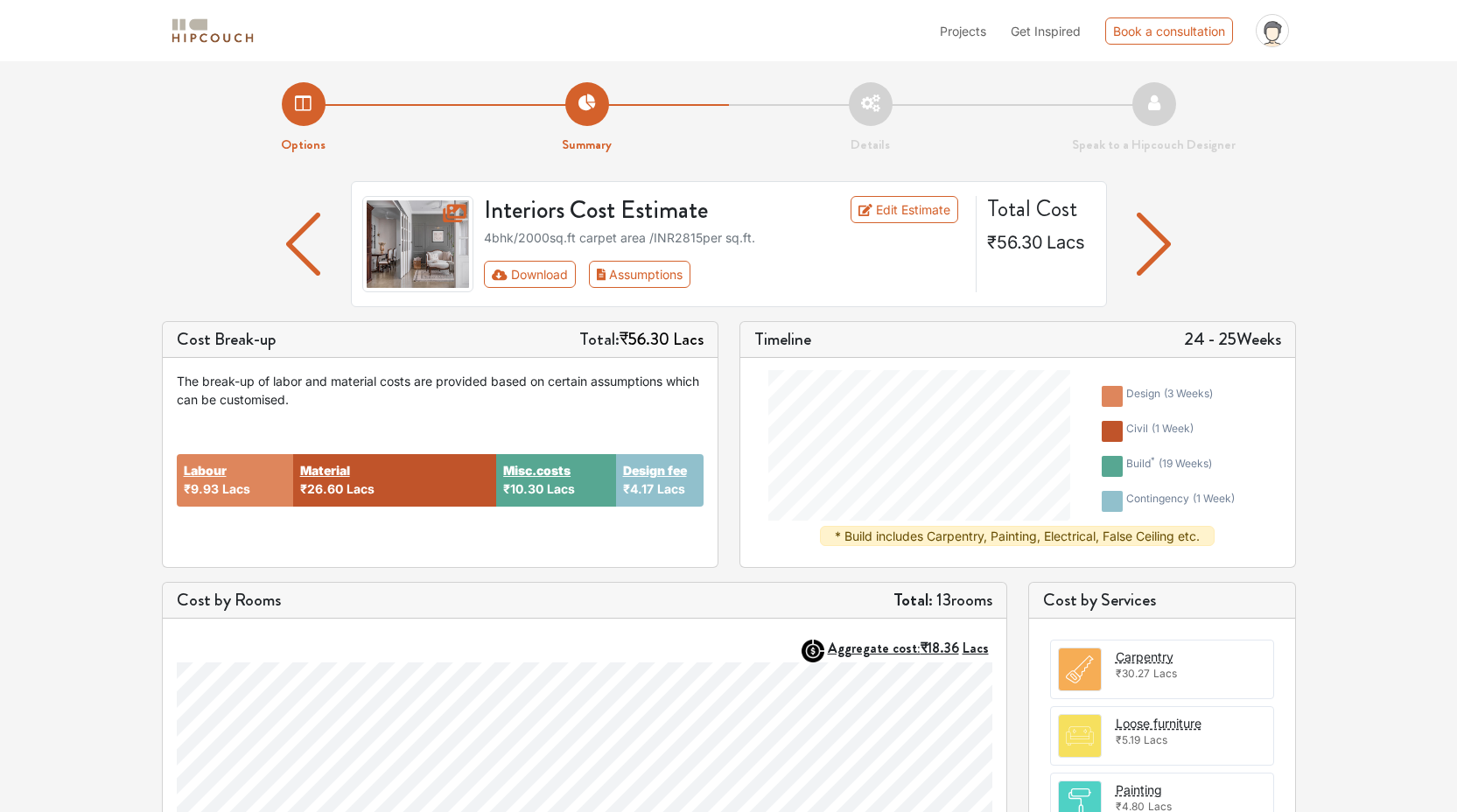 click on "Cost Break-up Total:  ₹56.30 Lacs  The break-up of labor and material costs are provided based on certain assumptions which can be customised. Labour ₹9.93 Lacs  Material ₹26.60 Lacs  Misc.costs ₹10.30 Lacs  Design fee ₹4.17 Lacs  Timeline 24 - 25  Weeks design ( 3   weeks ) civil ( 1   week ) build * ( 19   weeks ) contingency ( 1   week ) * Build includes Carpentry, Painting, Electrical, False Ceiling etc." at bounding box center [729, 452] 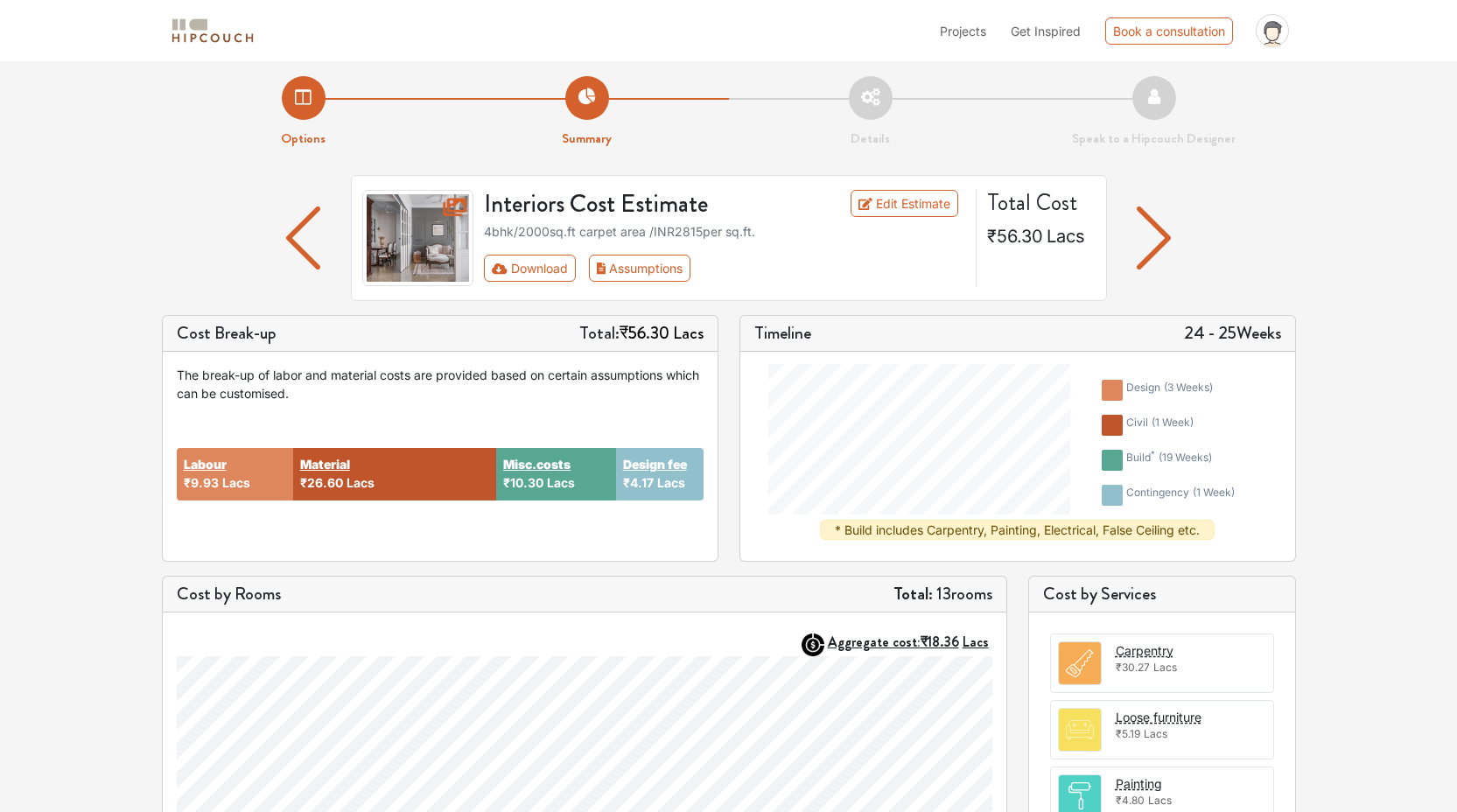 scroll, scrollTop: 0, scrollLeft: 0, axis: both 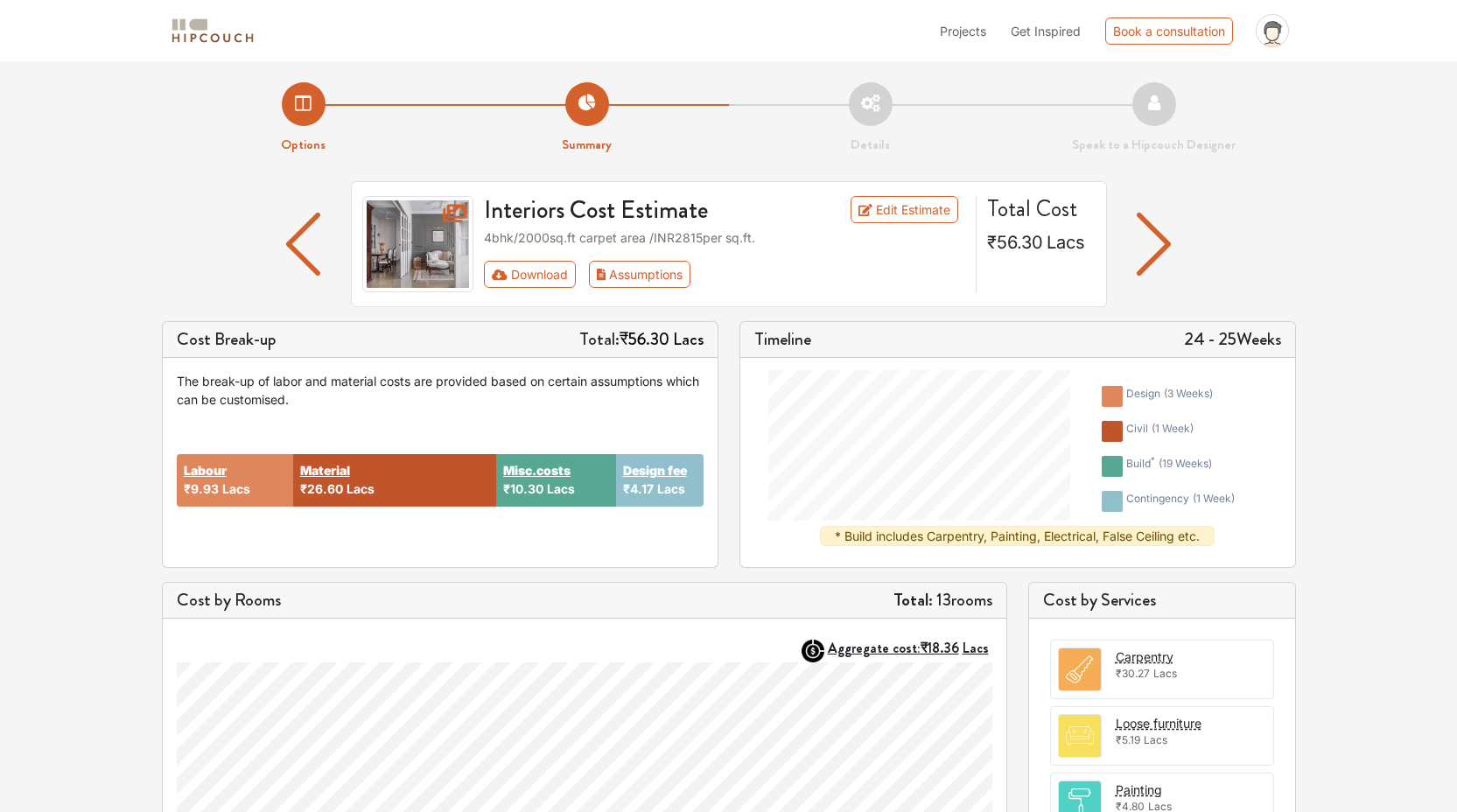 click at bounding box center [1153, 244] 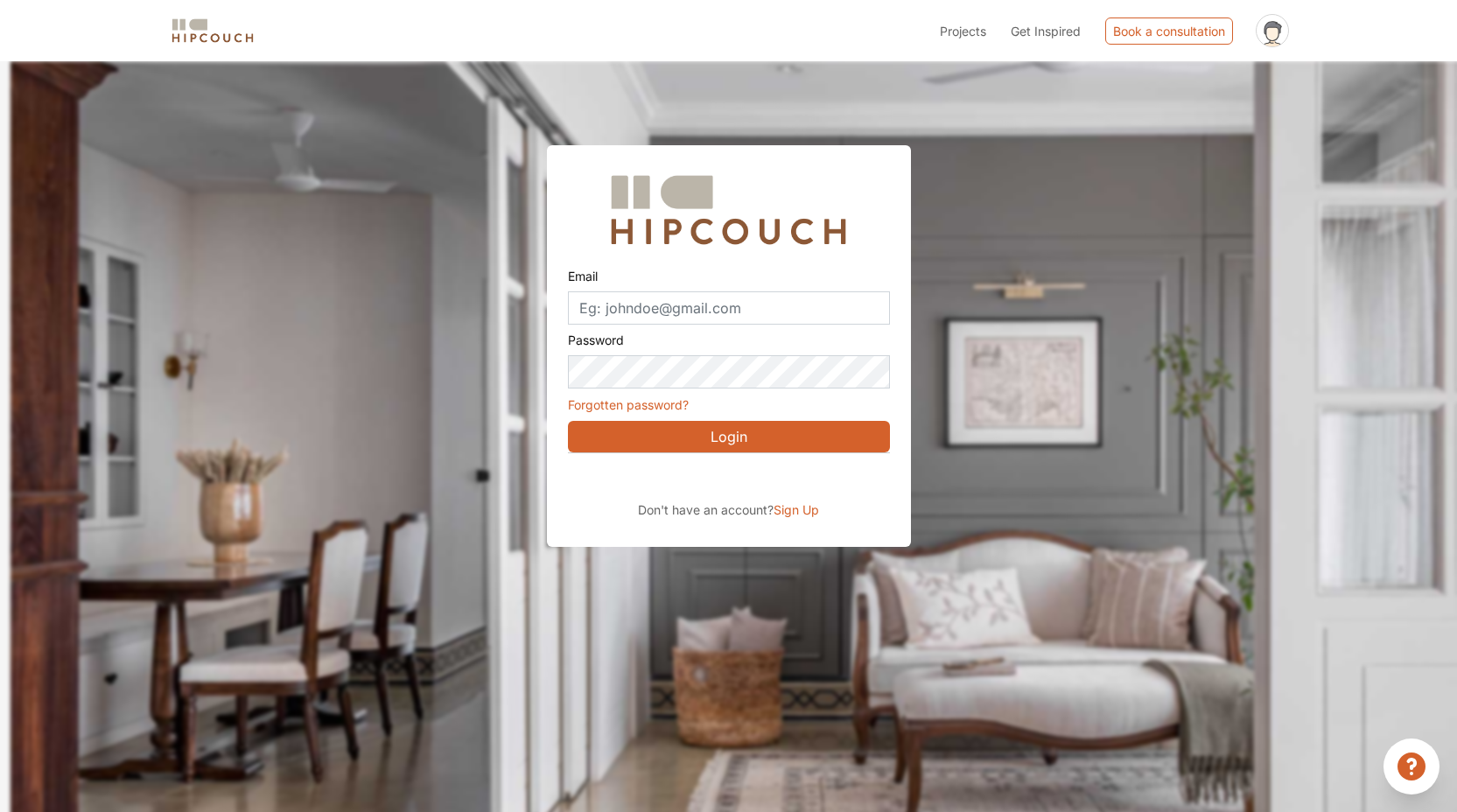 click on "profile pic" 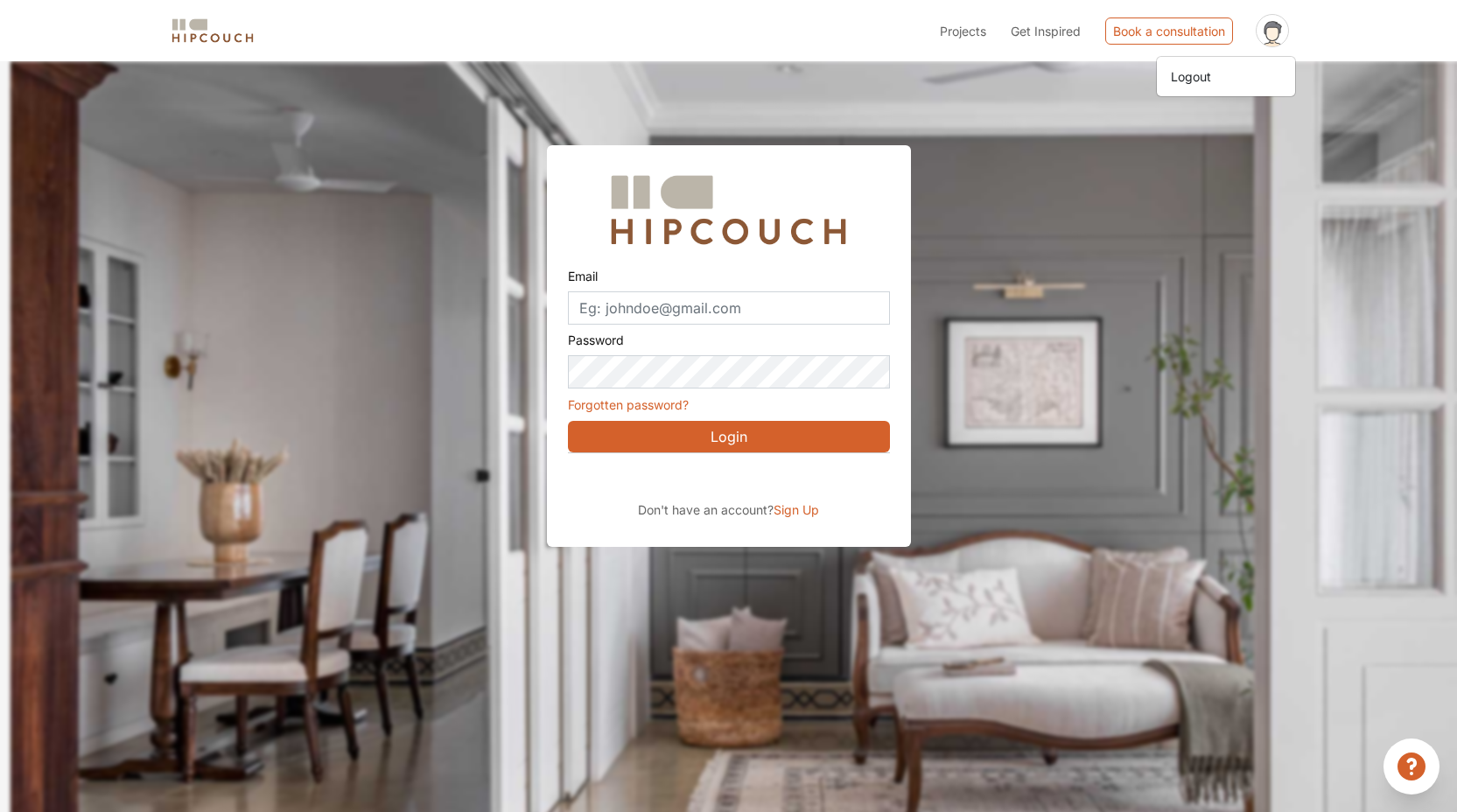 click on "Projects Get Inspired Book a consultation profile pic Logout" at bounding box center [728, 31] 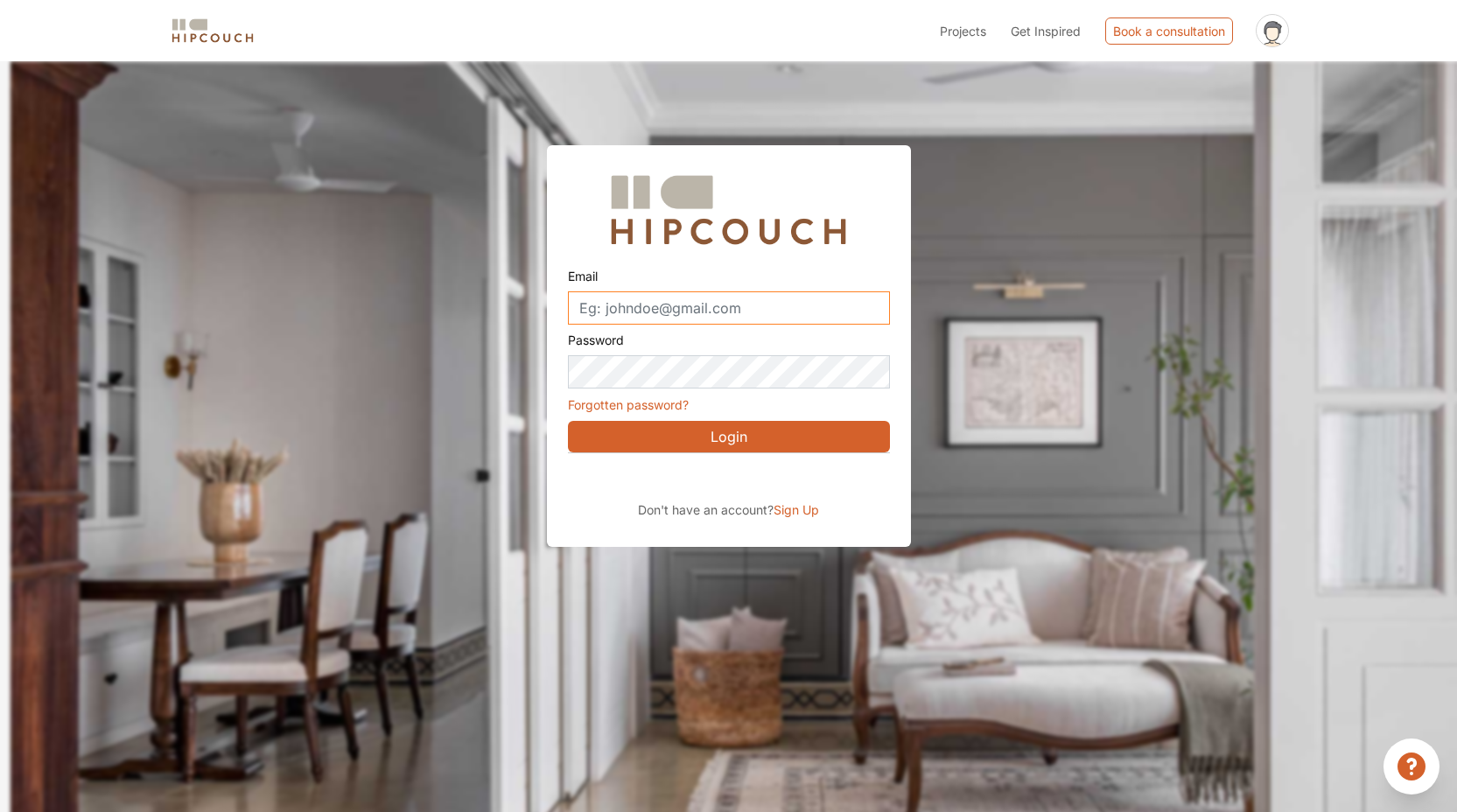 click on "Email" at bounding box center [729, 308] 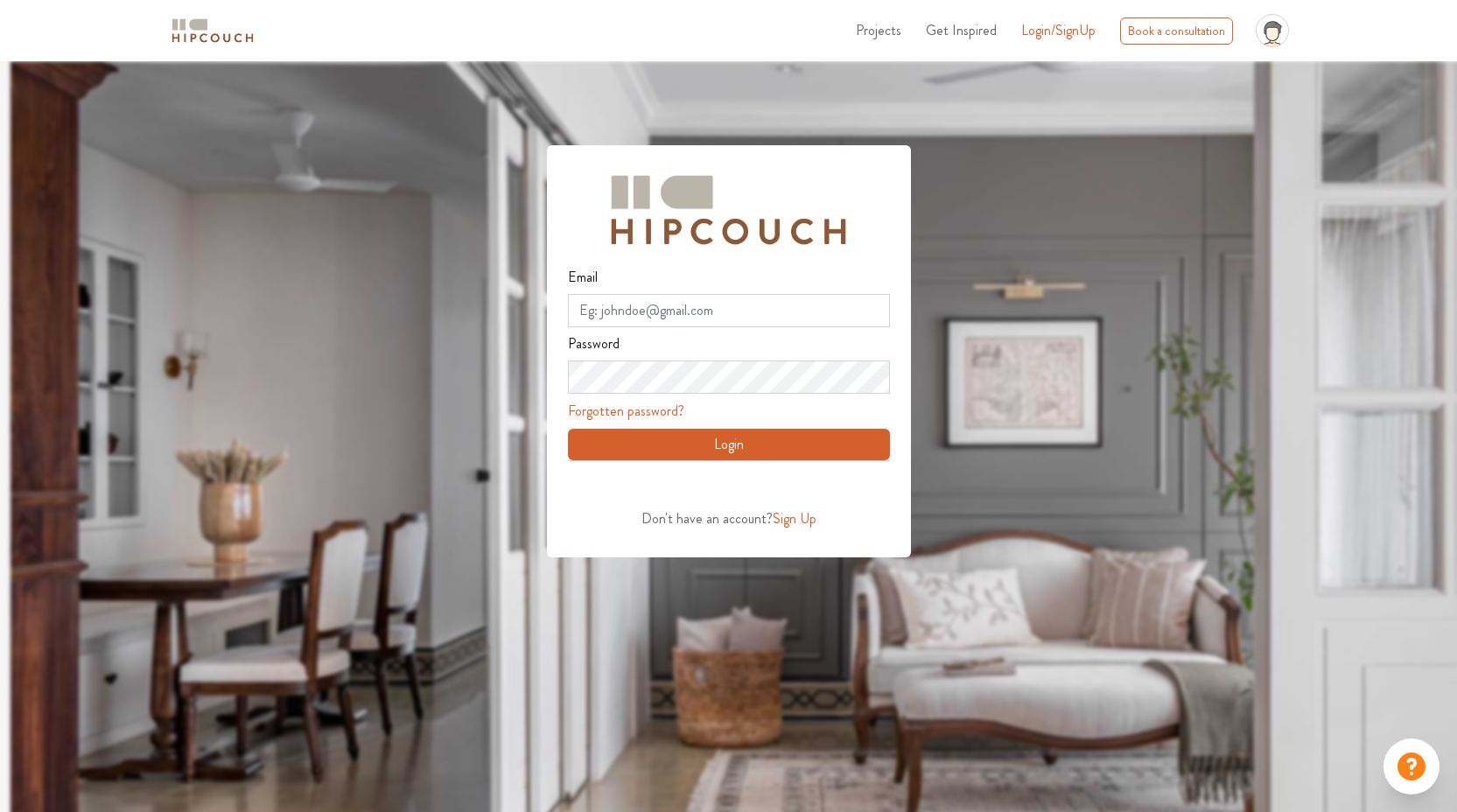 scroll, scrollTop: 0, scrollLeft: 0, axis: both 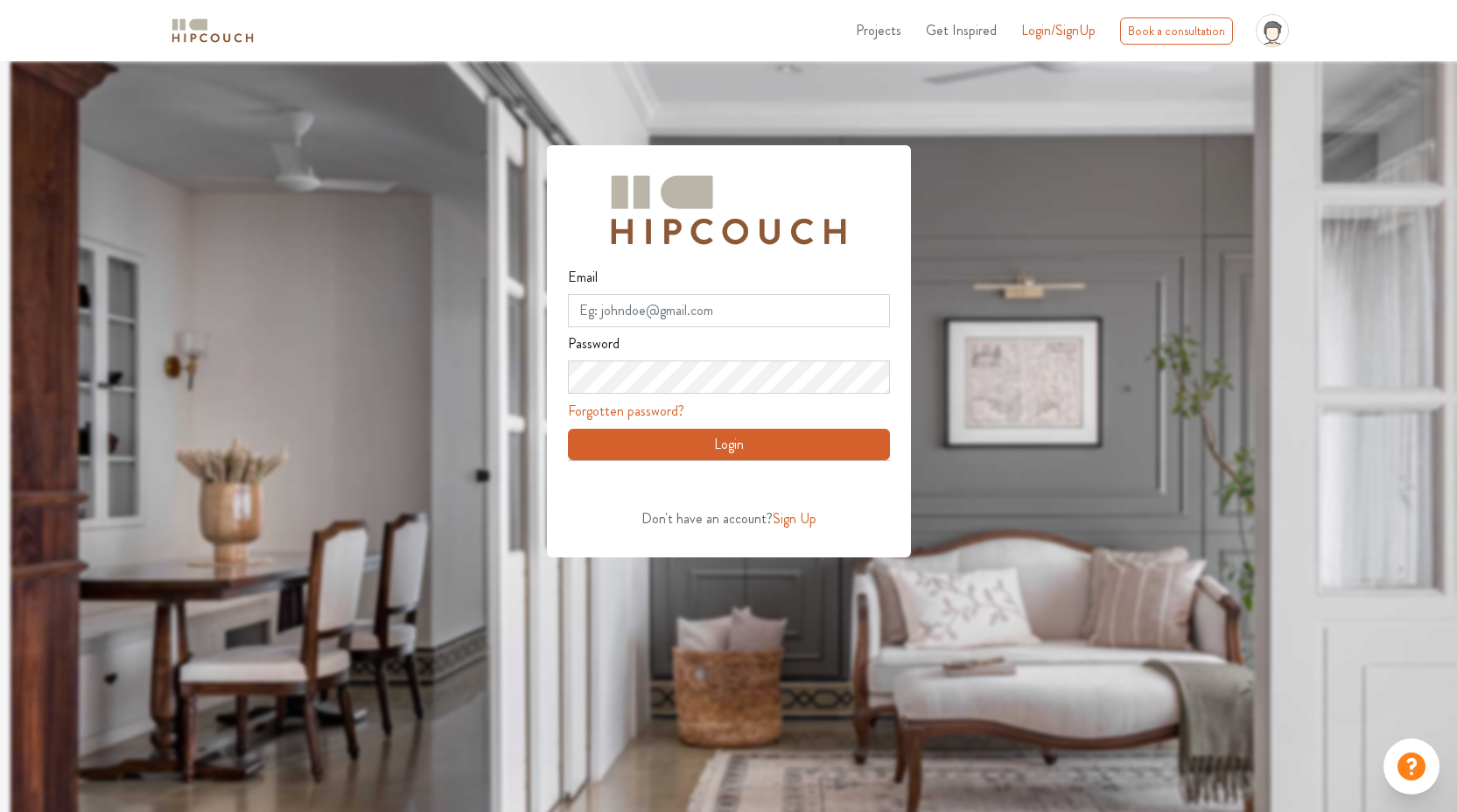 click on "Projects" at bounding box center [879, 30] 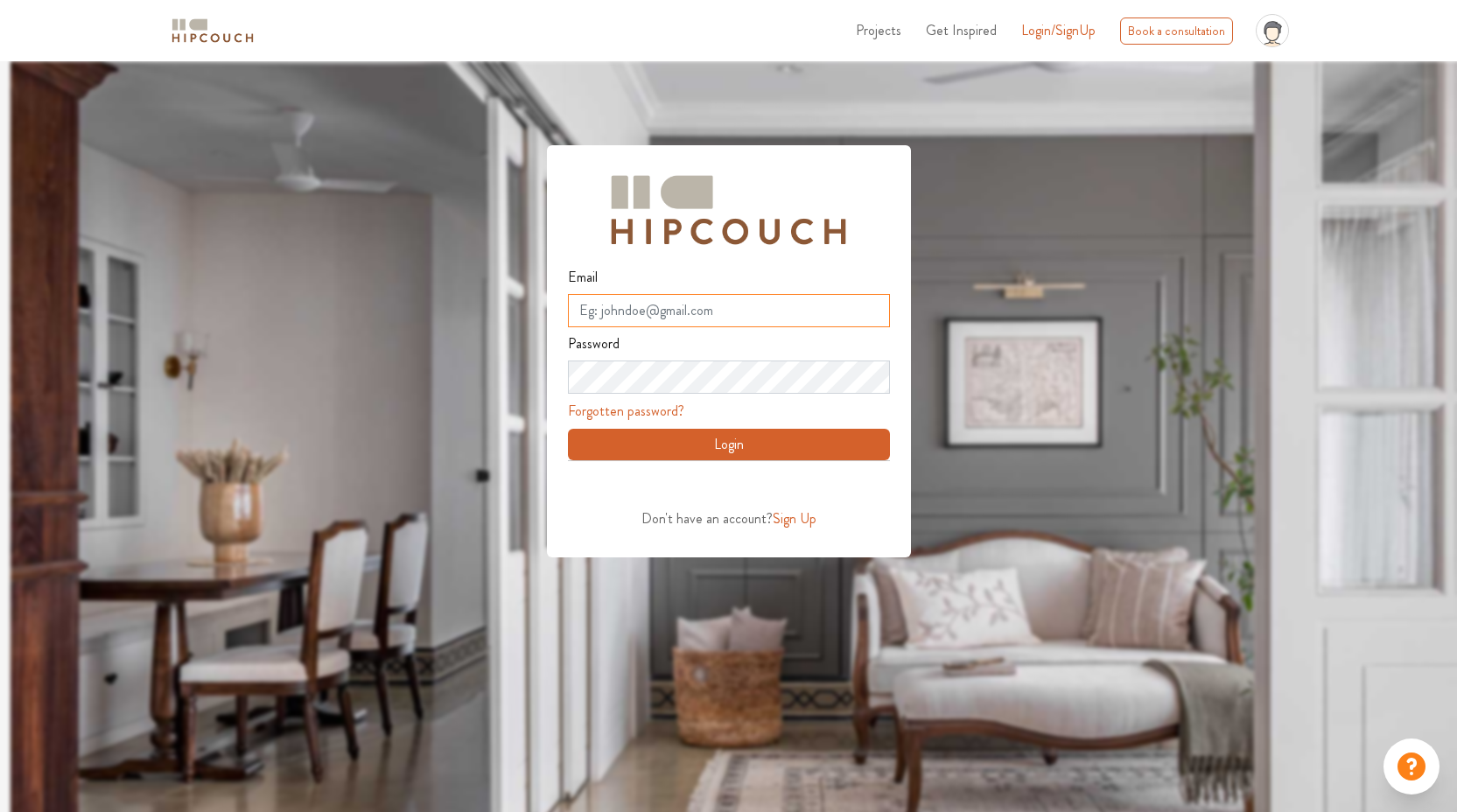 click on "Email" at bounding box center (729, 311) 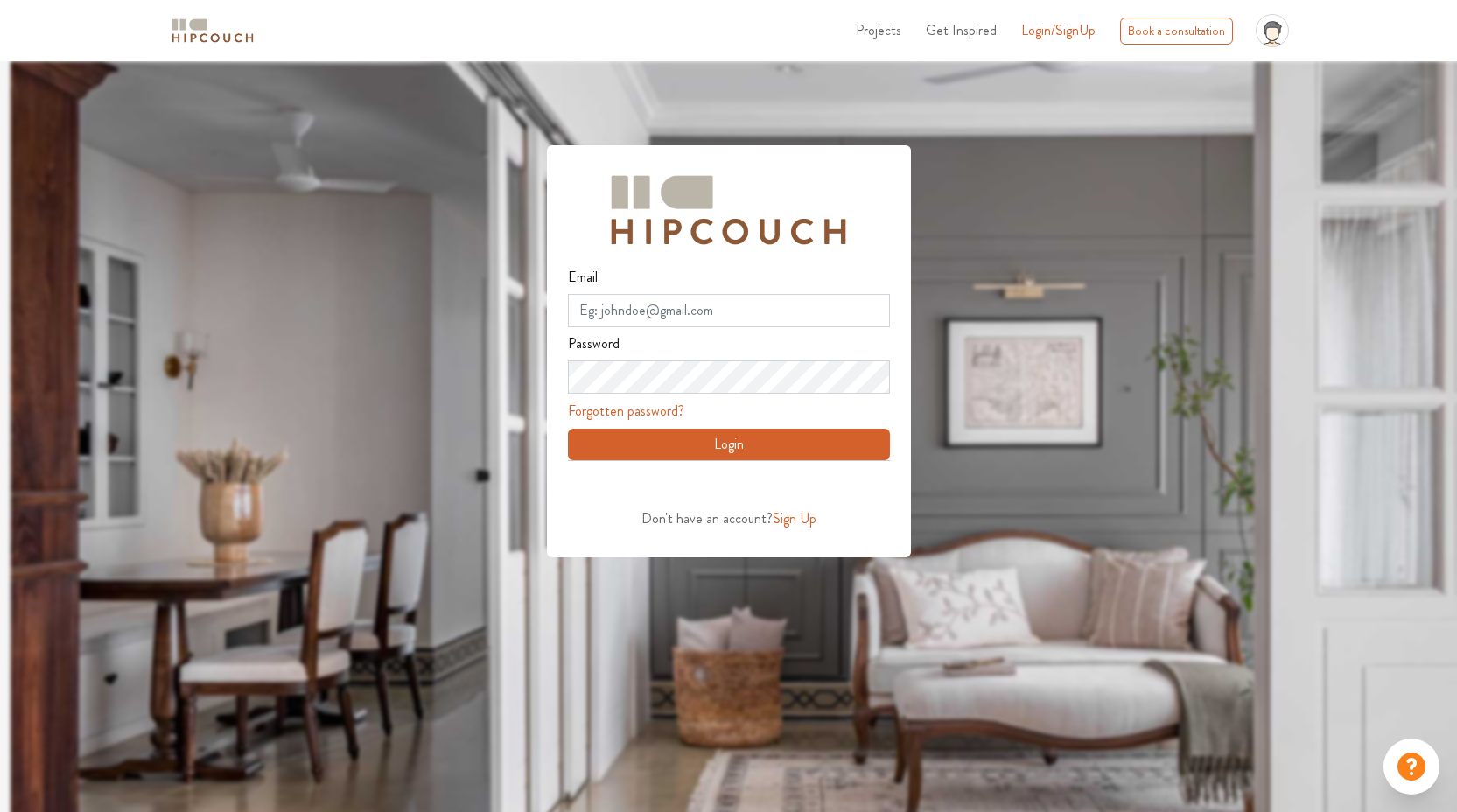 scroll, scrollTop: 0, scrollLeft: 0, axis: both 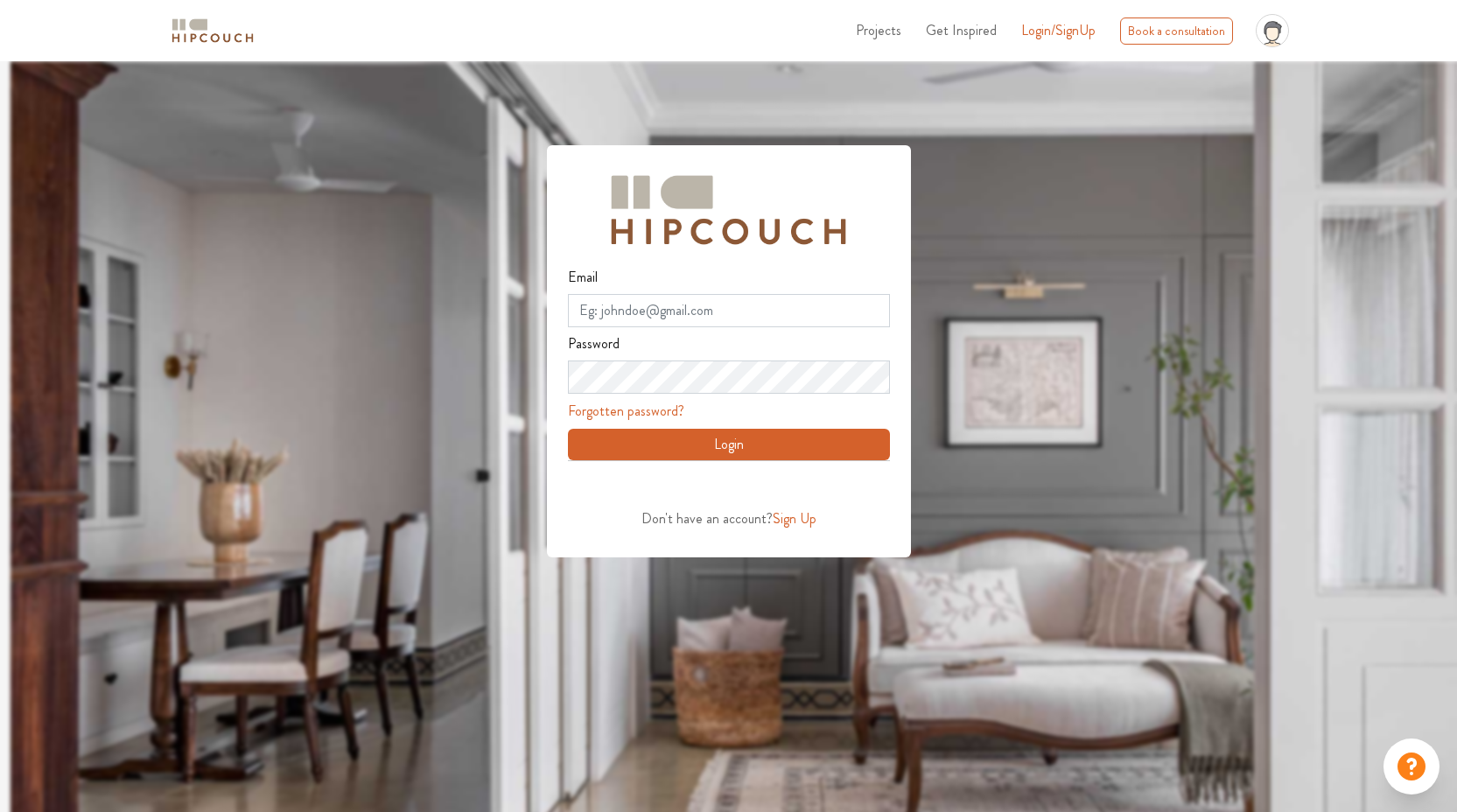 click on "Get Inspired" at bounding box center (961, 30) 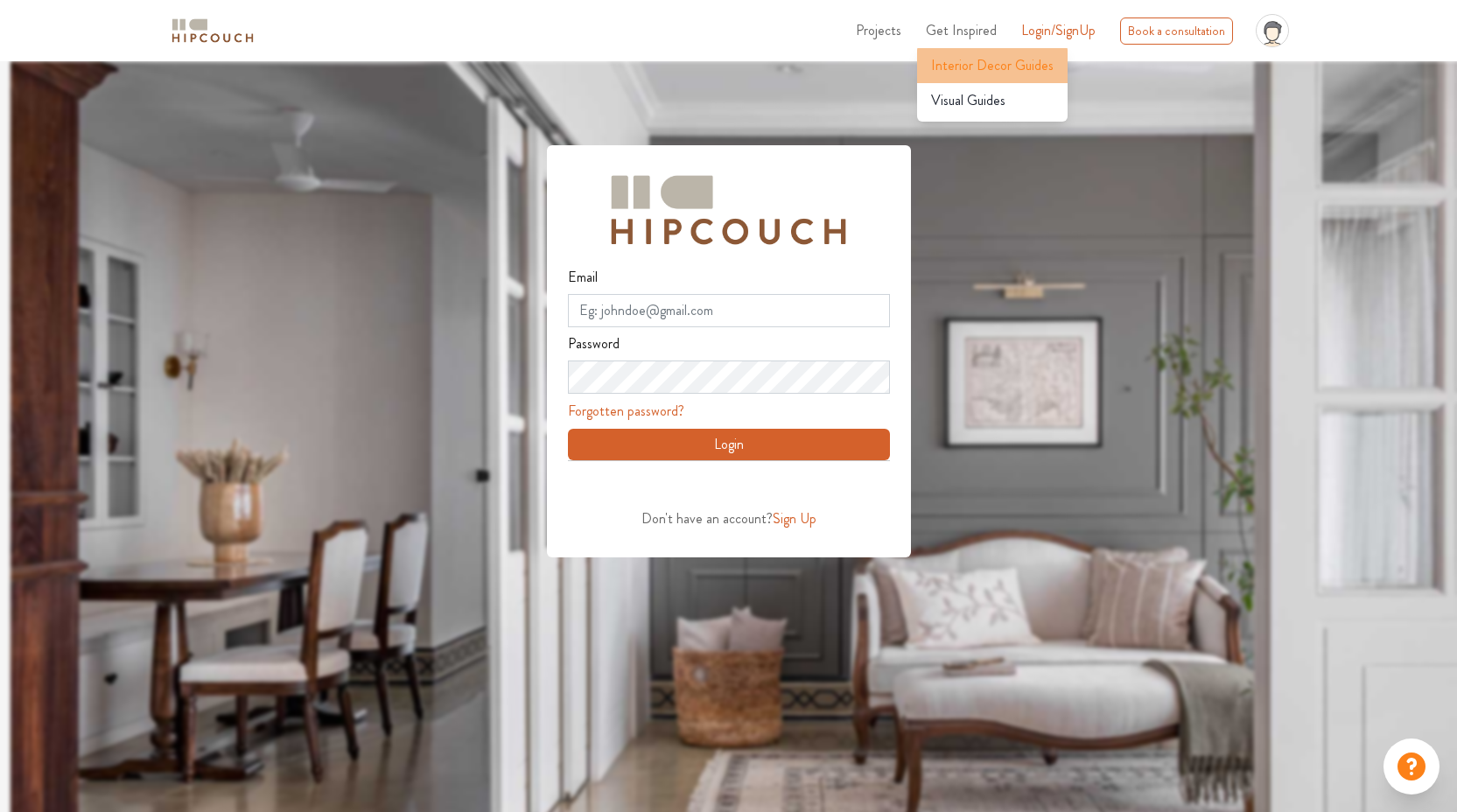 click on "Interior Decor Guides" at bounding box center [992, 66] 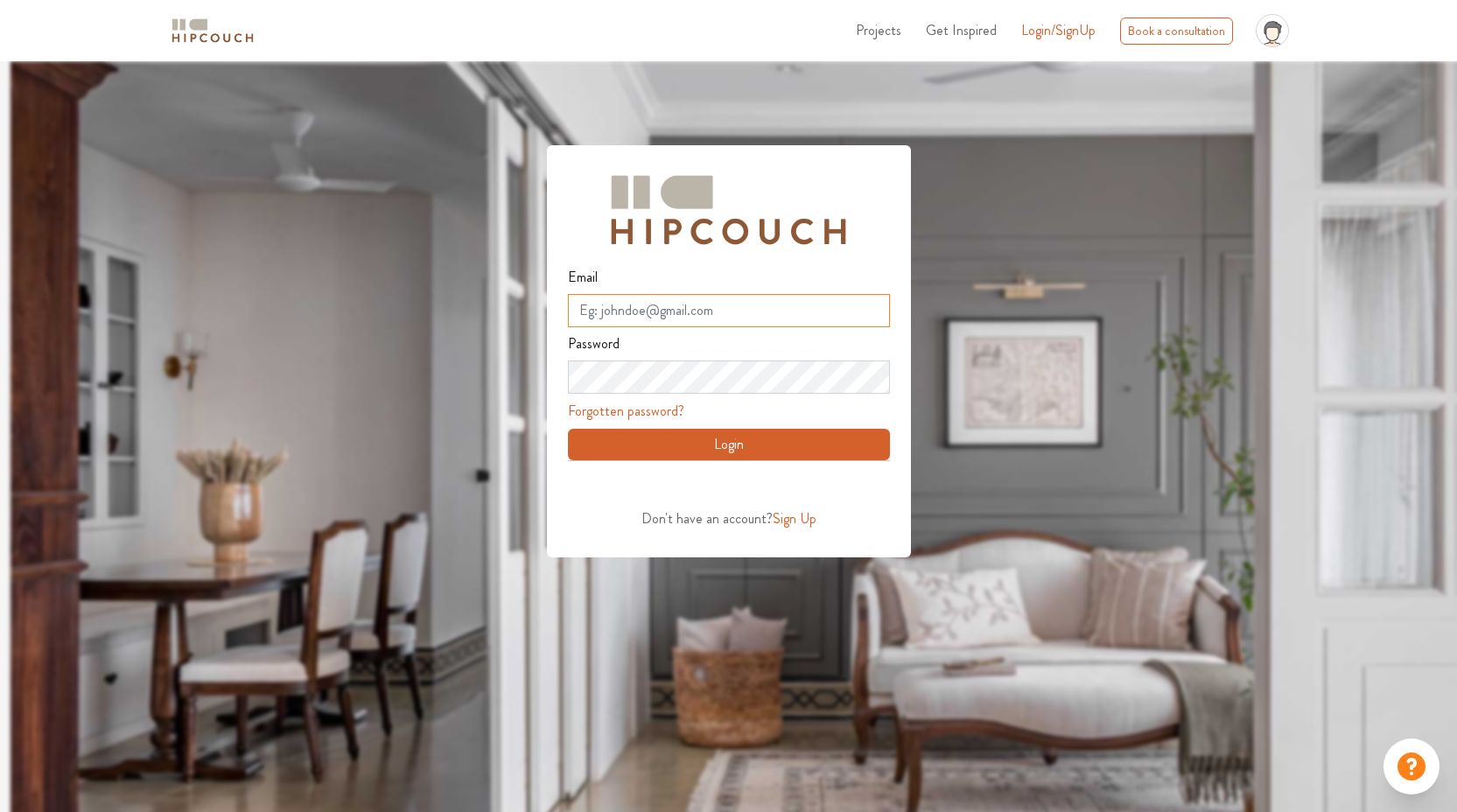 click on "Email" at bounding box center (729, 311) 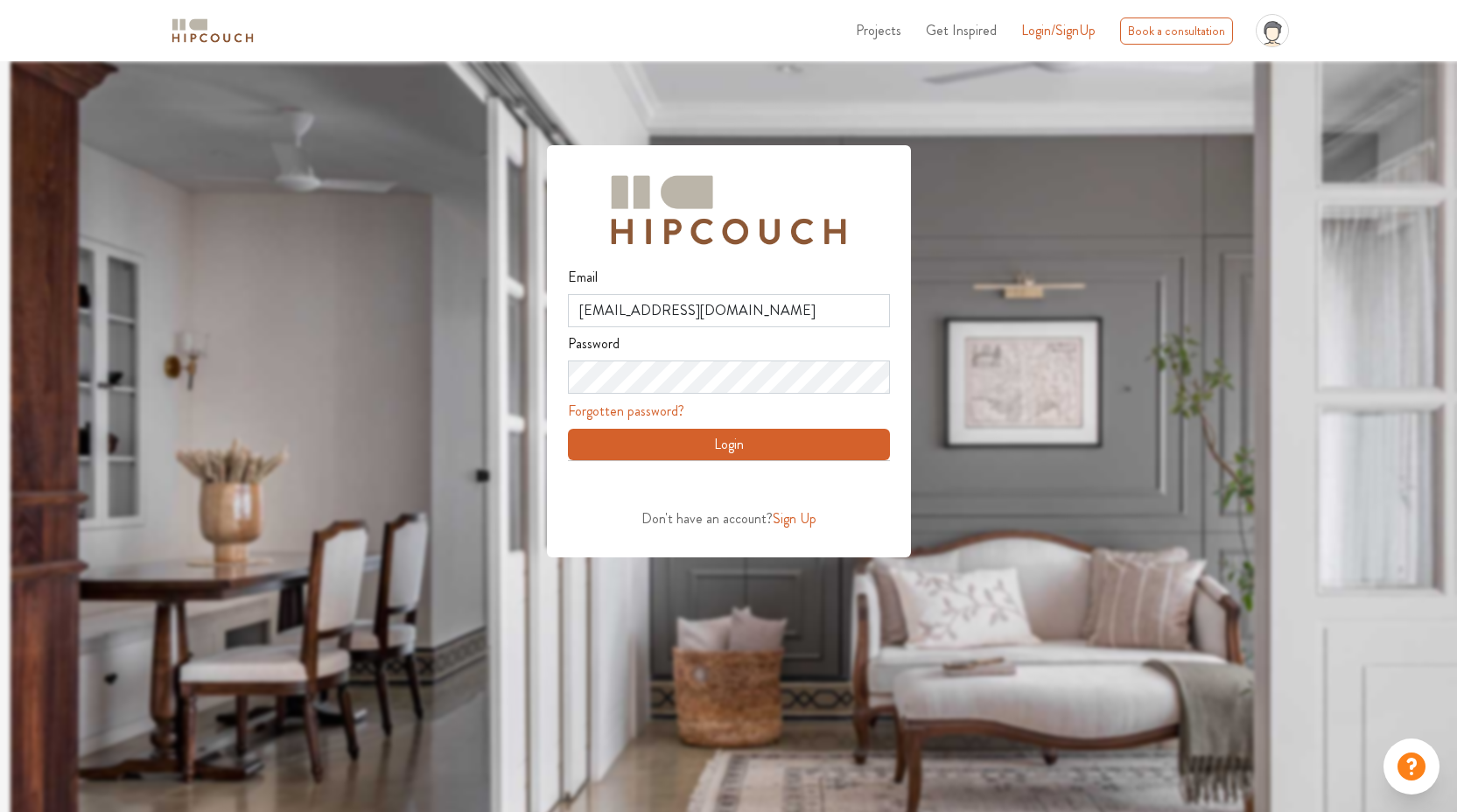 click on "Login" at bounding box center (729, 444) 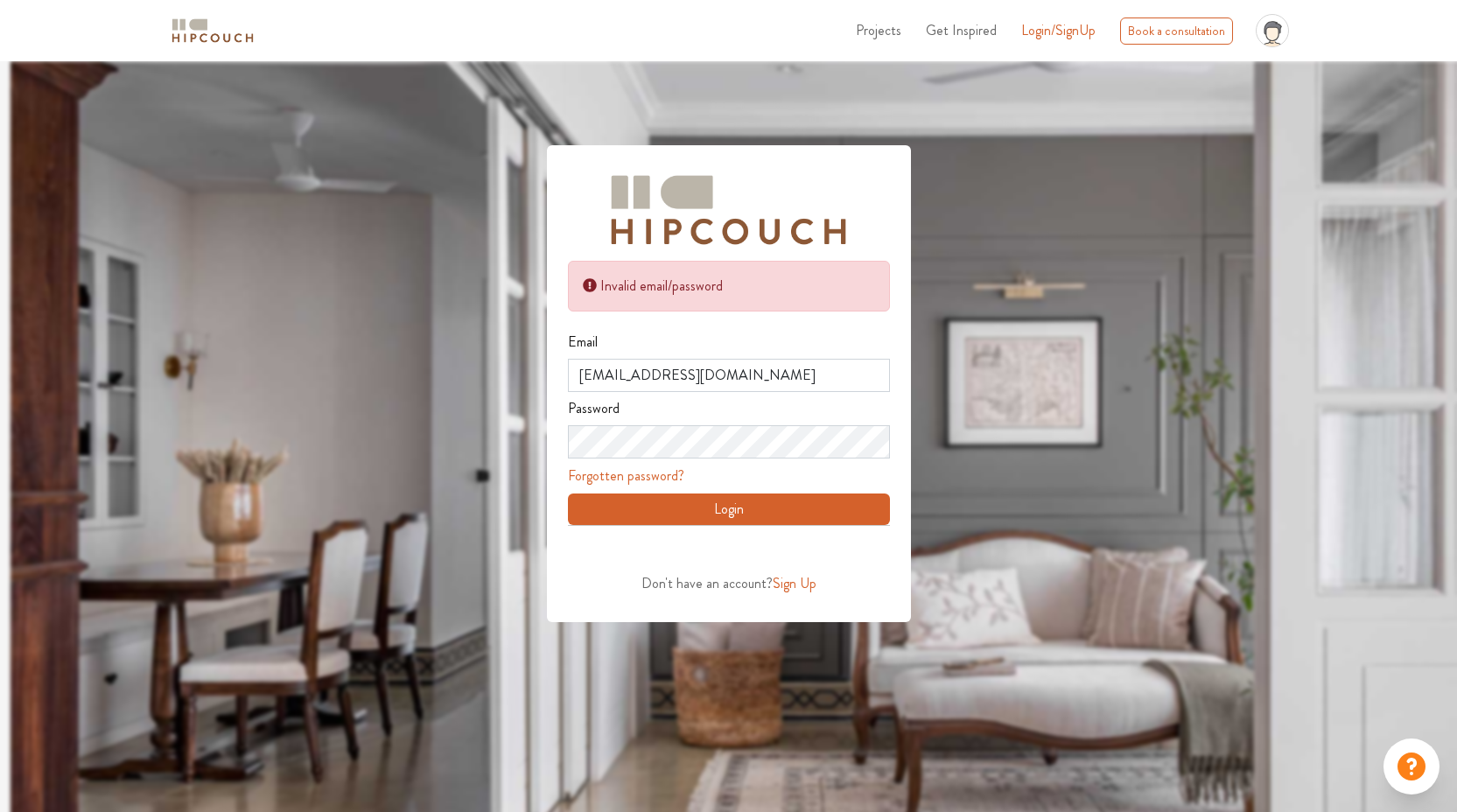 click on "Login" at bounding box center [729, 509] 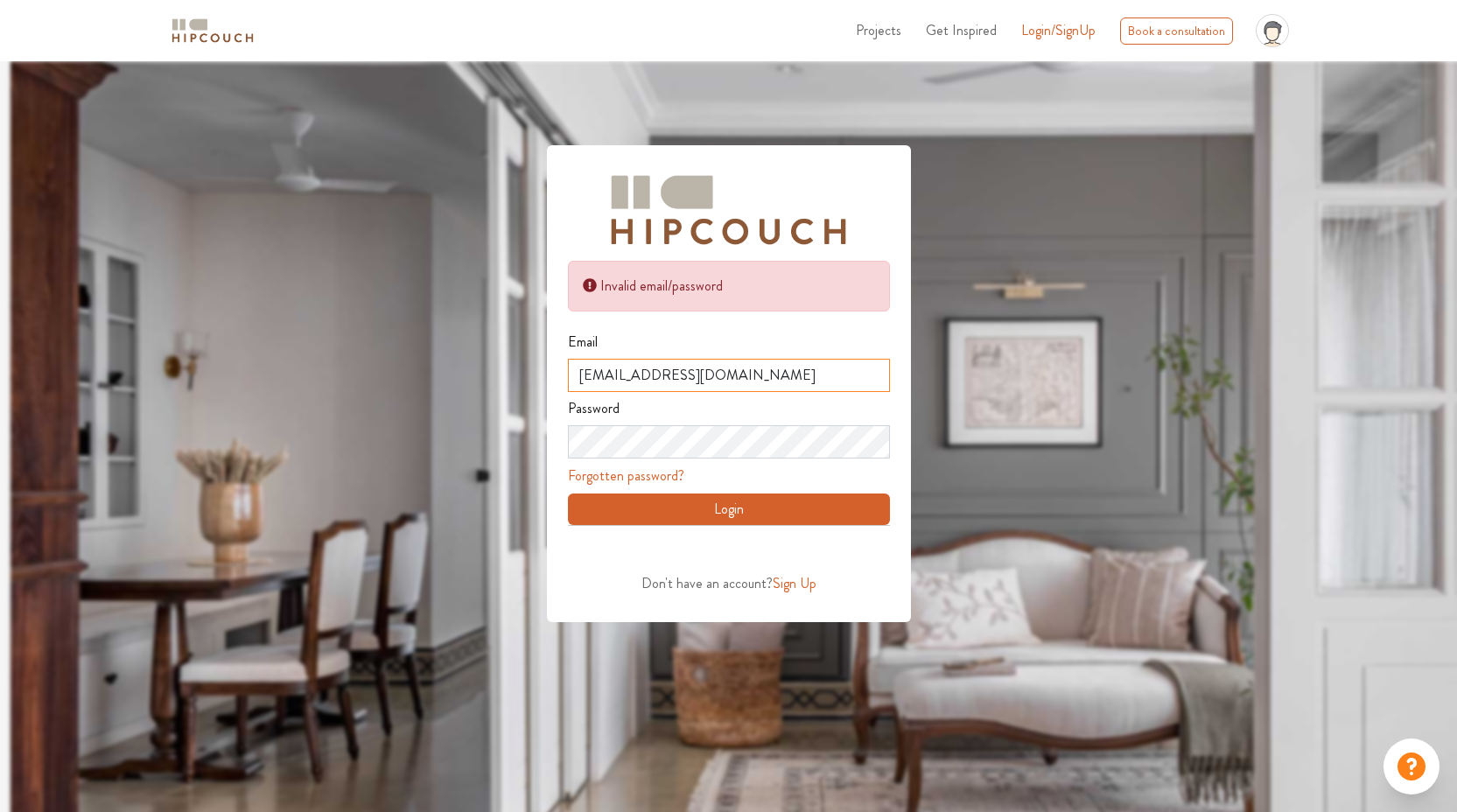 click on "snehamathreja@gmail.com" at bounding box center [729, 375] 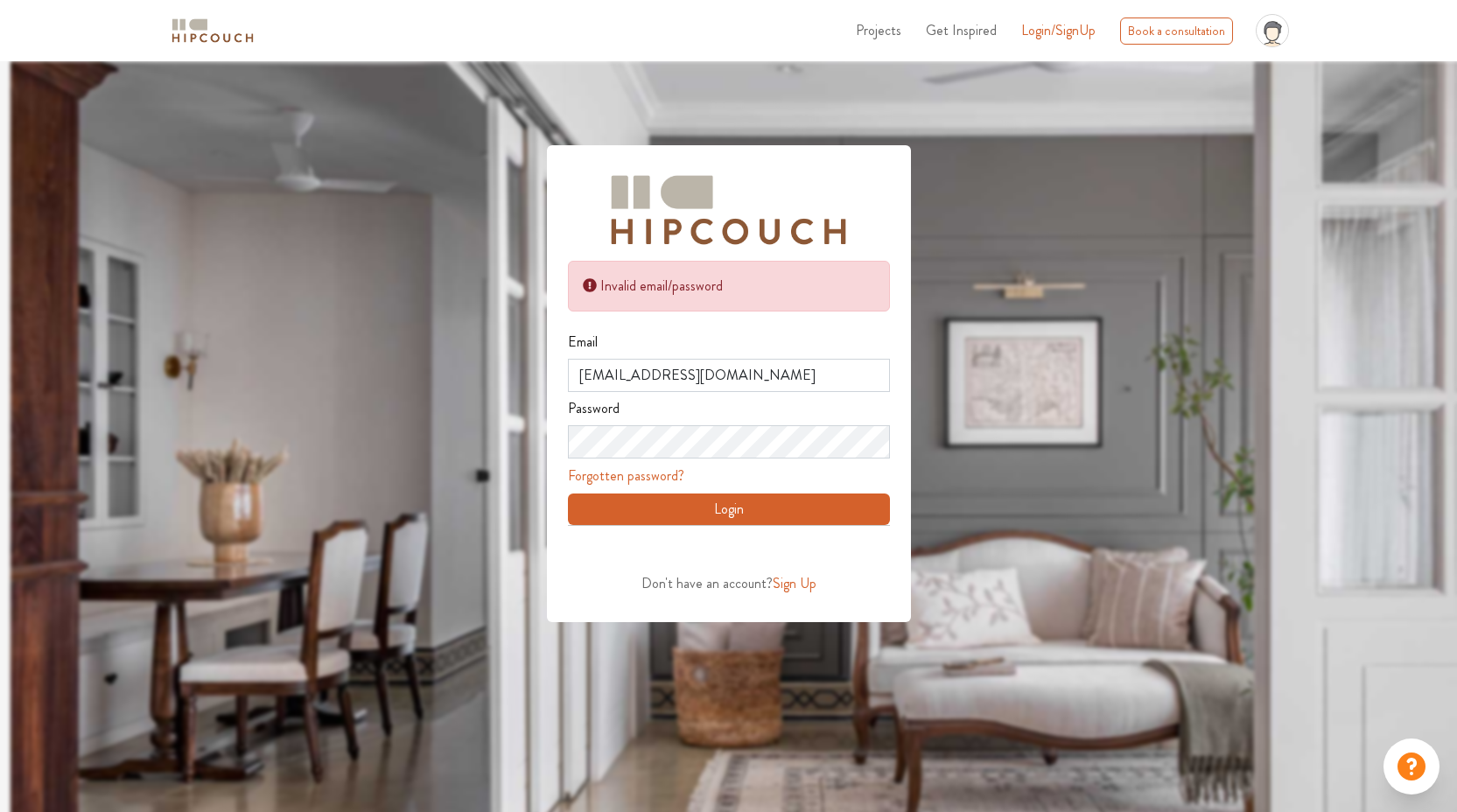 click on "Sign Up" at bounding box center [795, 583] 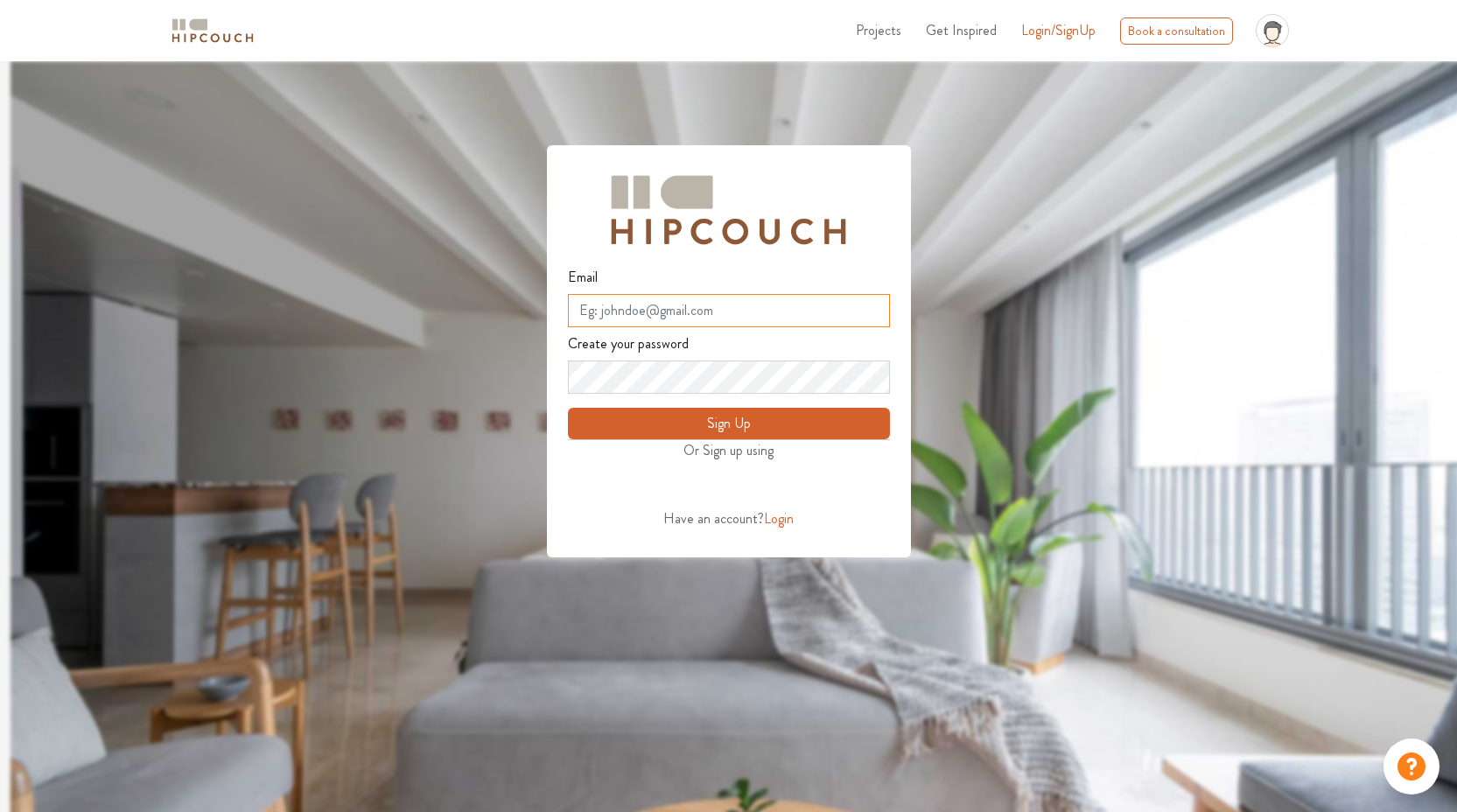 click on "Email" at bounding box center [729, 311] 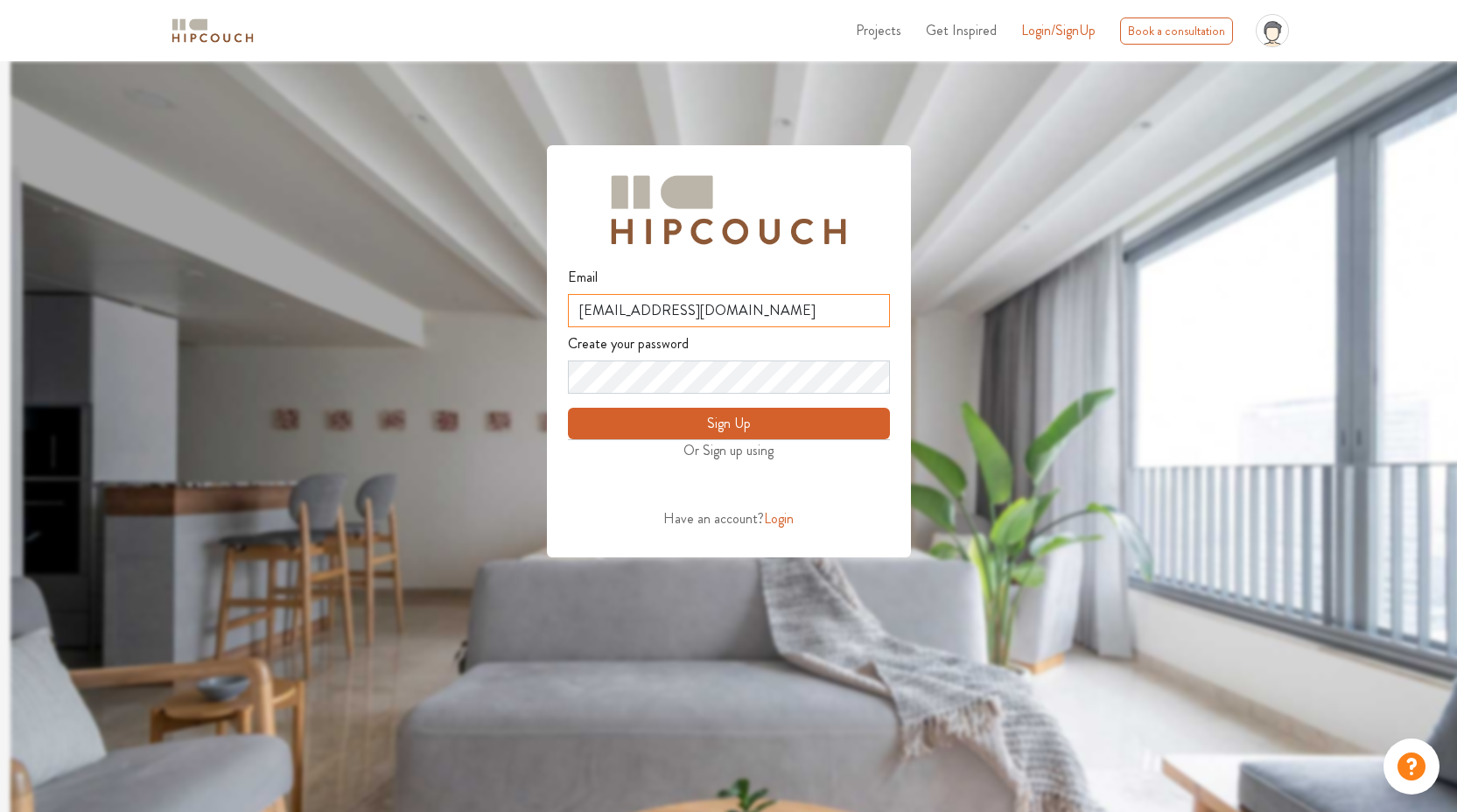 type on "dhopleresidence@gmail.com" 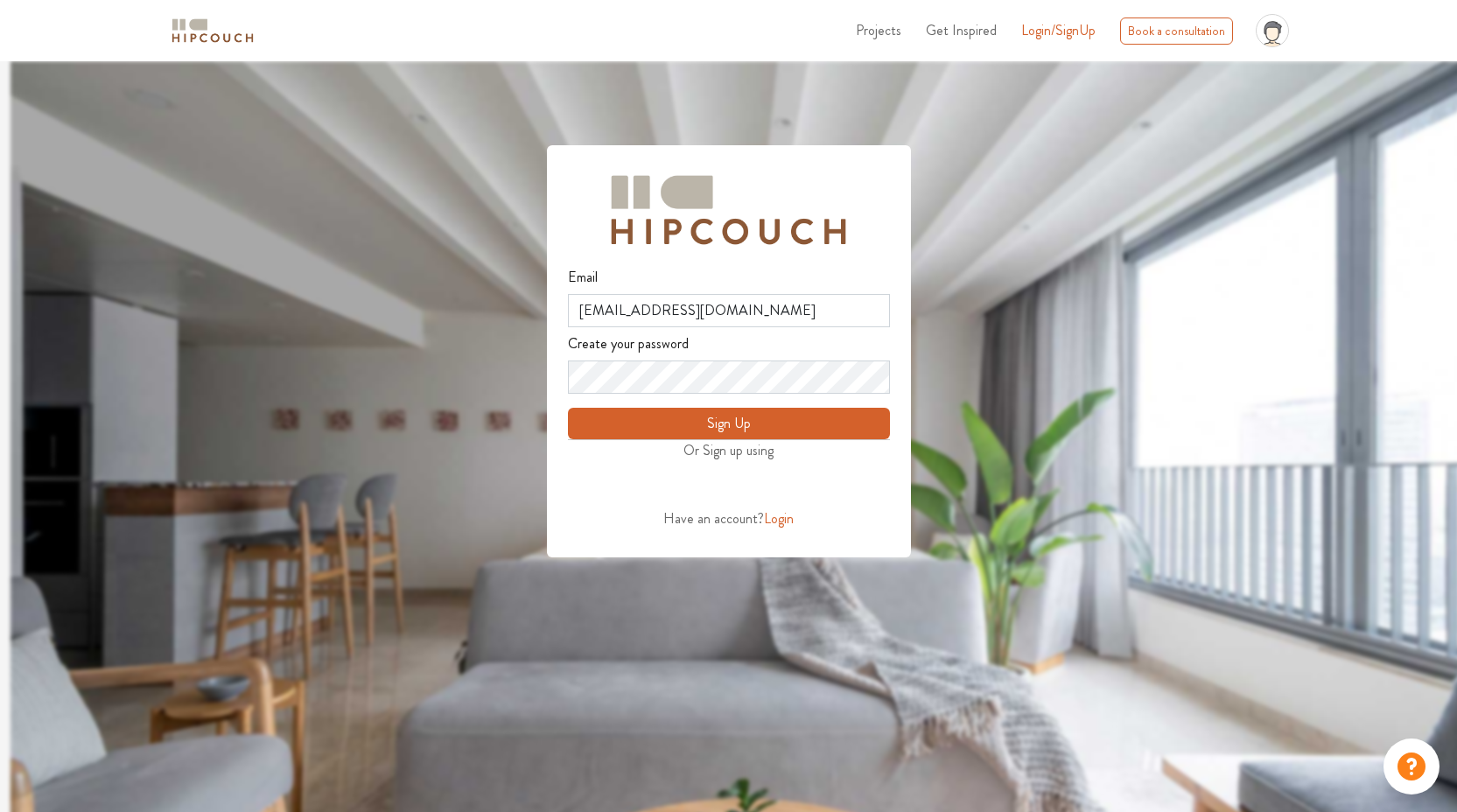 click on "Sign Up" at bounding box center (729, 424) 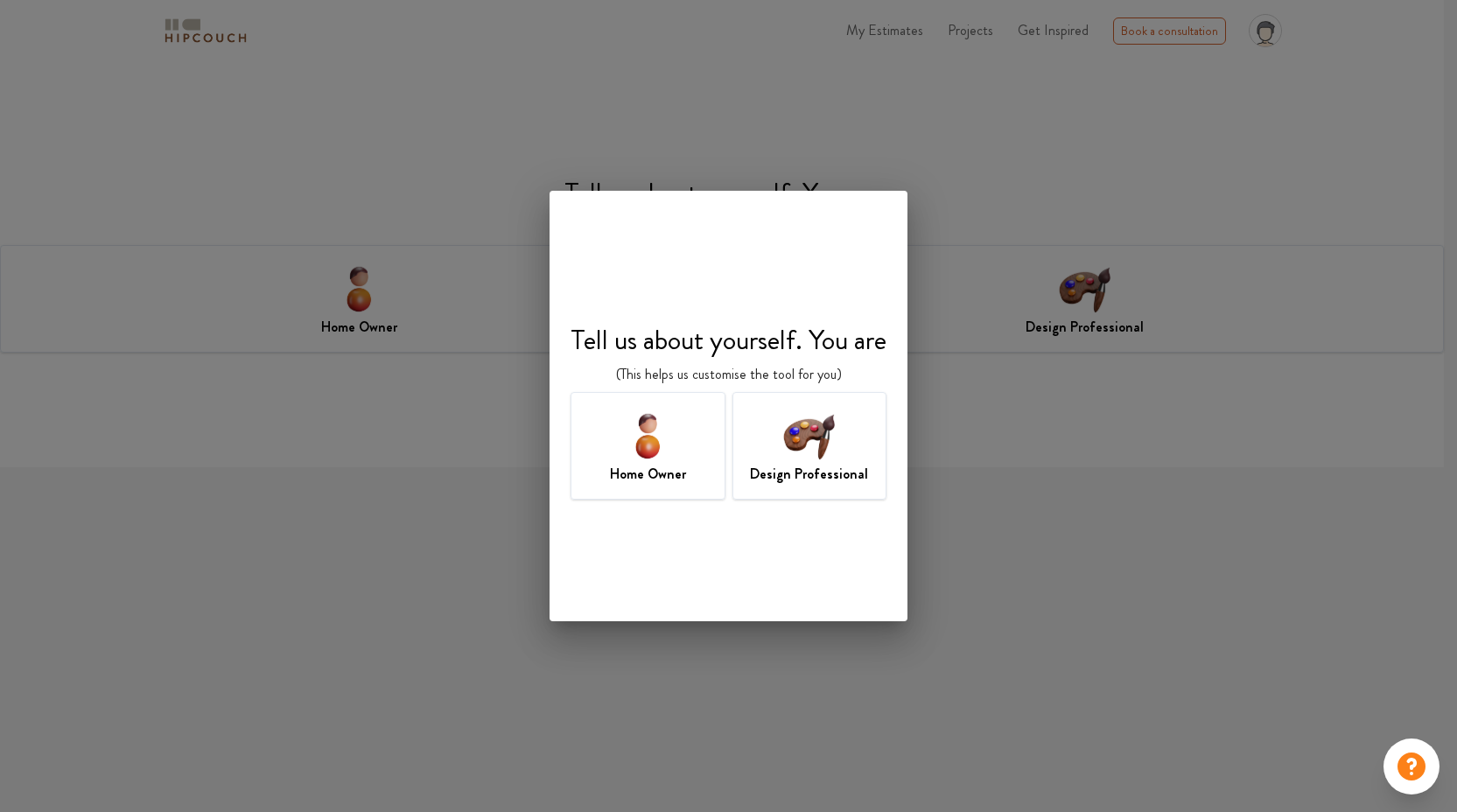 scroll, scrollTop: 0, scrollLeft: 0, axis: both 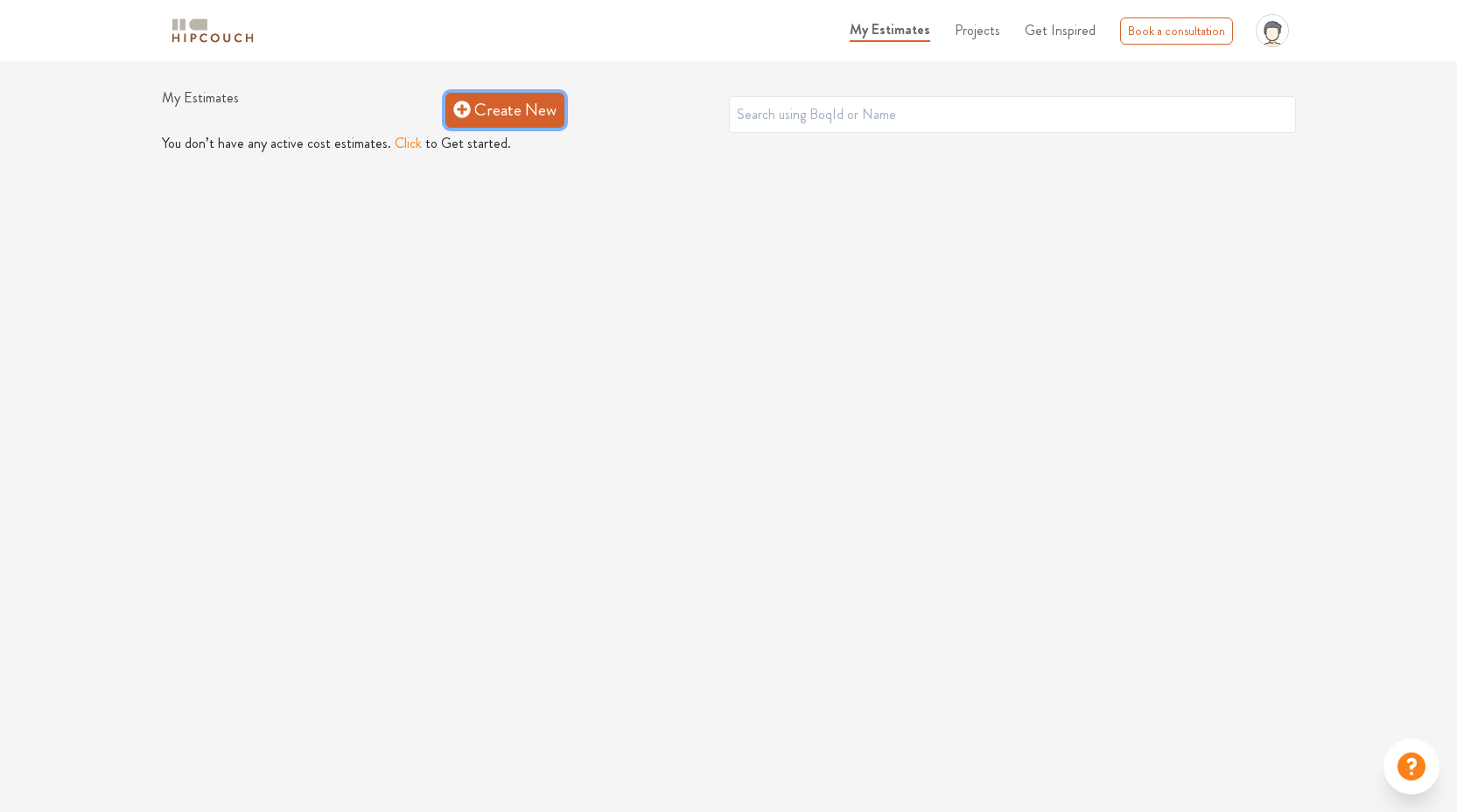click on "Create New" at bounding box center (505, 110) 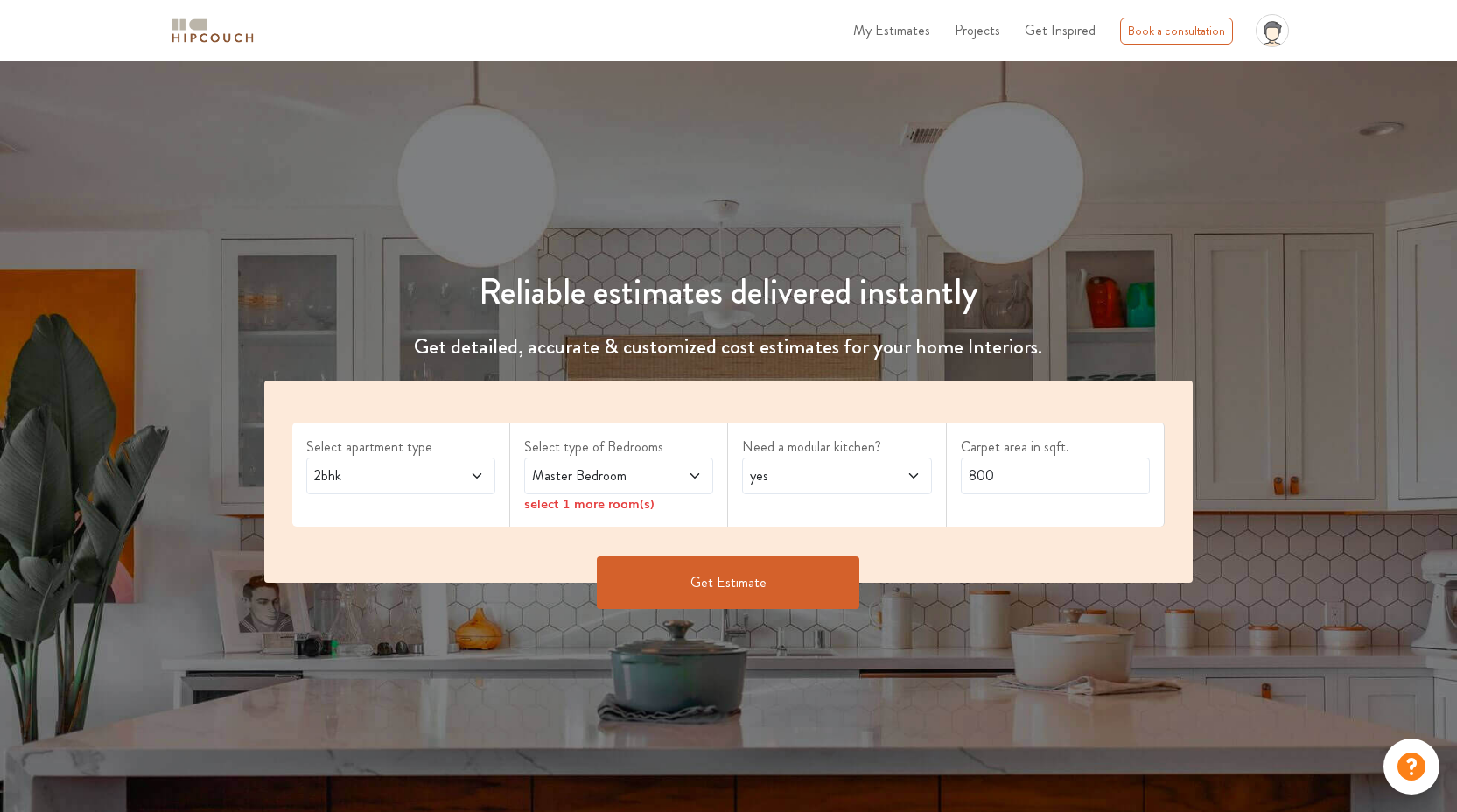 scroll, scrollTop: 0, scrollLeft: 0, axis: both 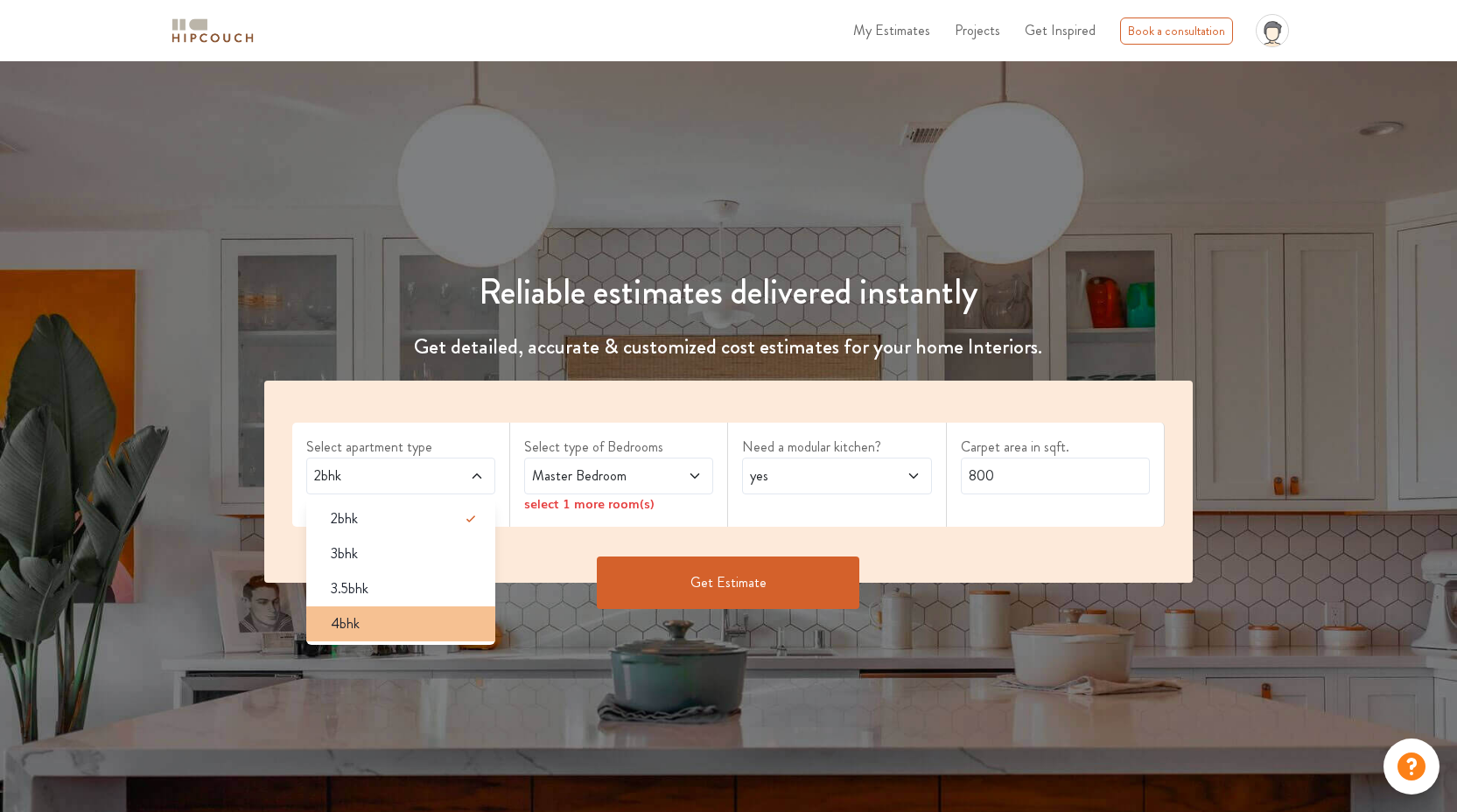 click on "4bhk" at bounding box center [406, 624] 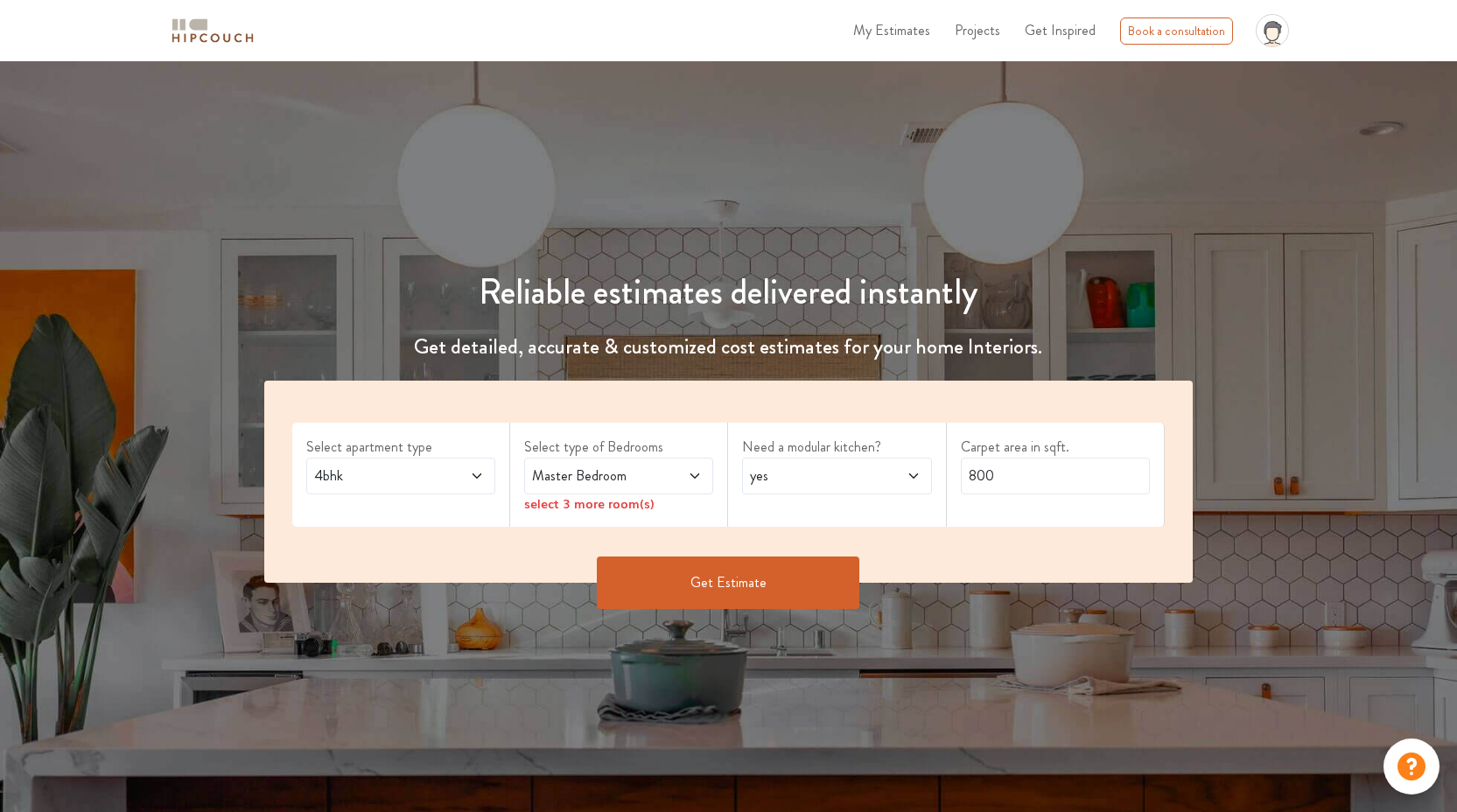 click 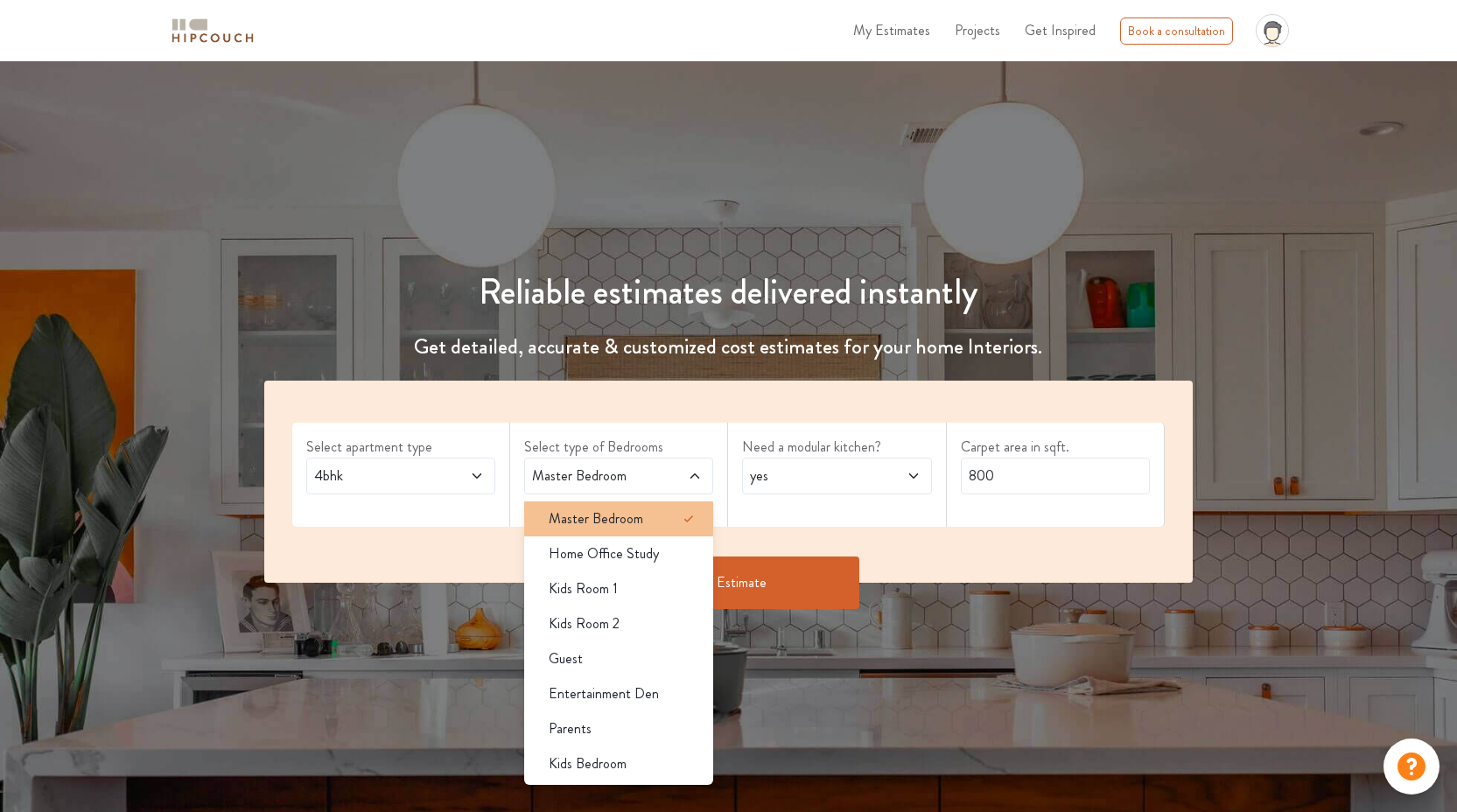 click on "Master Bedroom" at bounding box center (596, 519) 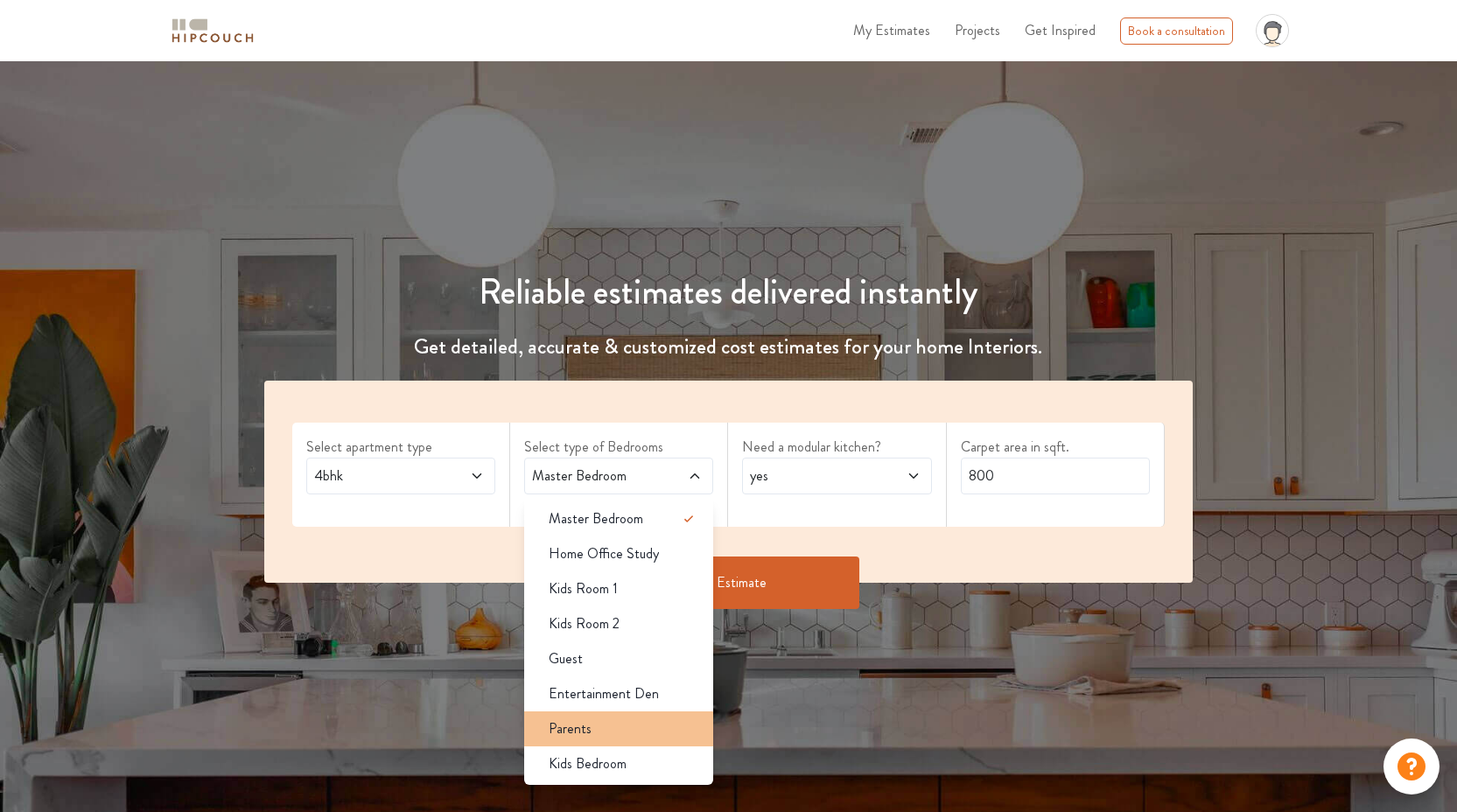 click on "Parents" at bounding box center [624, 729] 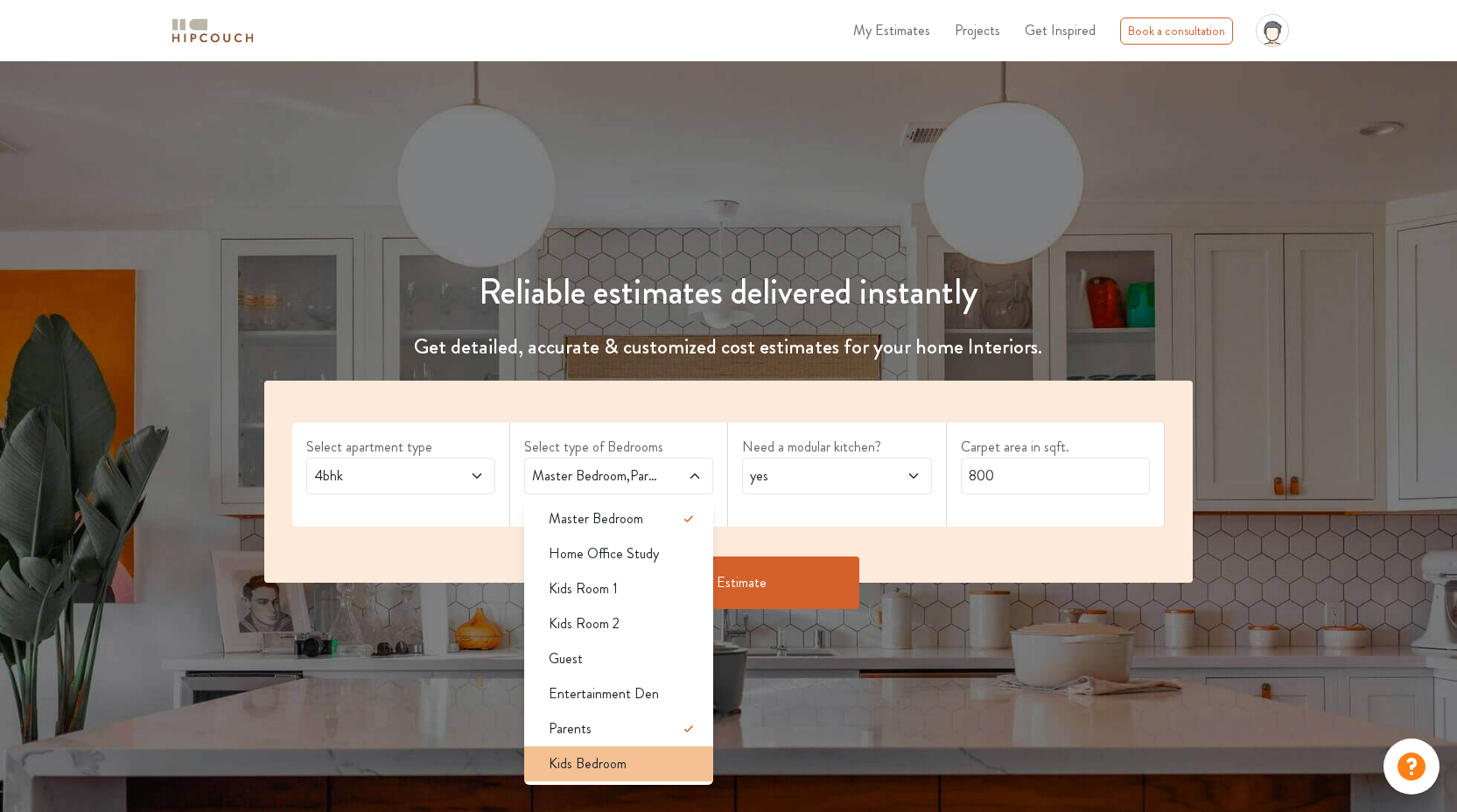 click on "Kids Bedroom" at bounding box center [587, 764] 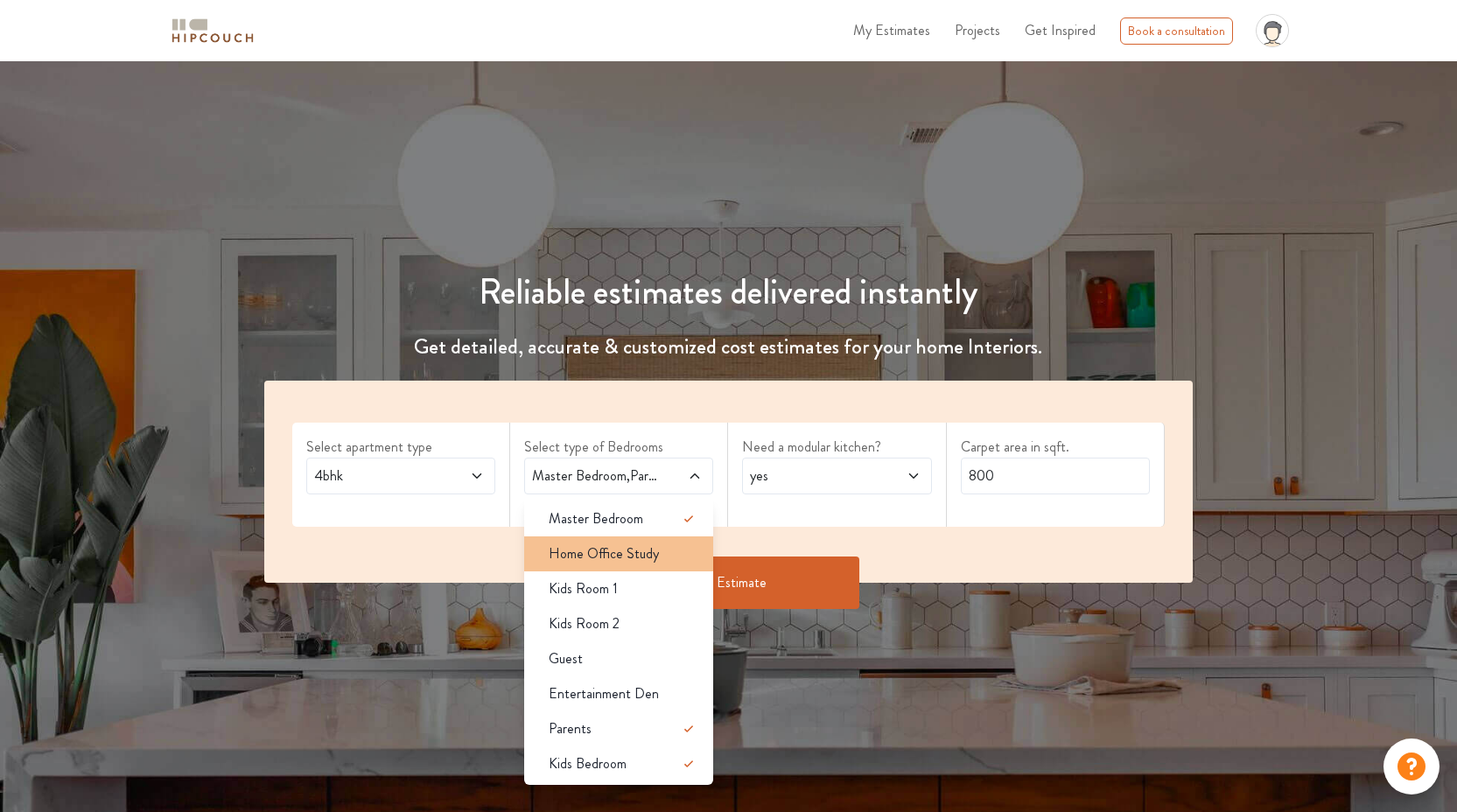 click on "Home Office Study" at bounding box center (604, 554) 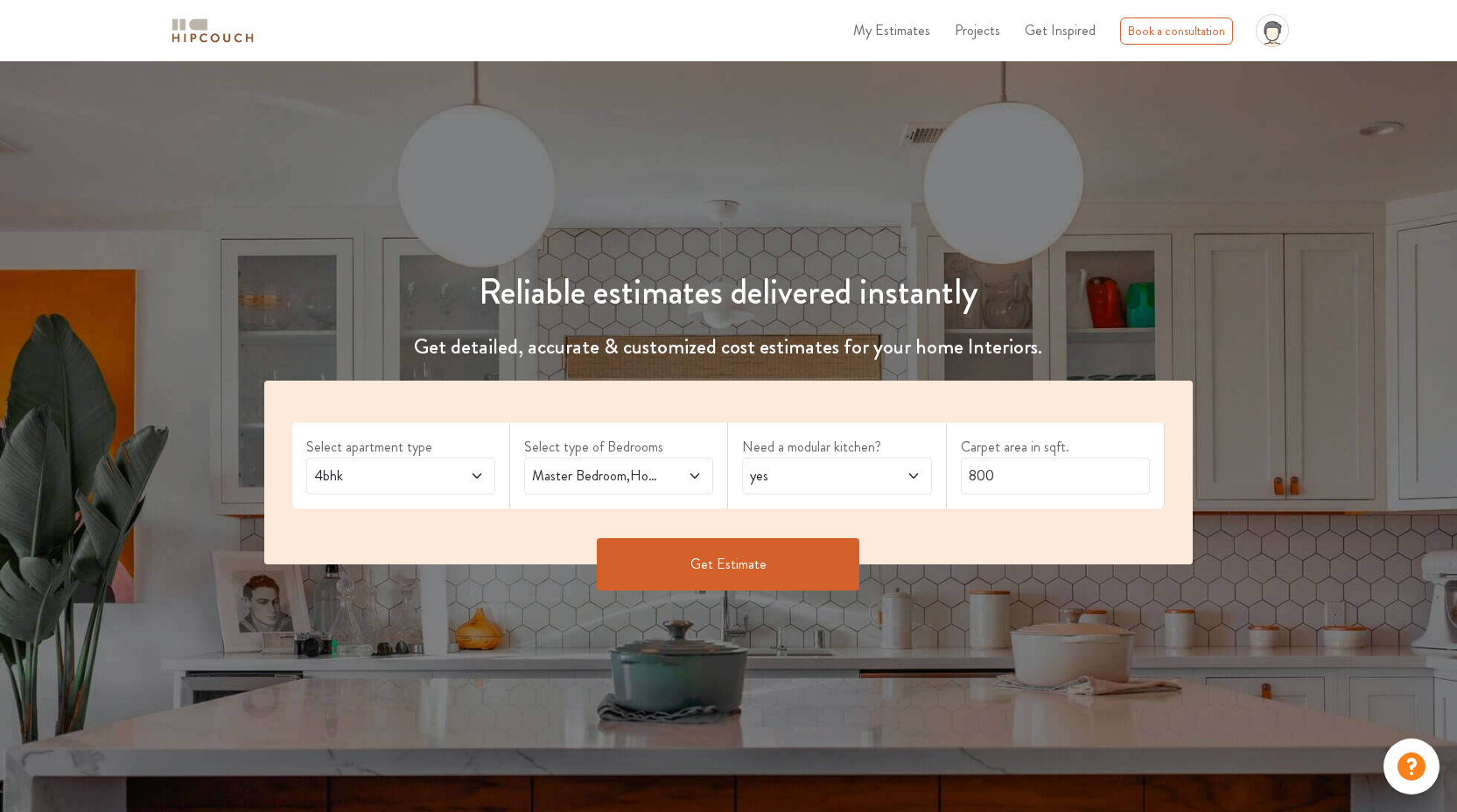 click on "Get Estimate" at bounding box center [728, 564] 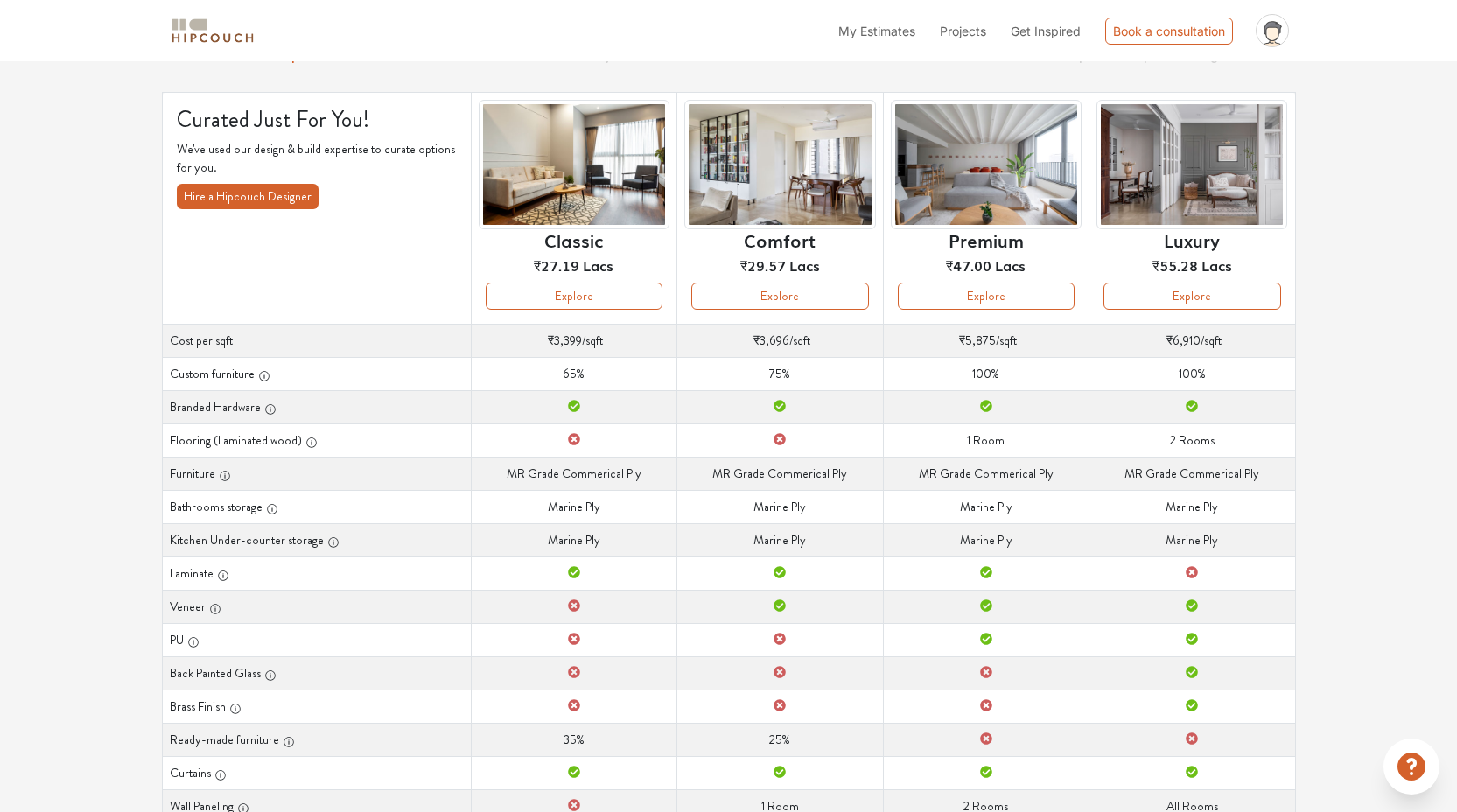 scroll, scrollTop: 88, scrollLeft: 0, axis: vertical 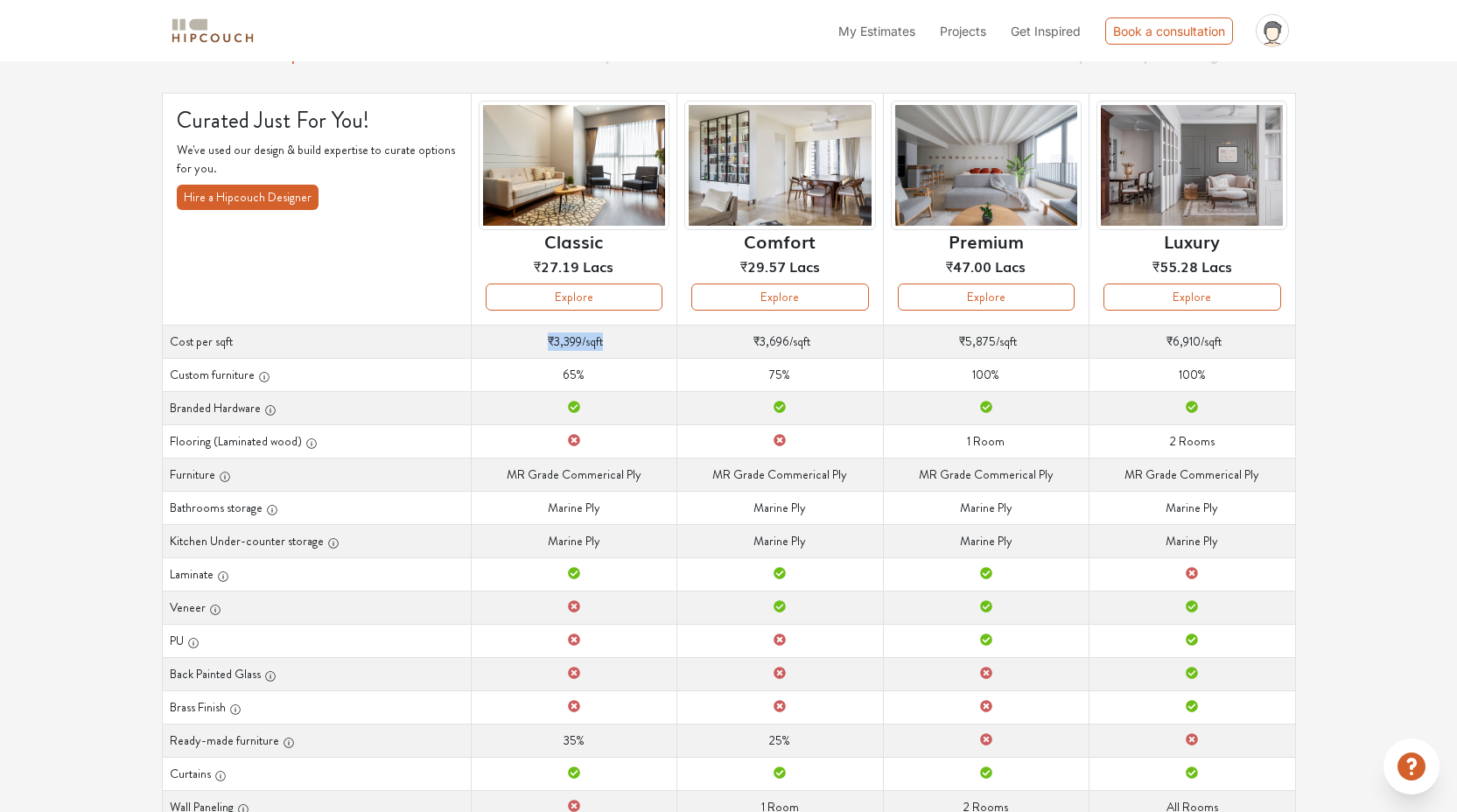 drag, startPoint x: 548, startPoint y: 346, endPoint x: 667, endPoint y: 345, distance: 119.0042 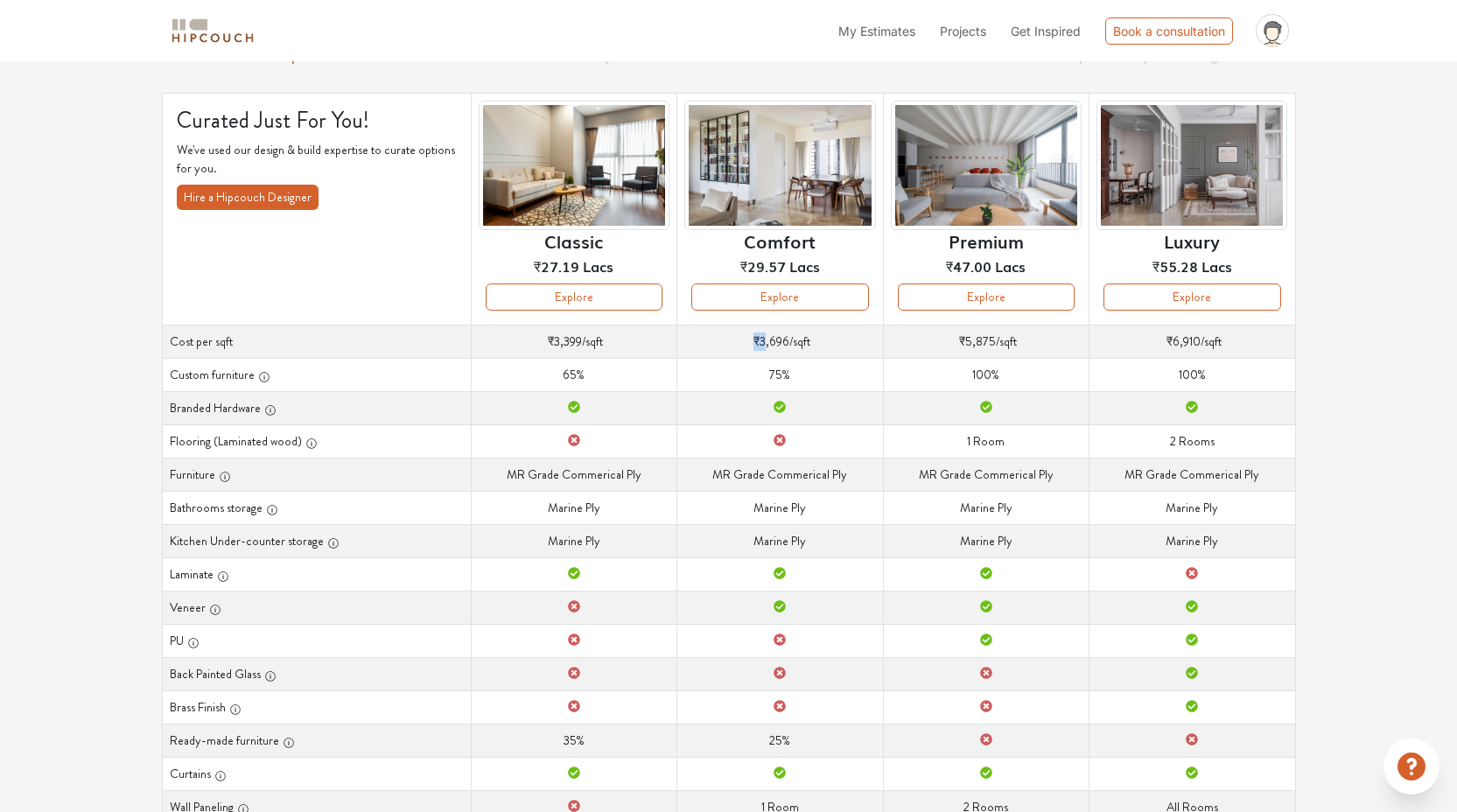 drag, startPoint x: 765, startPoint y: 342, endPoint x: 738, endPoint y: 343, distance: 27.018512 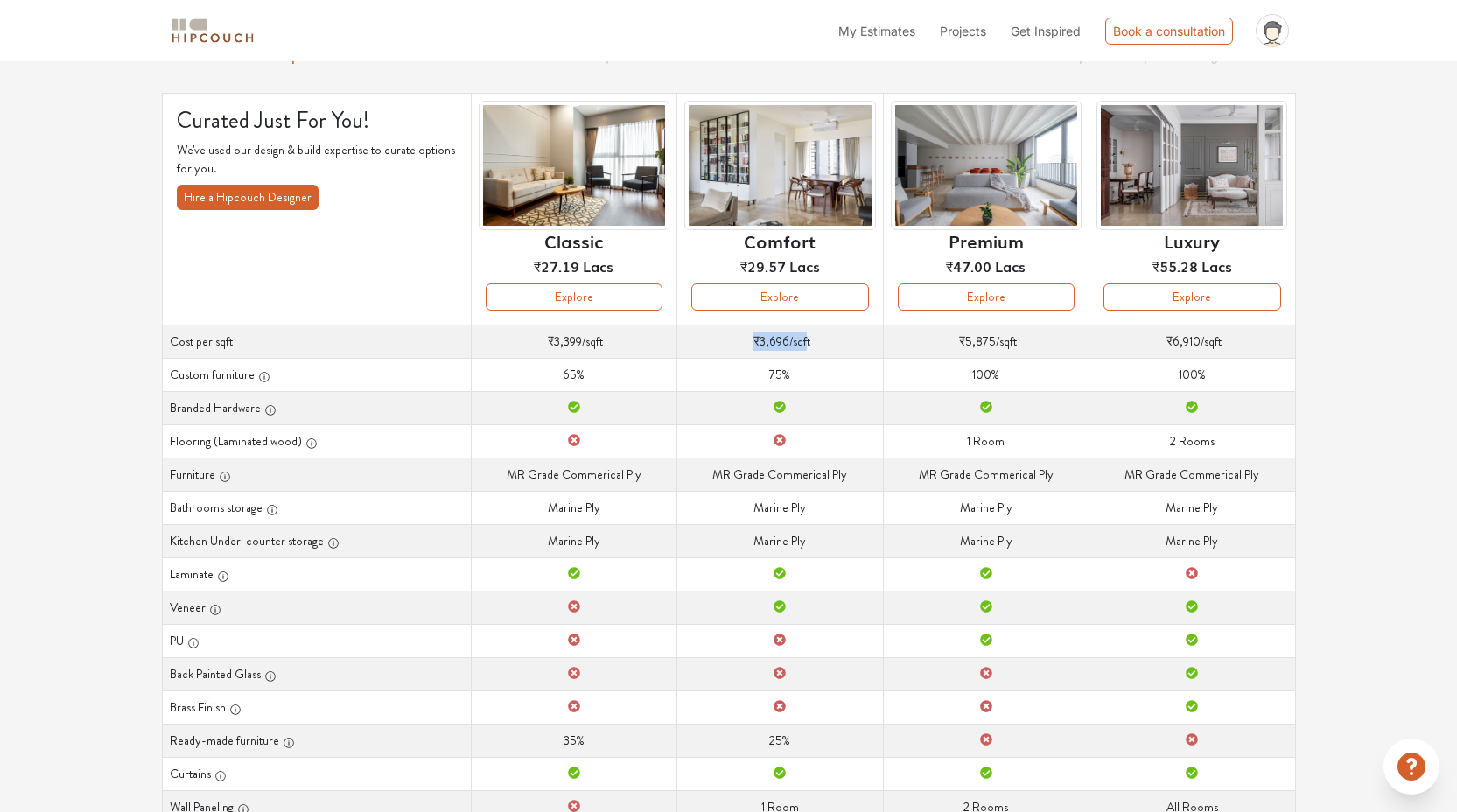 drag, startPoint x: 738, startPoint y: 343, endPoint x: 807, endPoint y: 347, distance: 69.11584 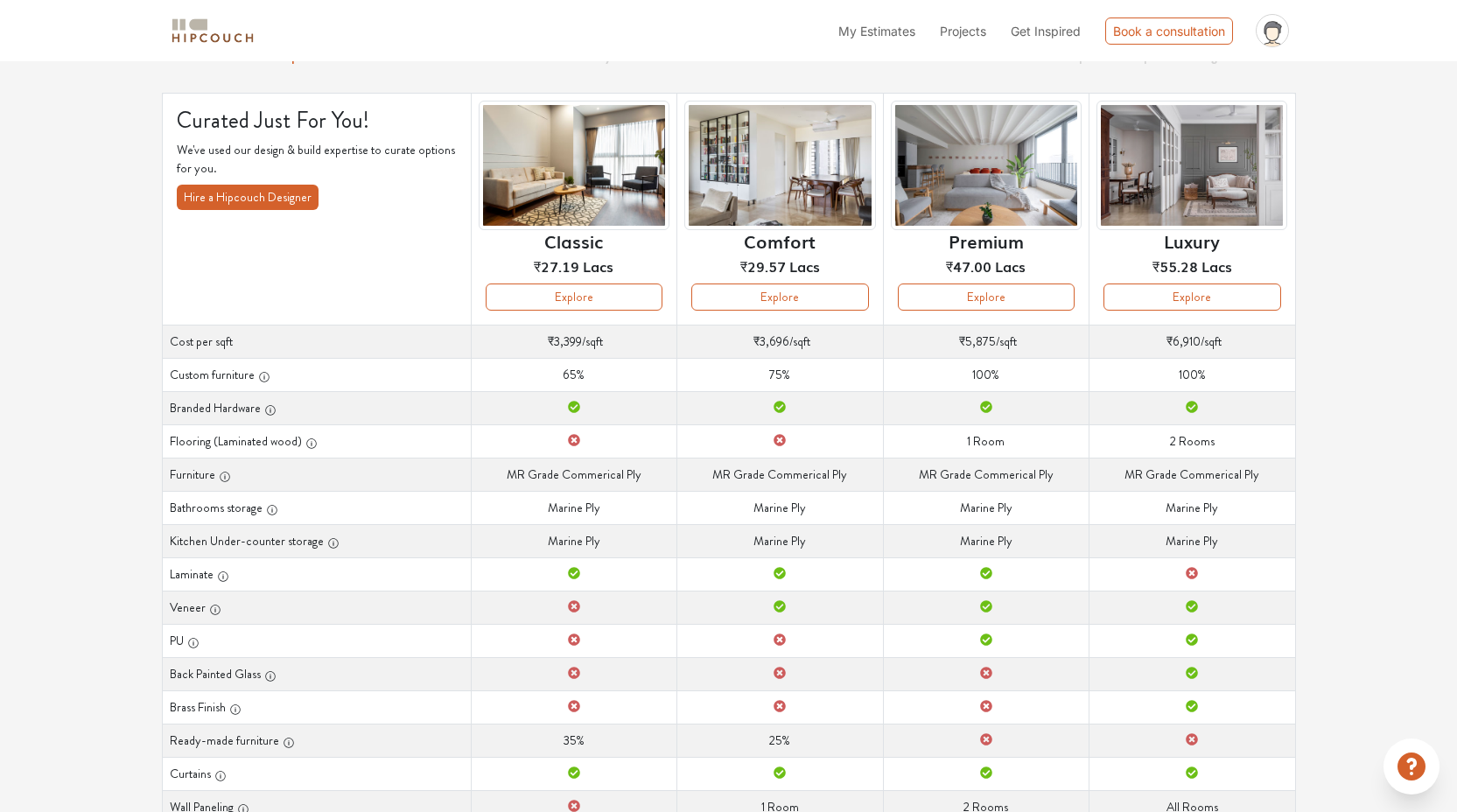 click on "Cost per sqft ₹3,696 /sqft" at bounding box center [780, 341] 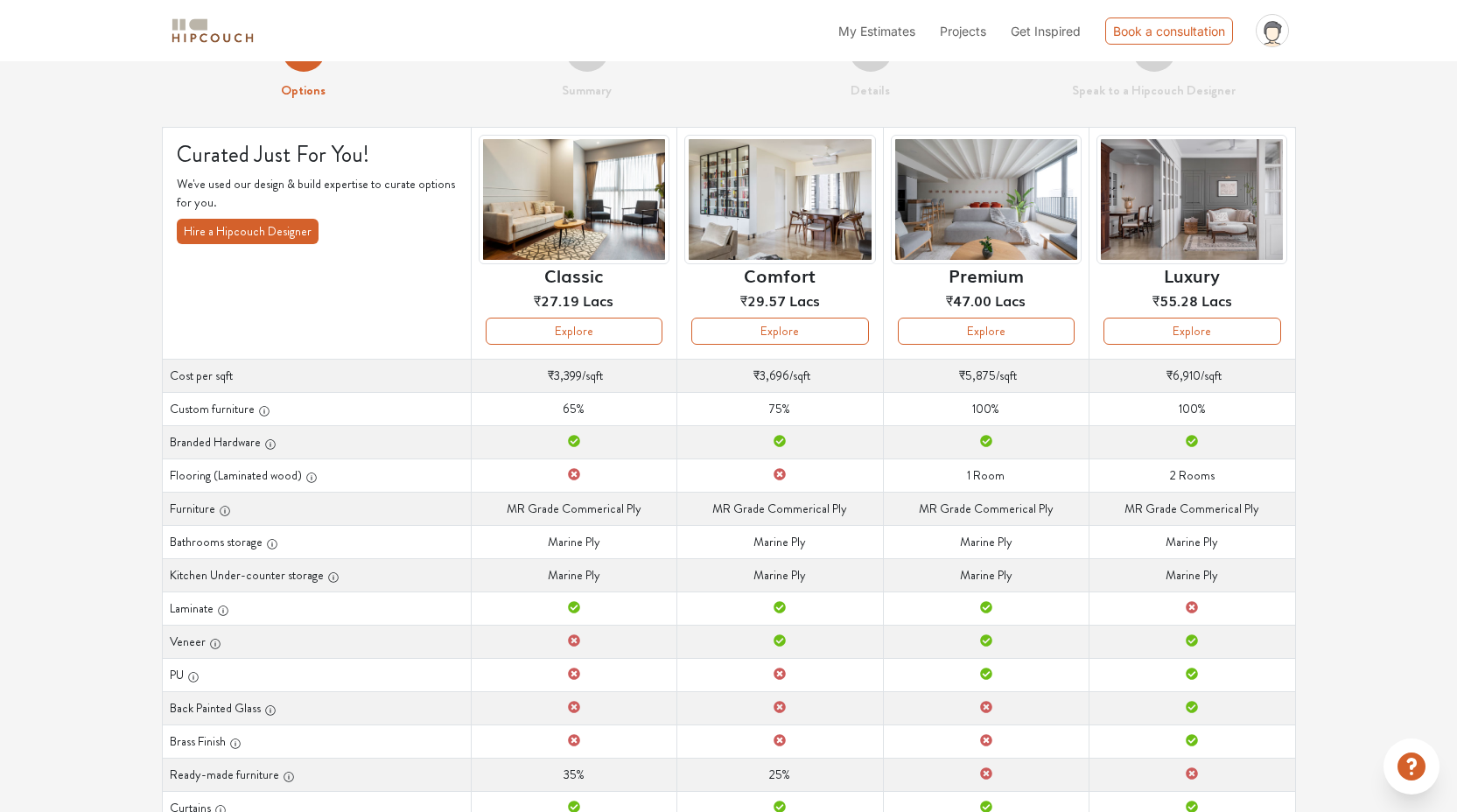 scroll, scrollTop: 53, scrollLeft: 0, axis: vertical 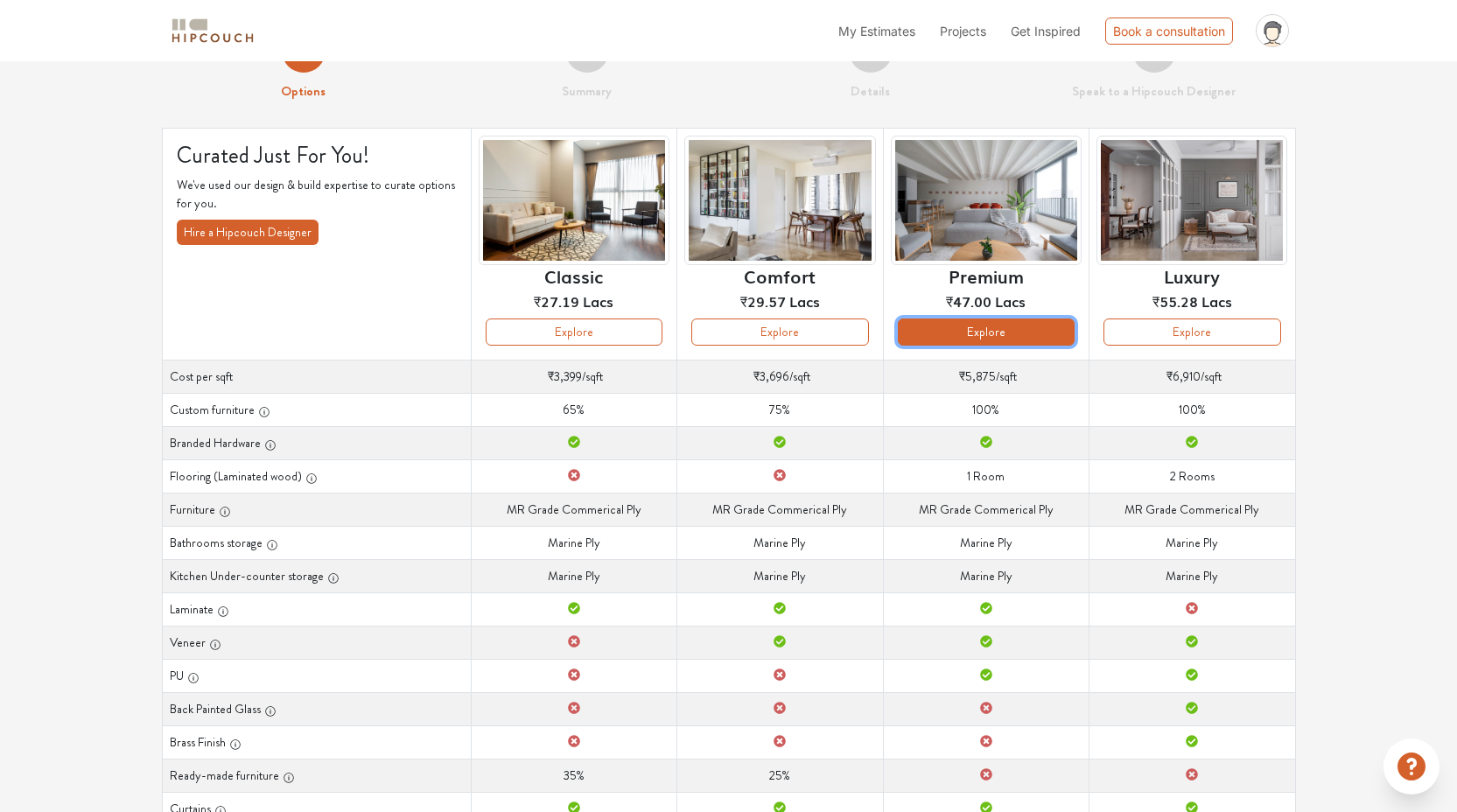 click on "Explore" at bounding box center [986, 332] 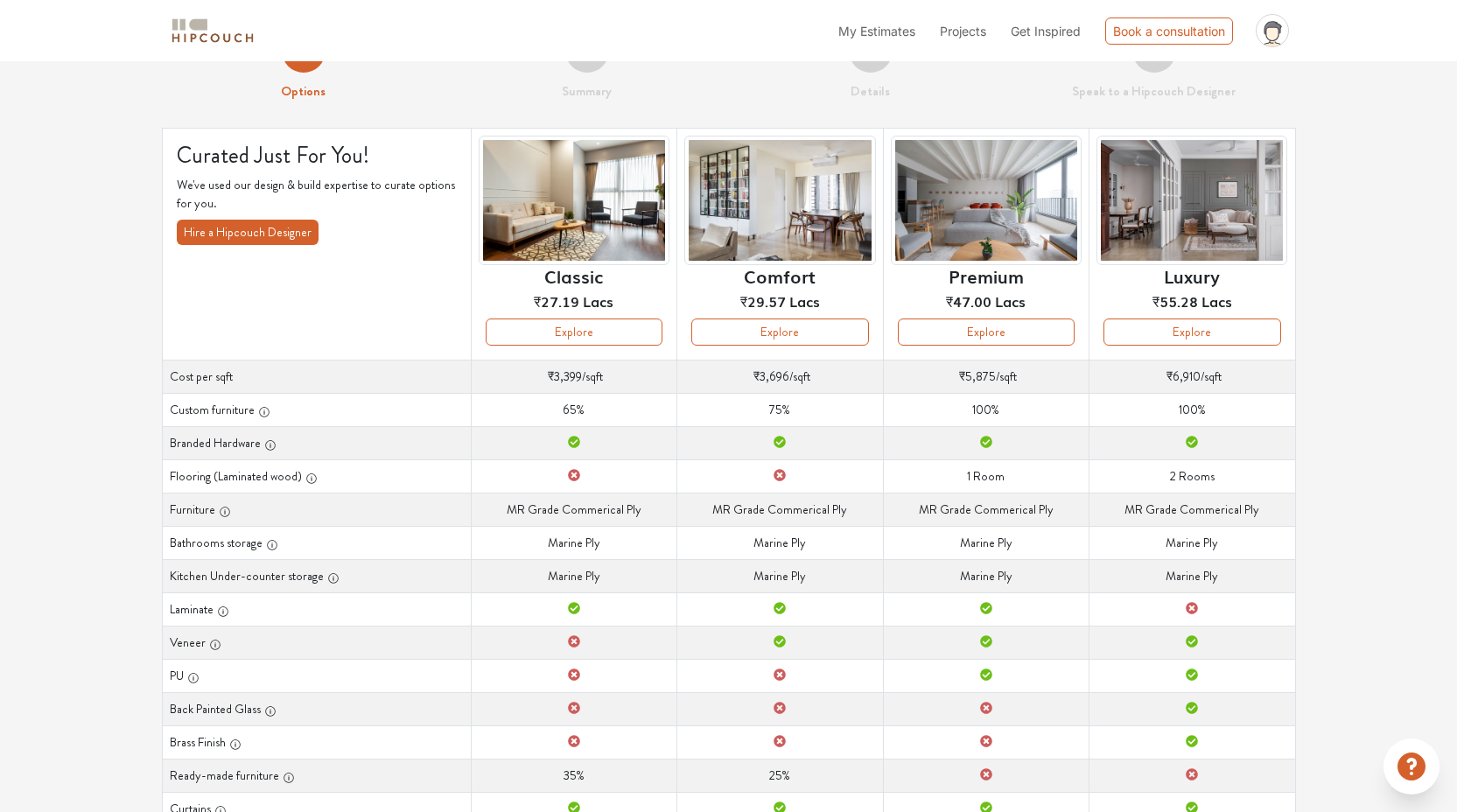 scroll, scrollTop: 0, scrollLeft: 0, axis: both 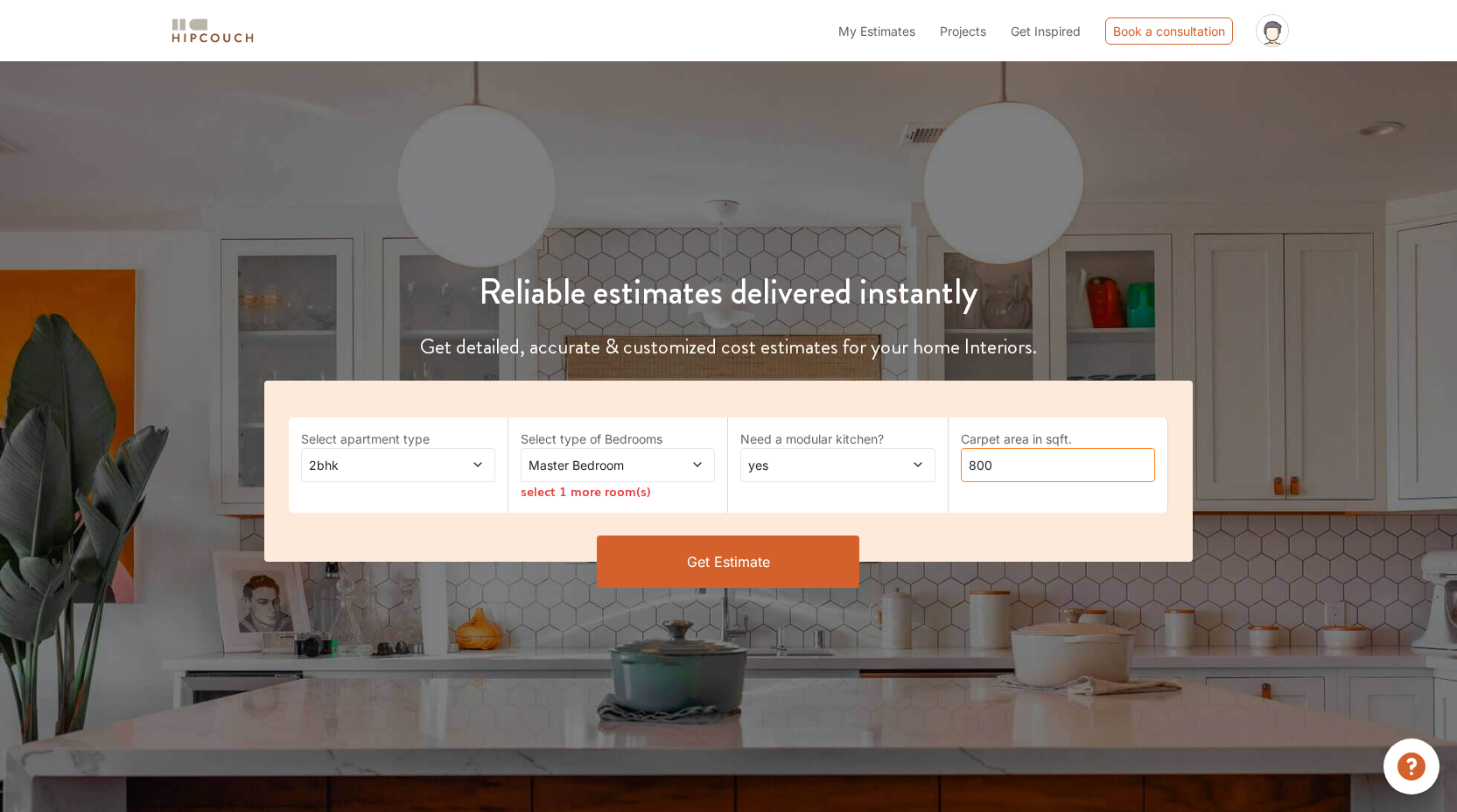 click on "800" at bounding box center (1058, 465) 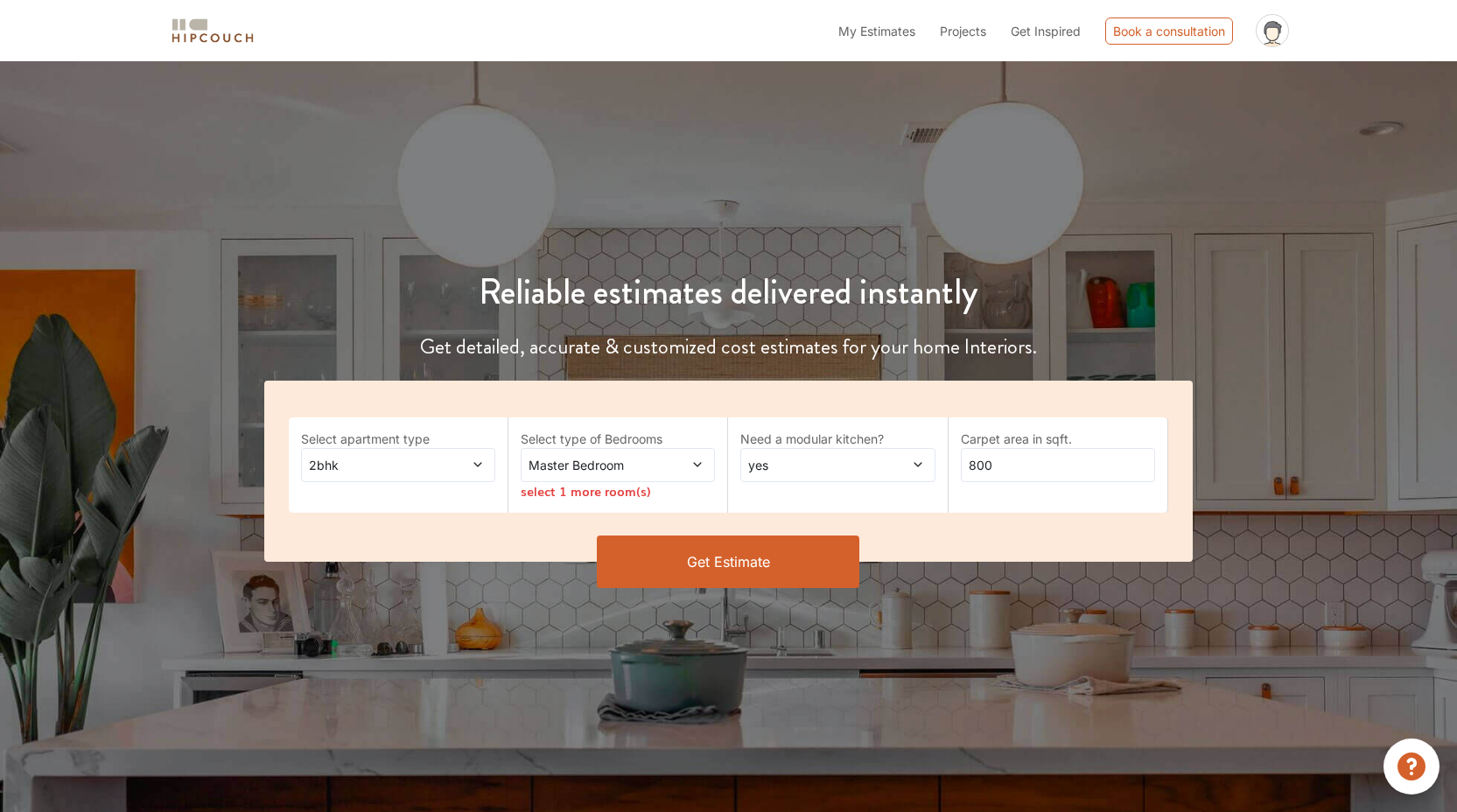 click 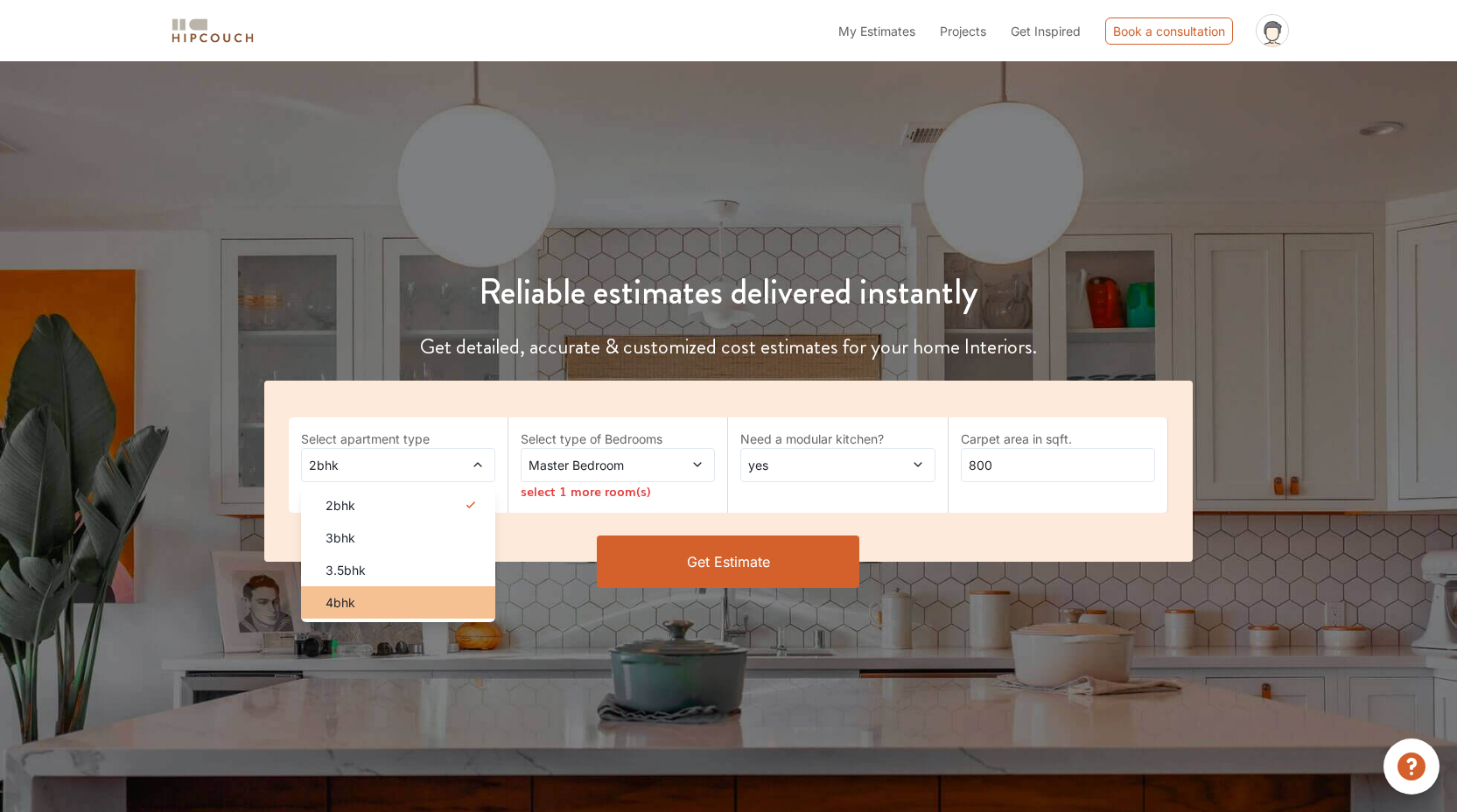 click on "4bhk" at bounding box center (403, 602) 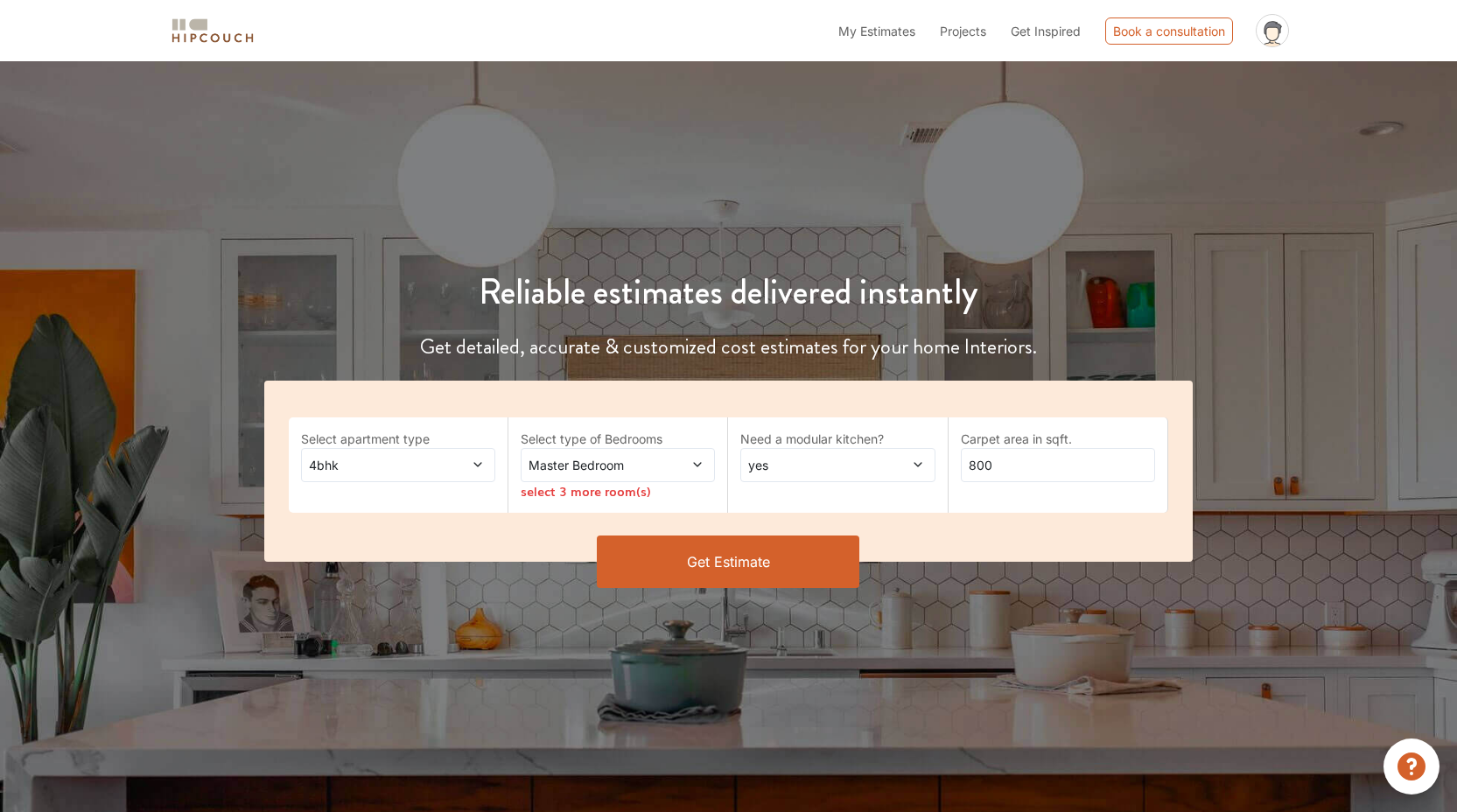 click 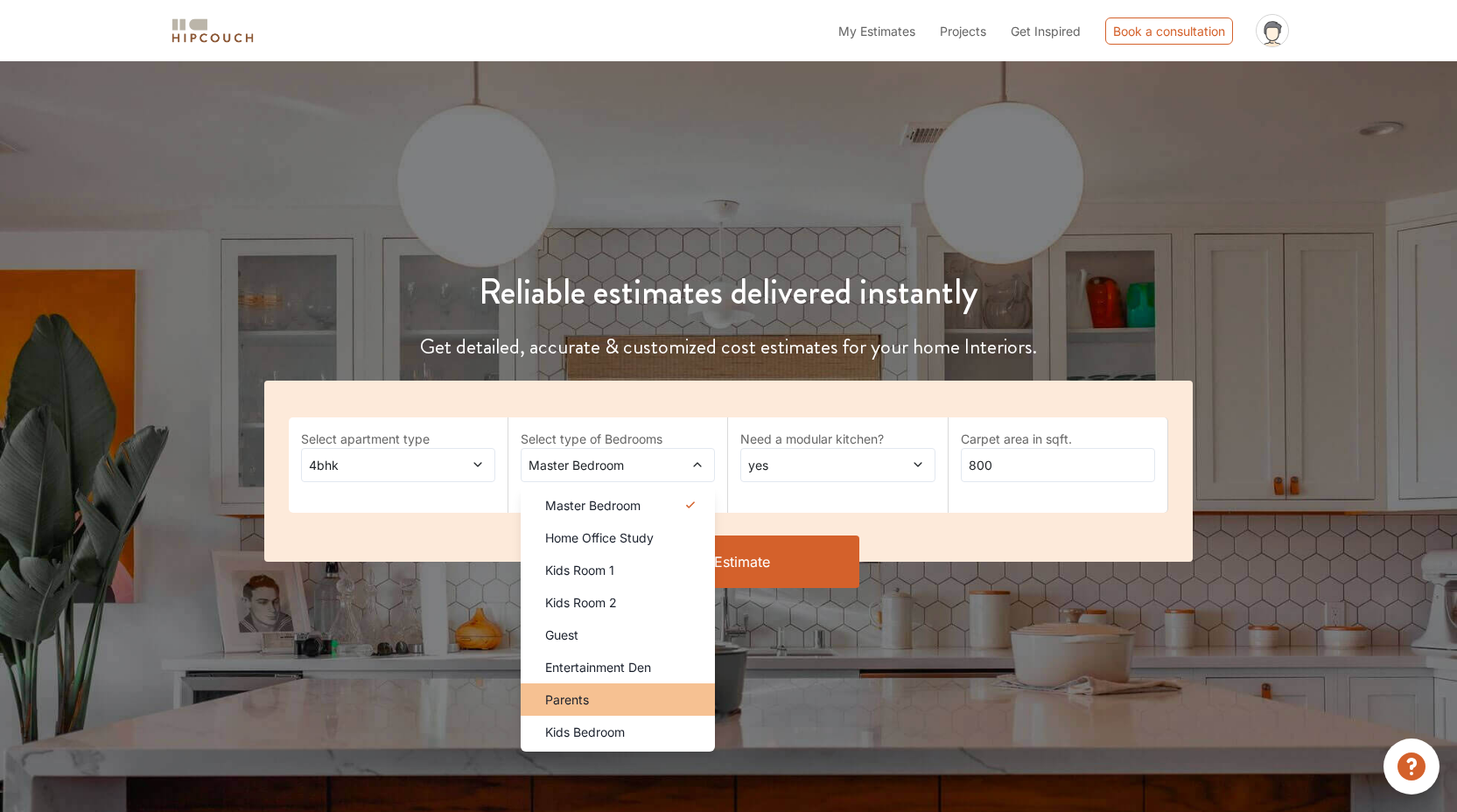 click on "Parents" at bounding box center [623, 699] 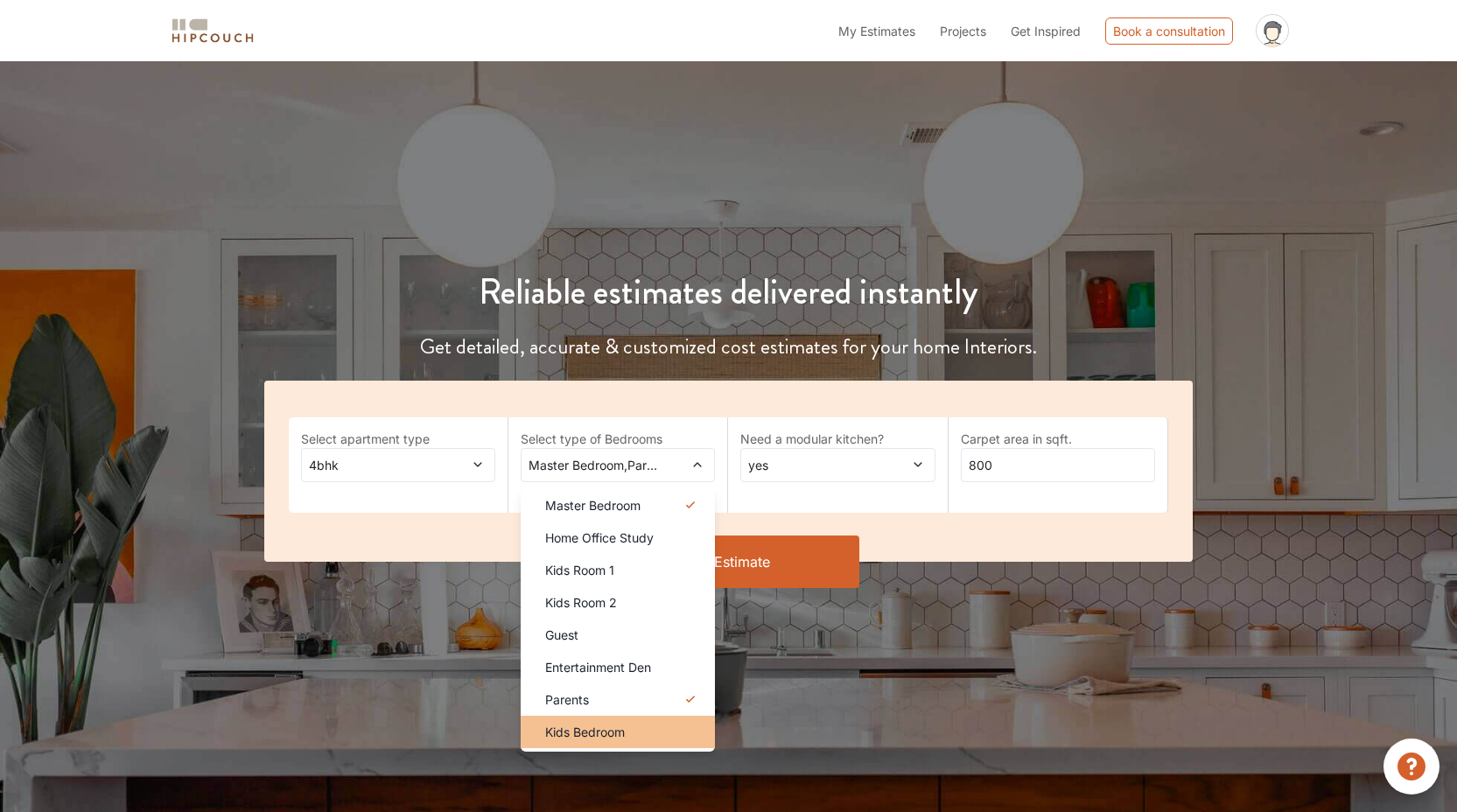 click on "Kids Bedroom" at bounding box center [585, 732] 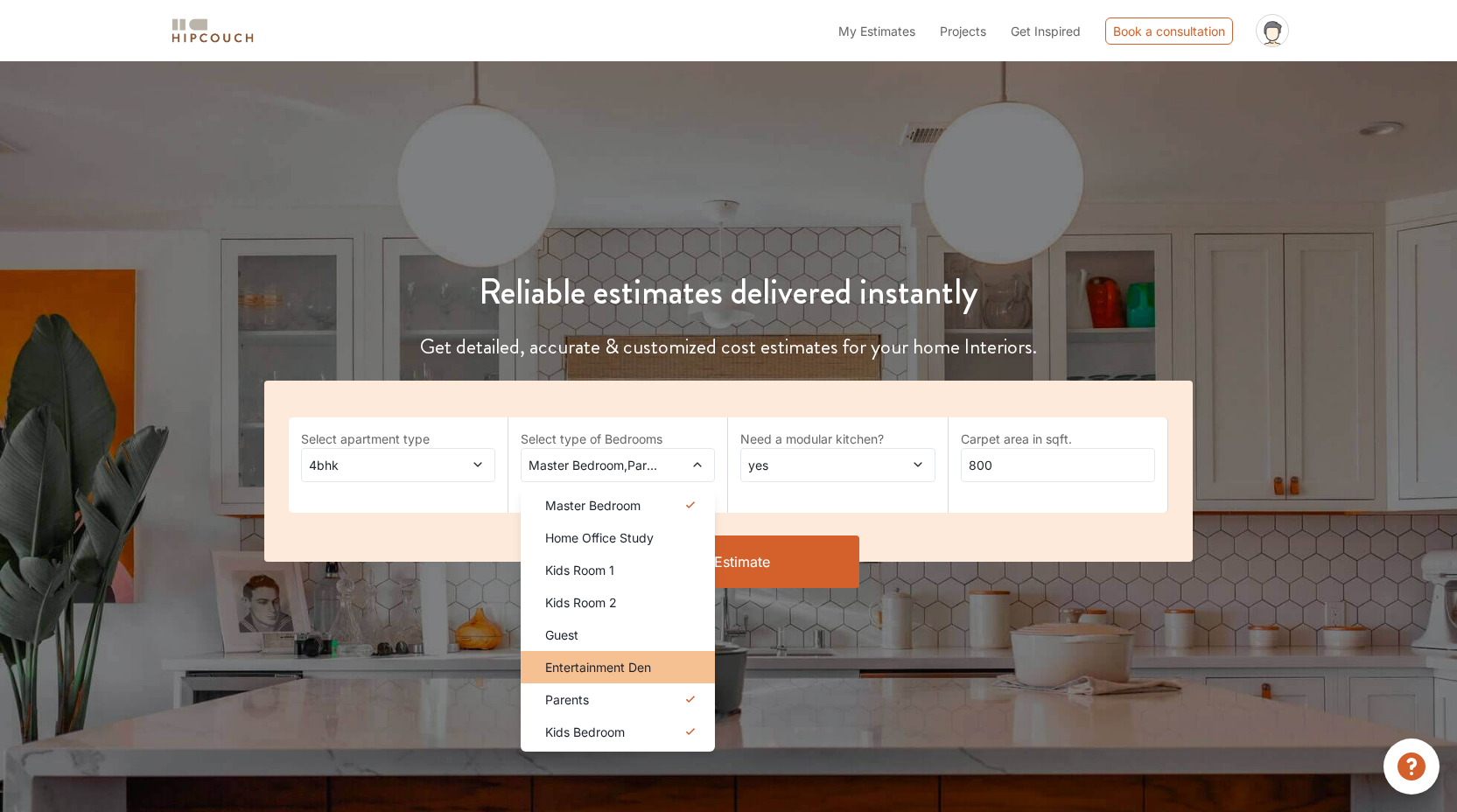 click on "Entertainment Den" at bounding box center [598, 667] 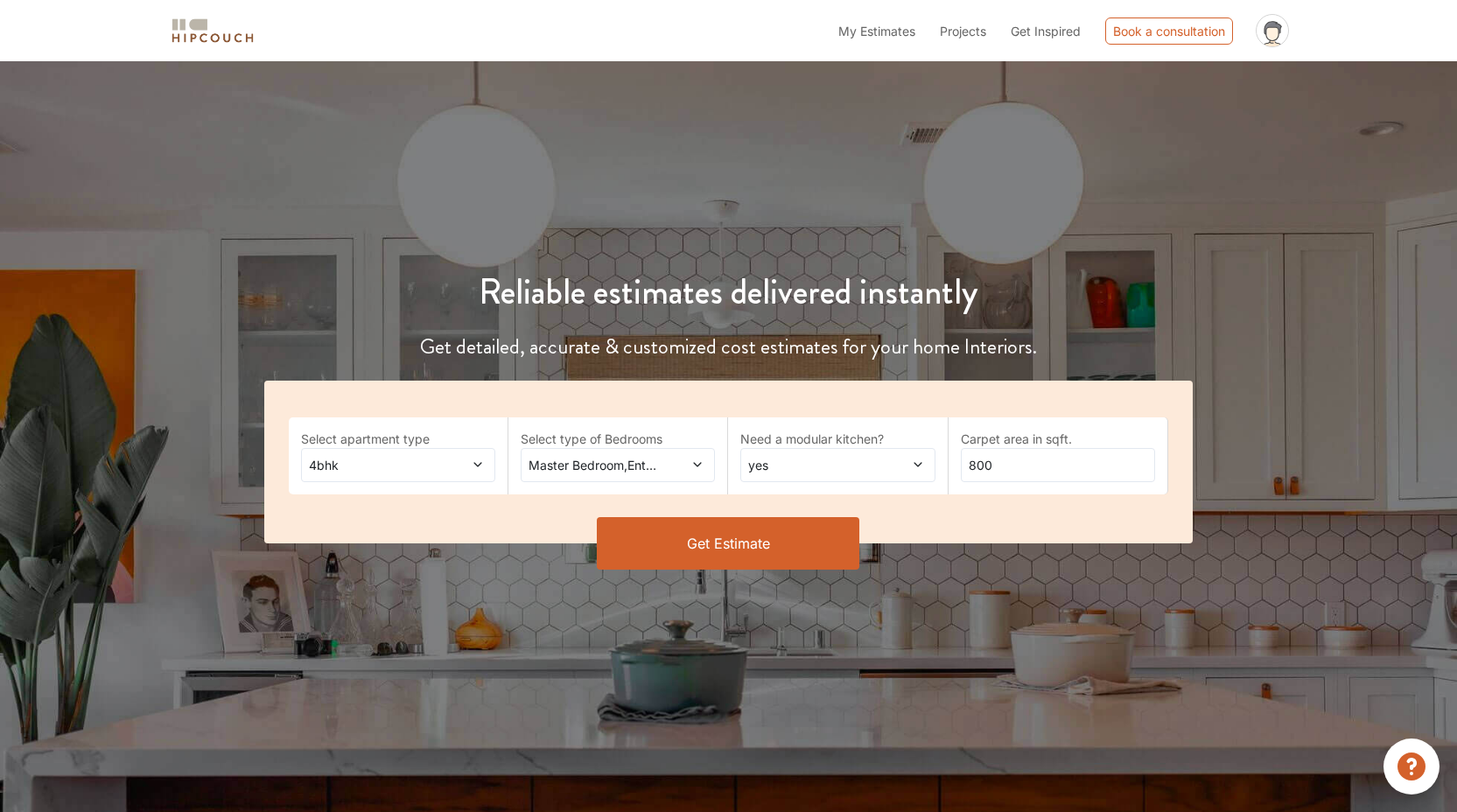 click 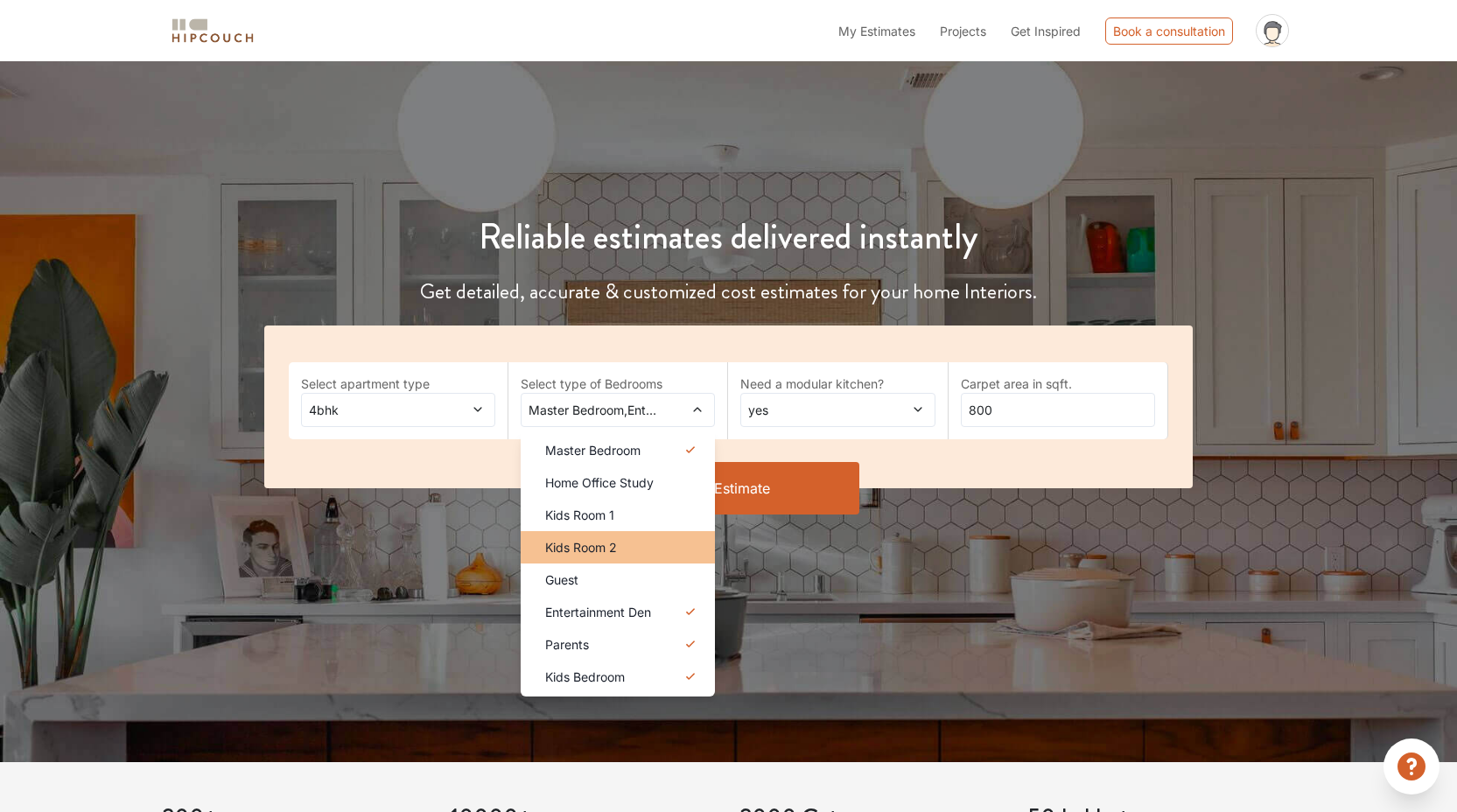 scroll, scrollTop: 0, scrollLeft: 0, axis: both 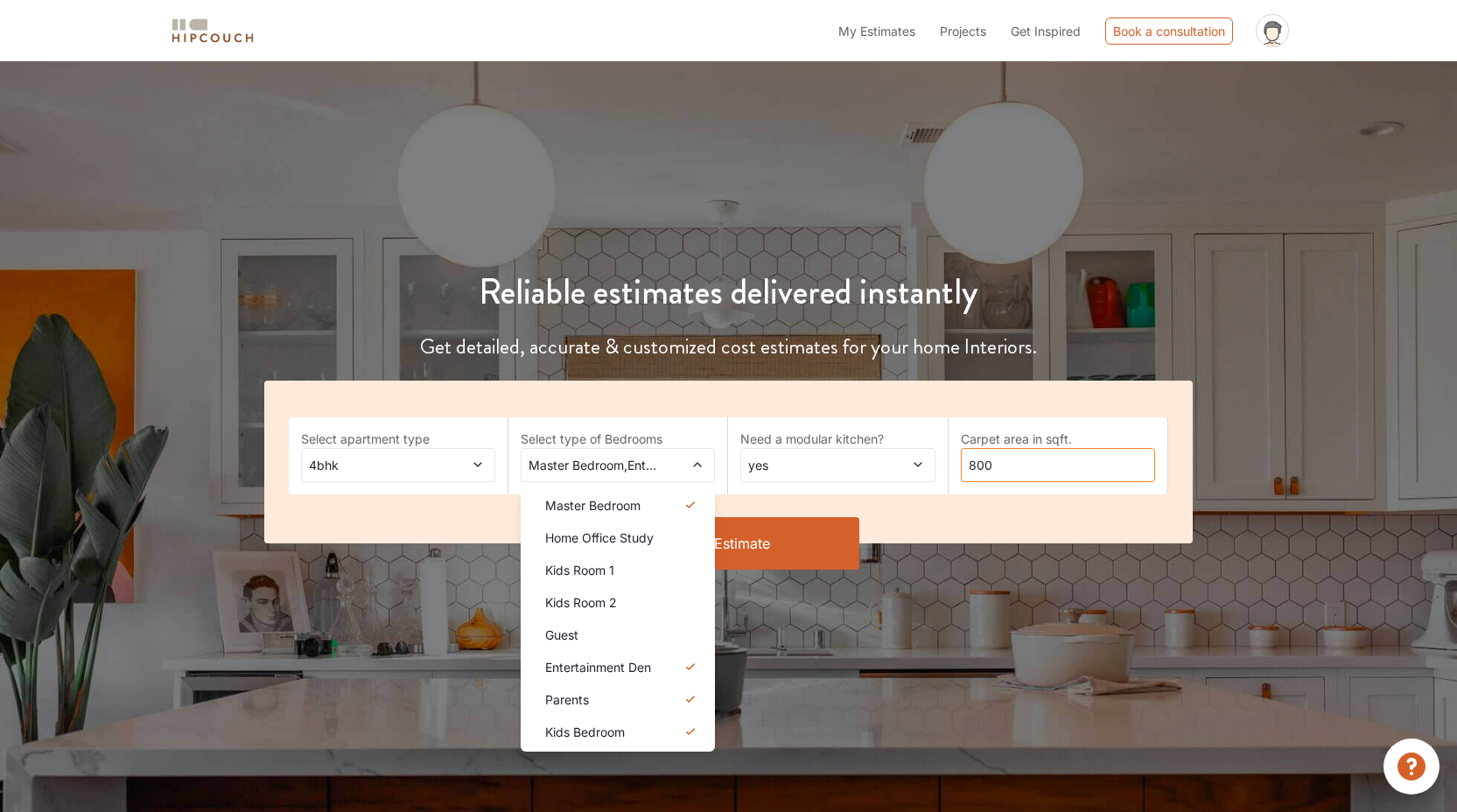 click on "800" at bounding box center [1058, 465] 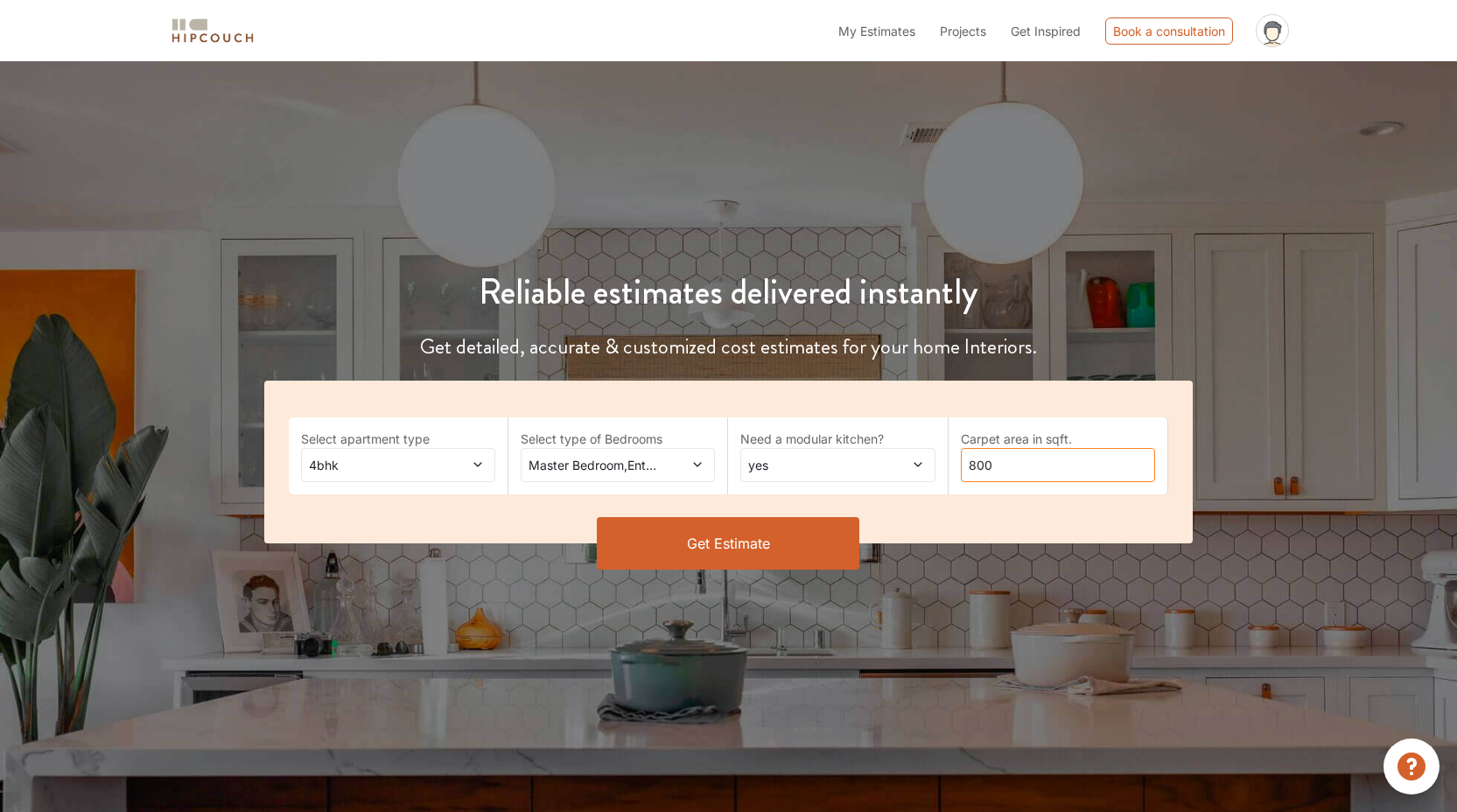 click on "800" at bounding box center [1058, 465] 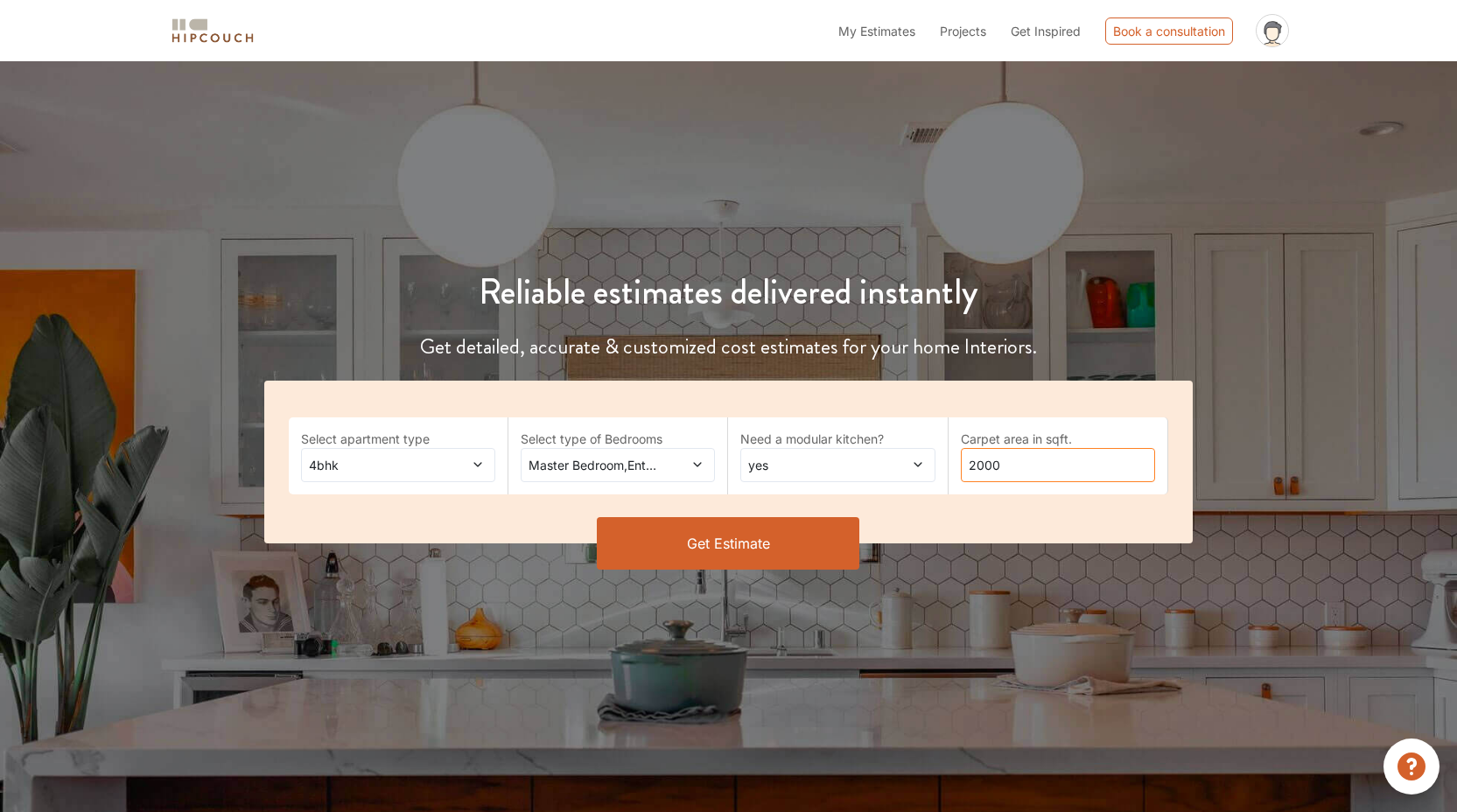 type on "2000" 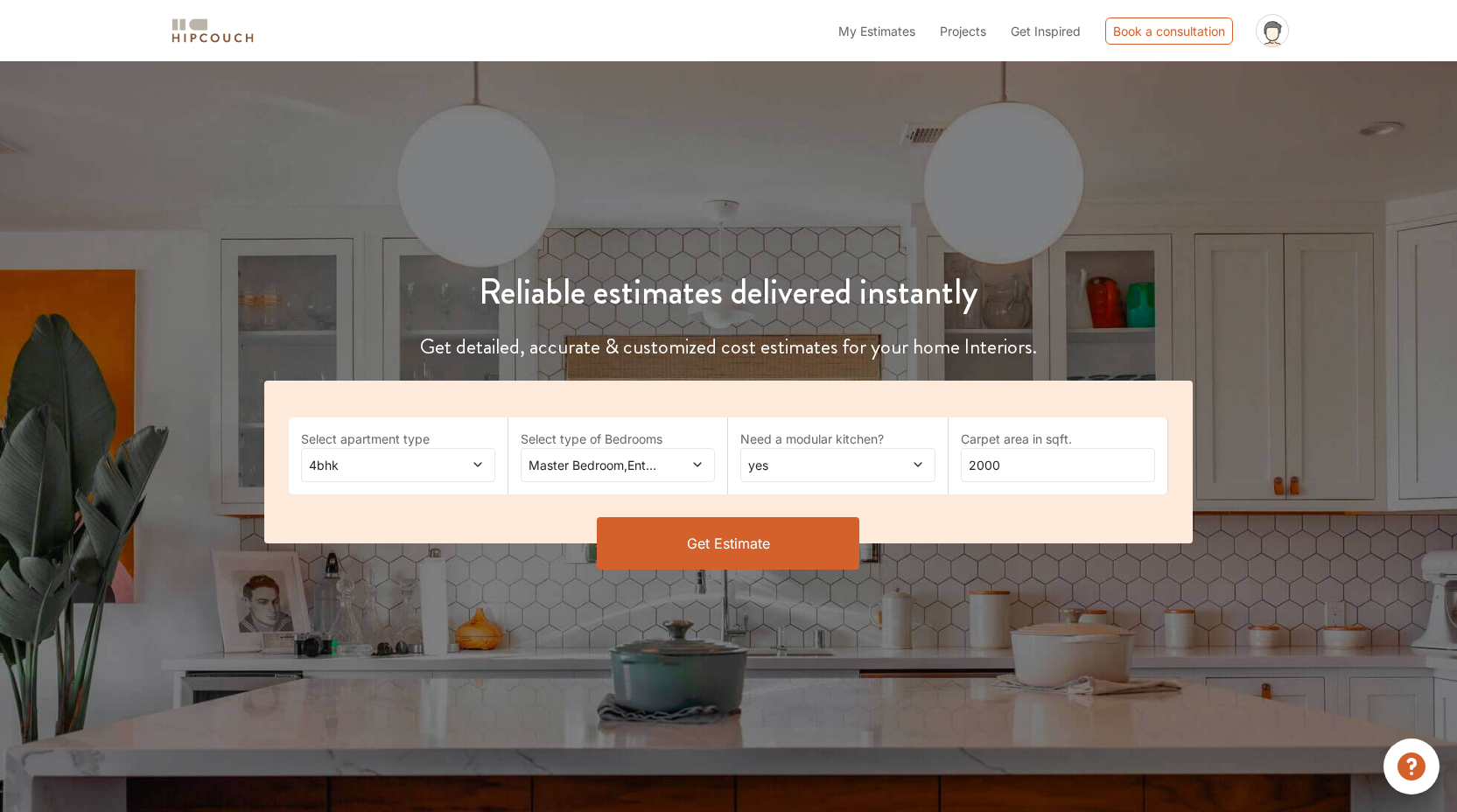 click on "Get Estimate" at bounding box center [728, 543] 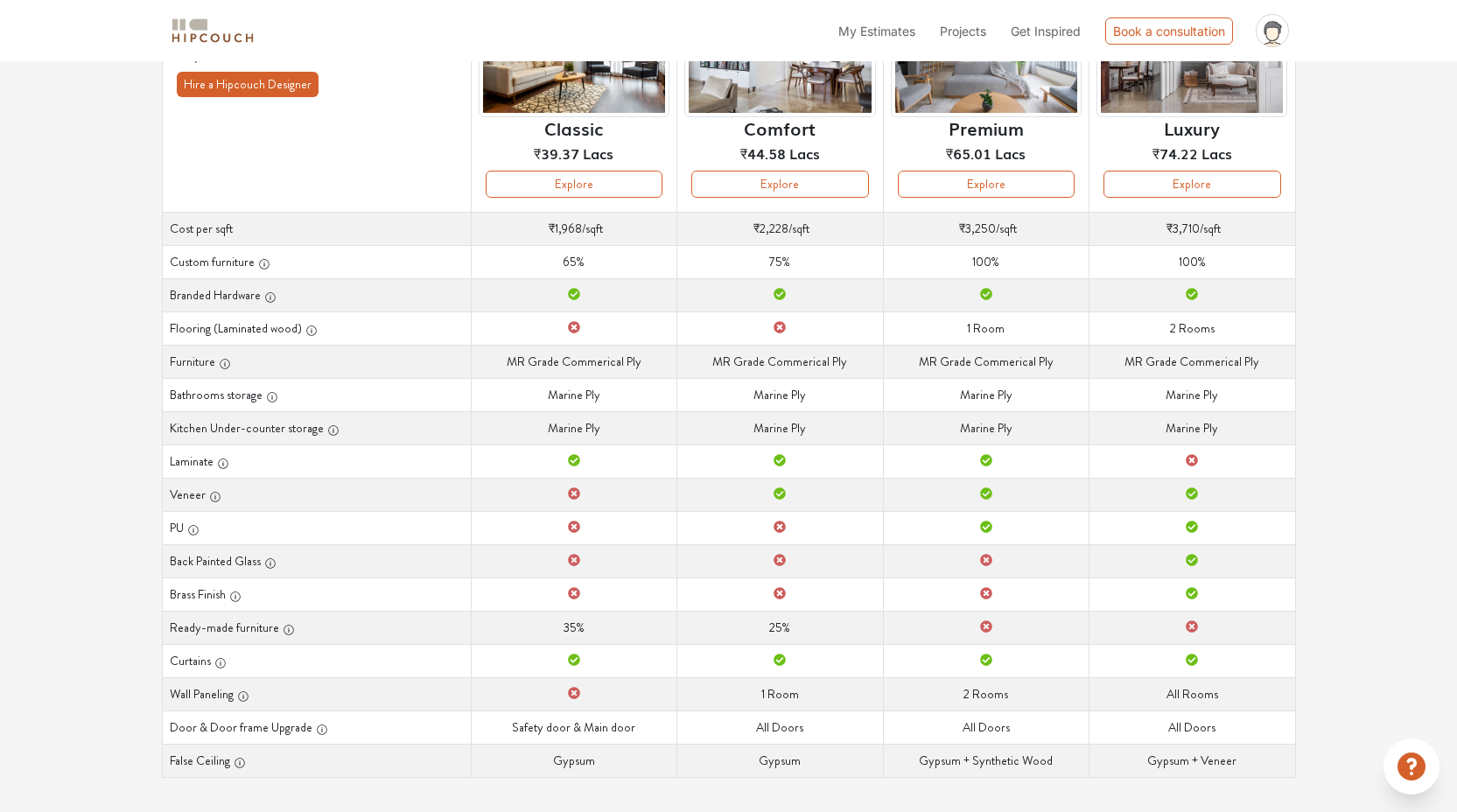 scroll, scrollTop: 209, scrollLeft: 0, axis: vertical 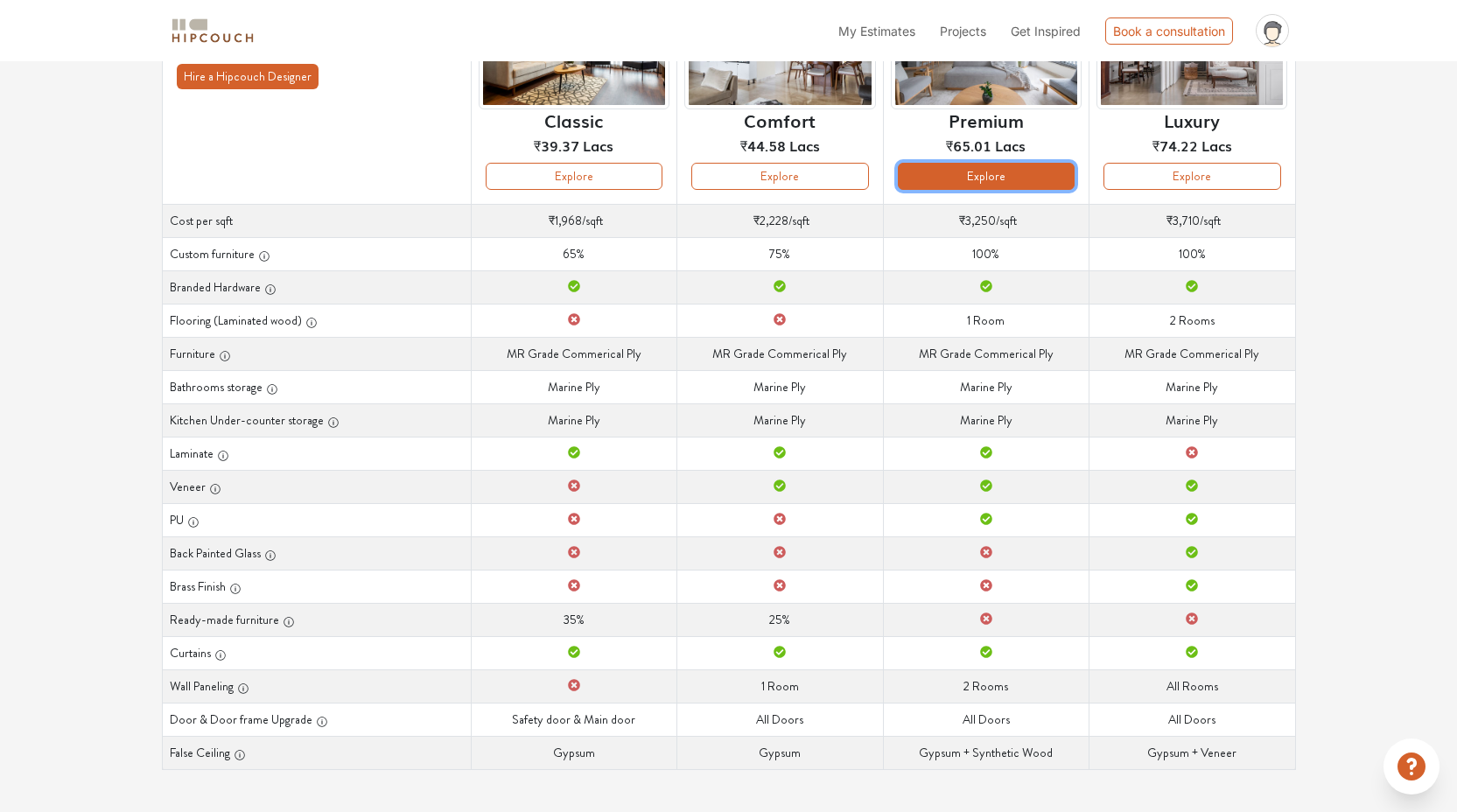 click on "Explore" at bounding box center [986, 176] 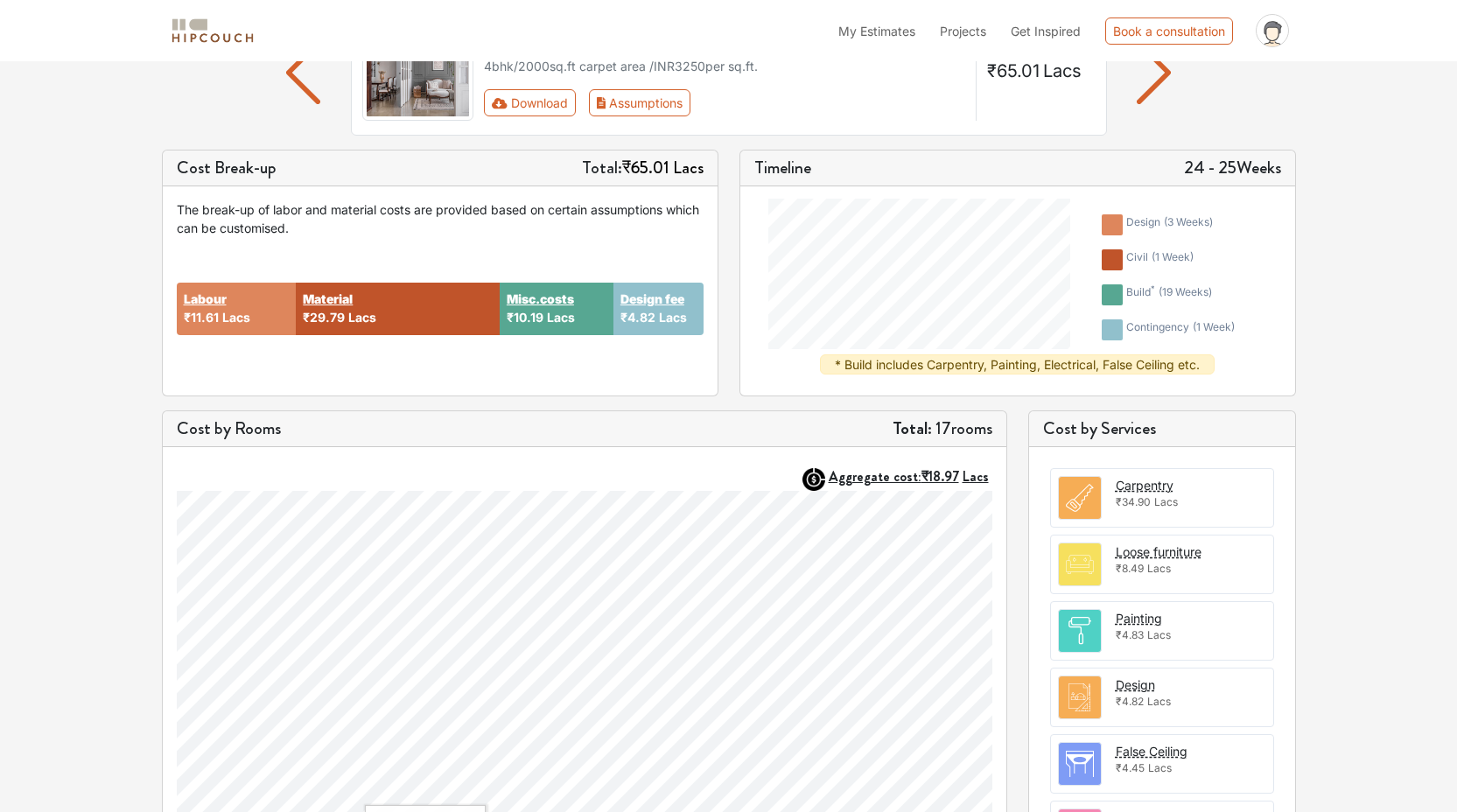 scroll, scrollTop: 0, scrollLeft: 0, axis: both 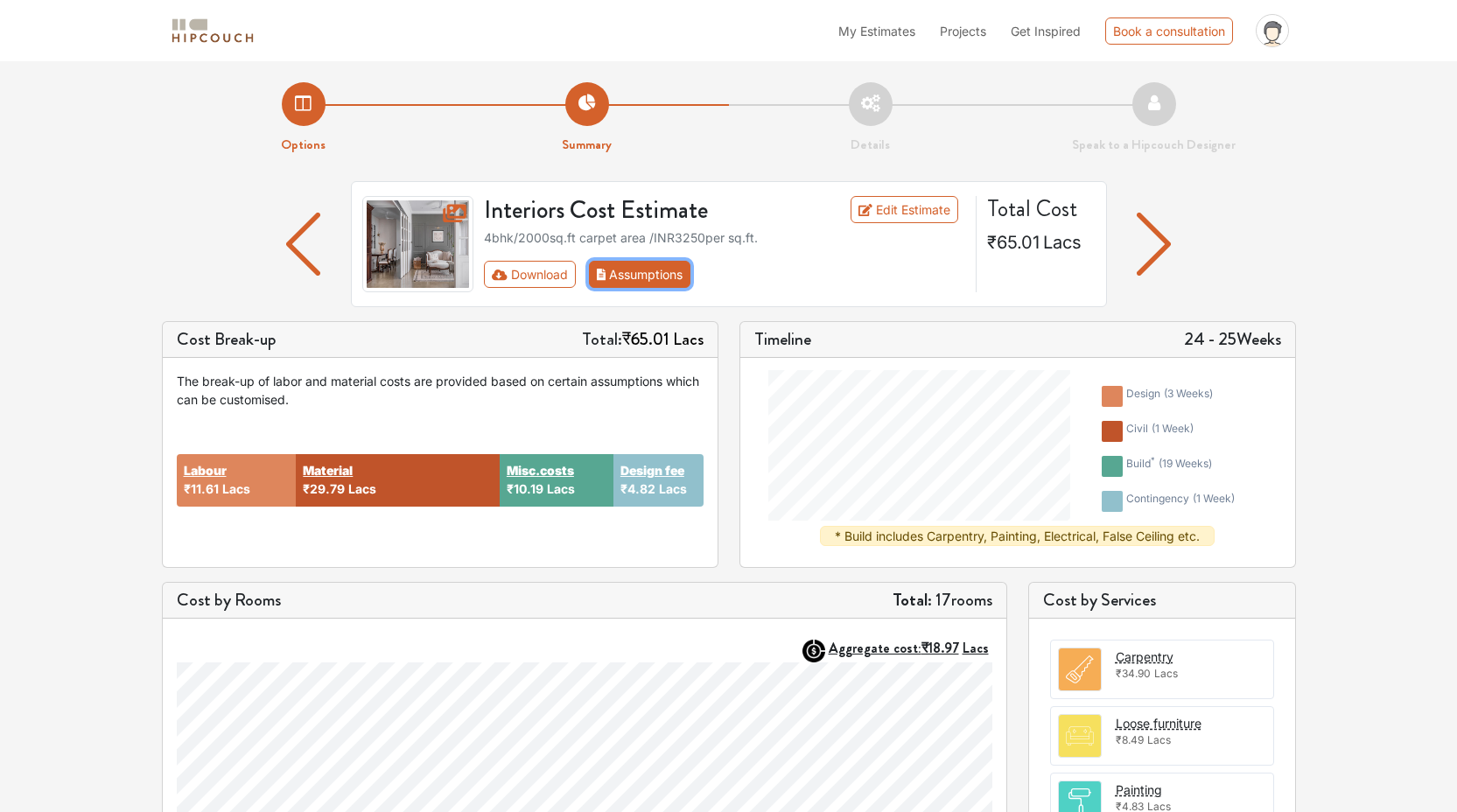 click on "Assumptions" at bounding box center (640, 274) 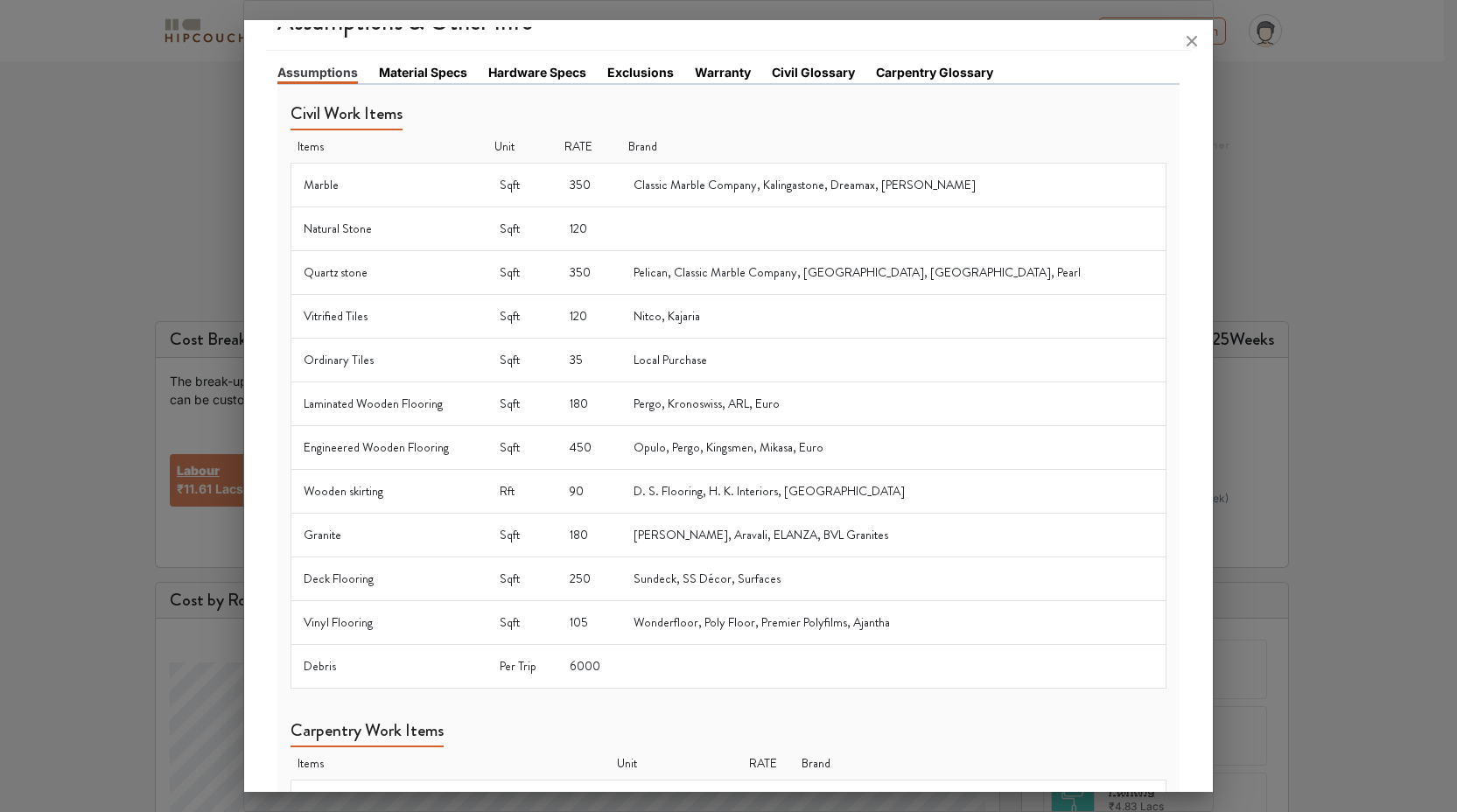 scroll, scrollTop: 275, scrollLeft: 0, axis: vertical 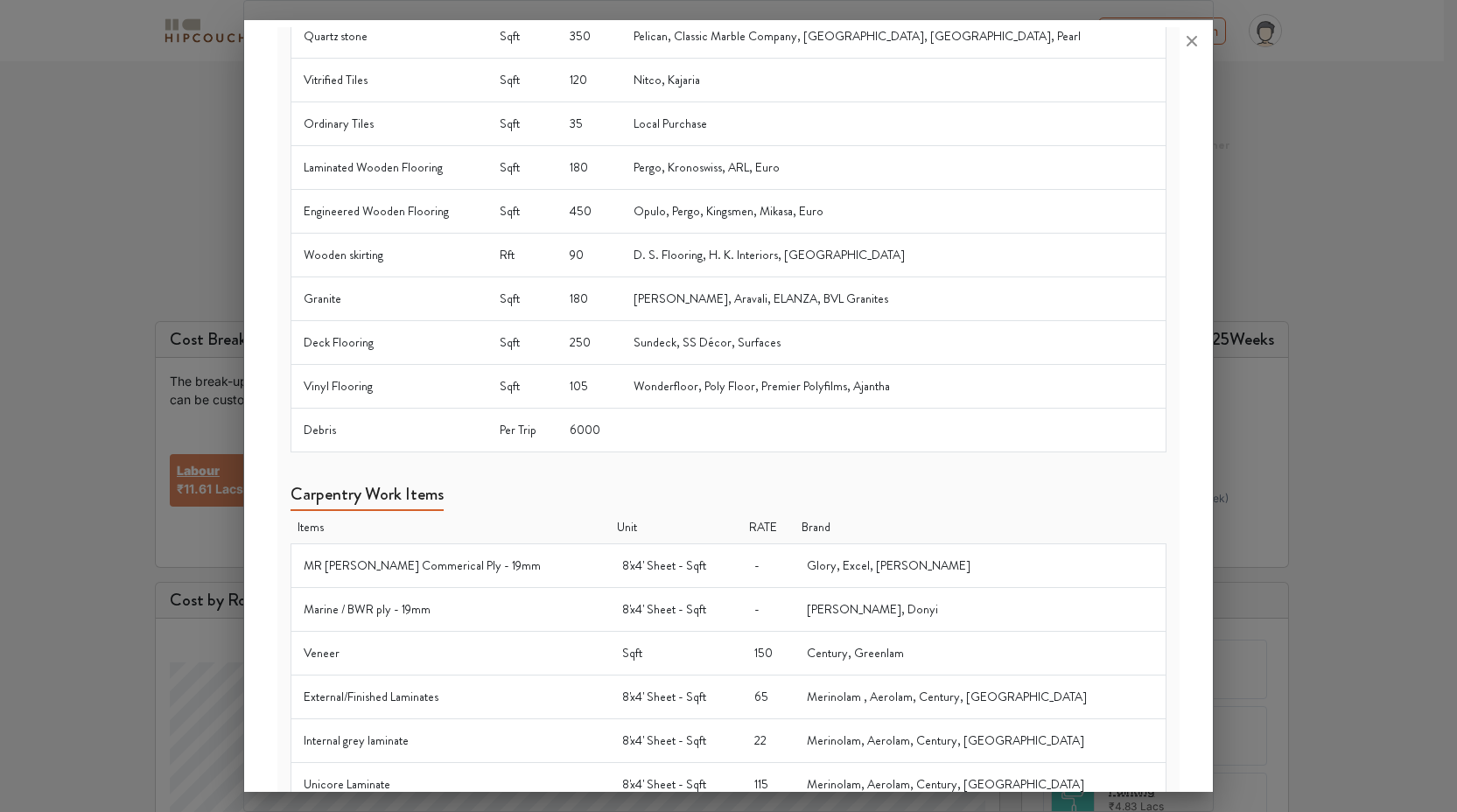 click on "6000" at bounding box center (589, 430) 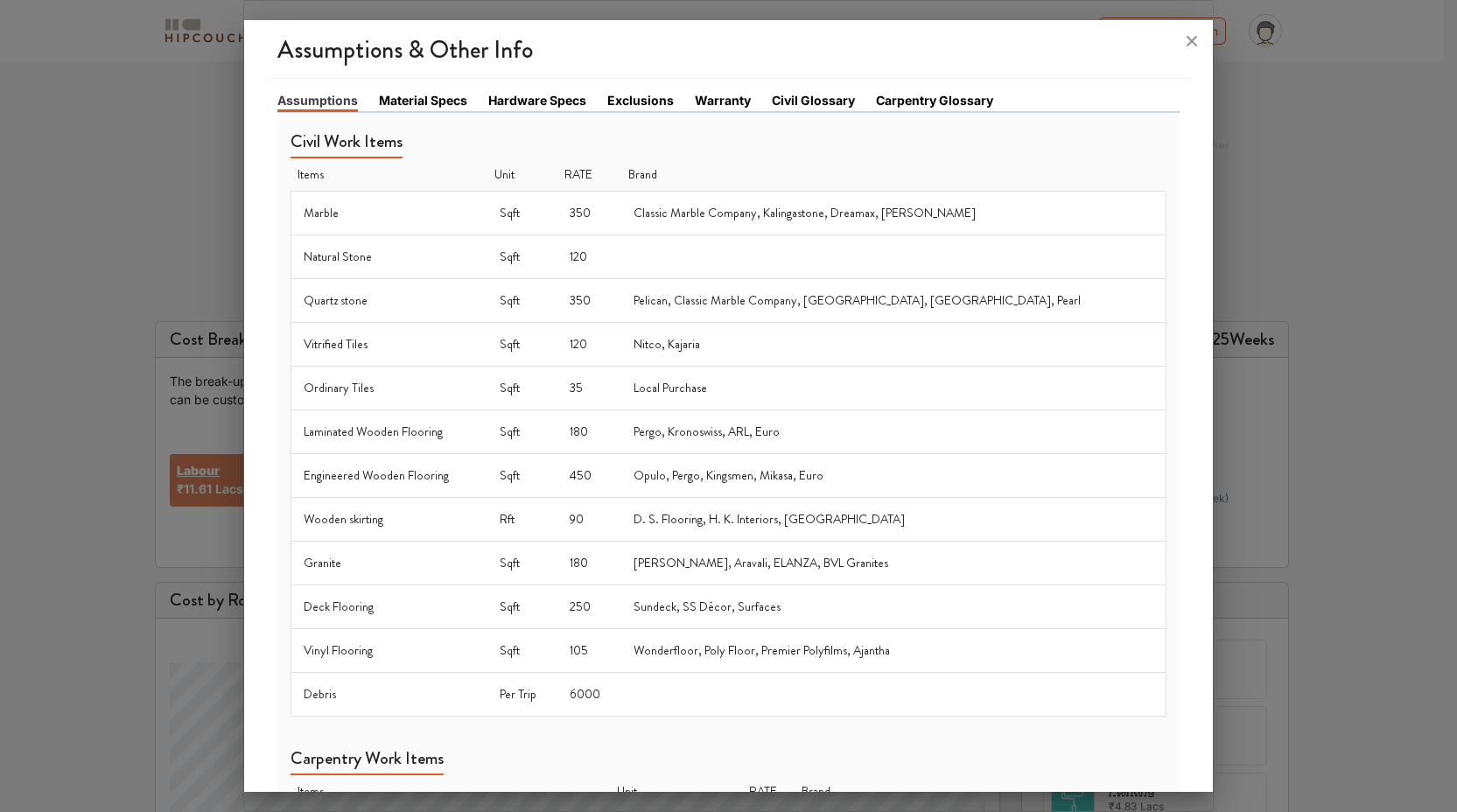 scroll, scrollTop: 0, scrollLeft: 0, axis: both 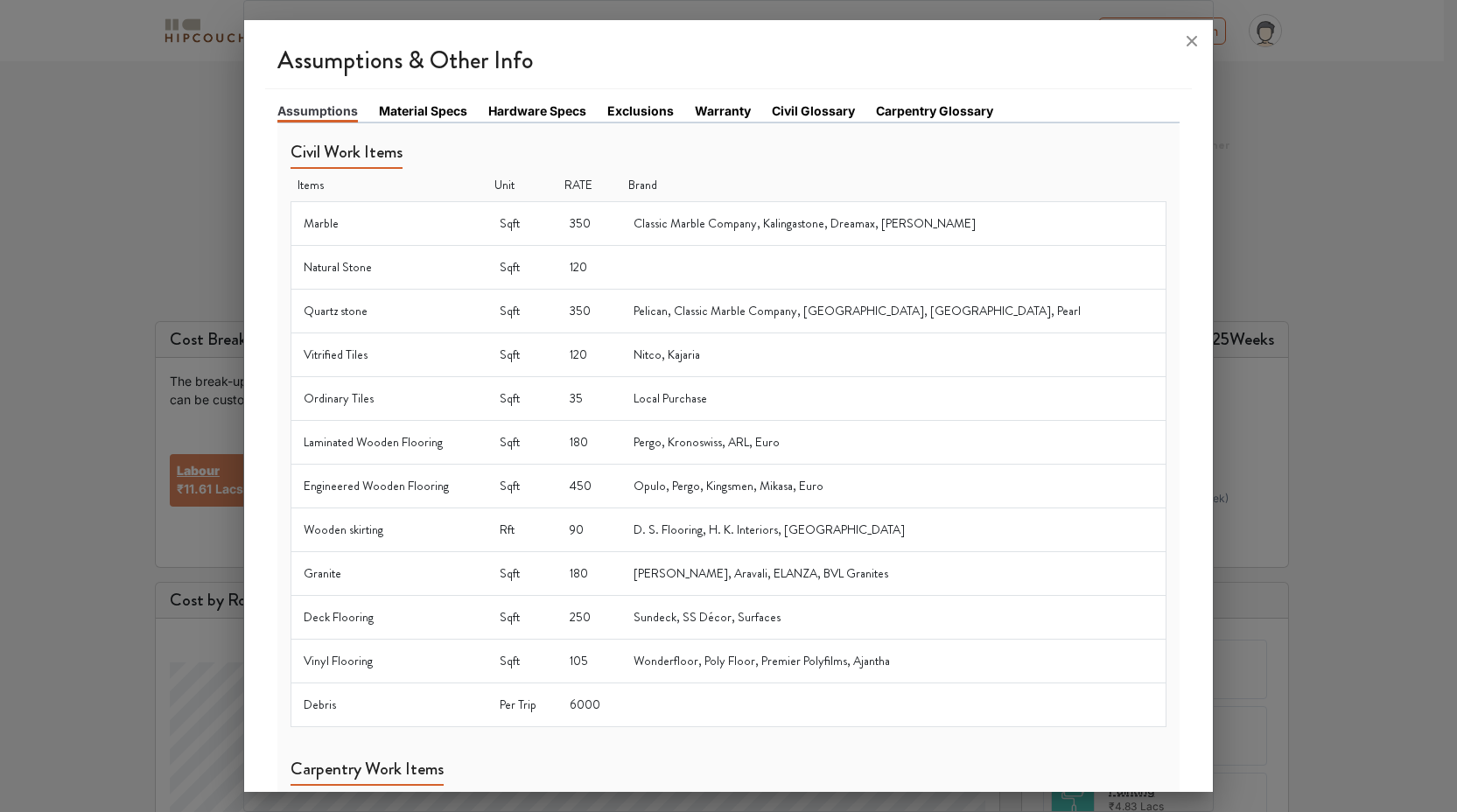 click on "Material Specs" at bounding box center [423, 110] 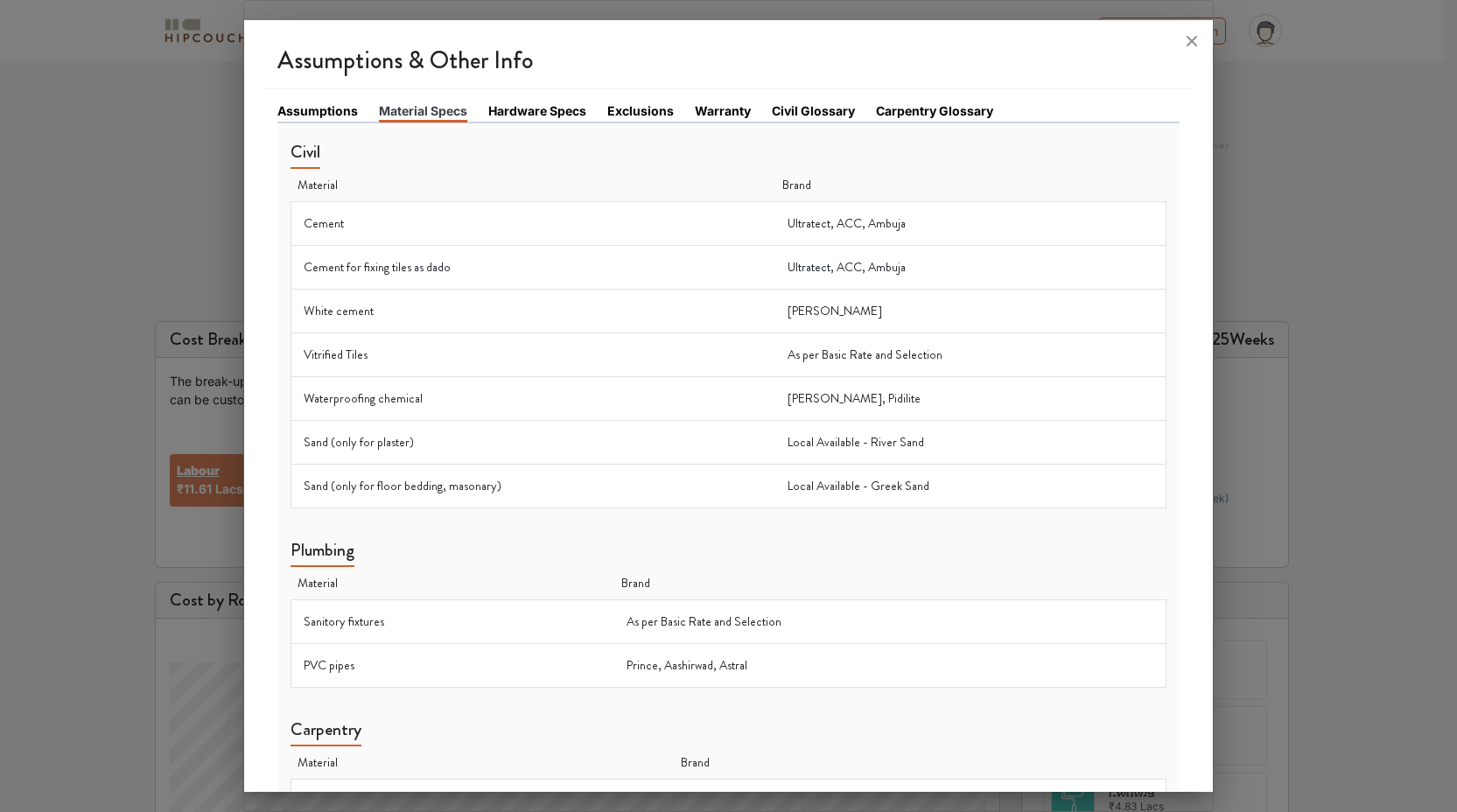 click on "Hardware Specs" at bounding box center (537, 110) 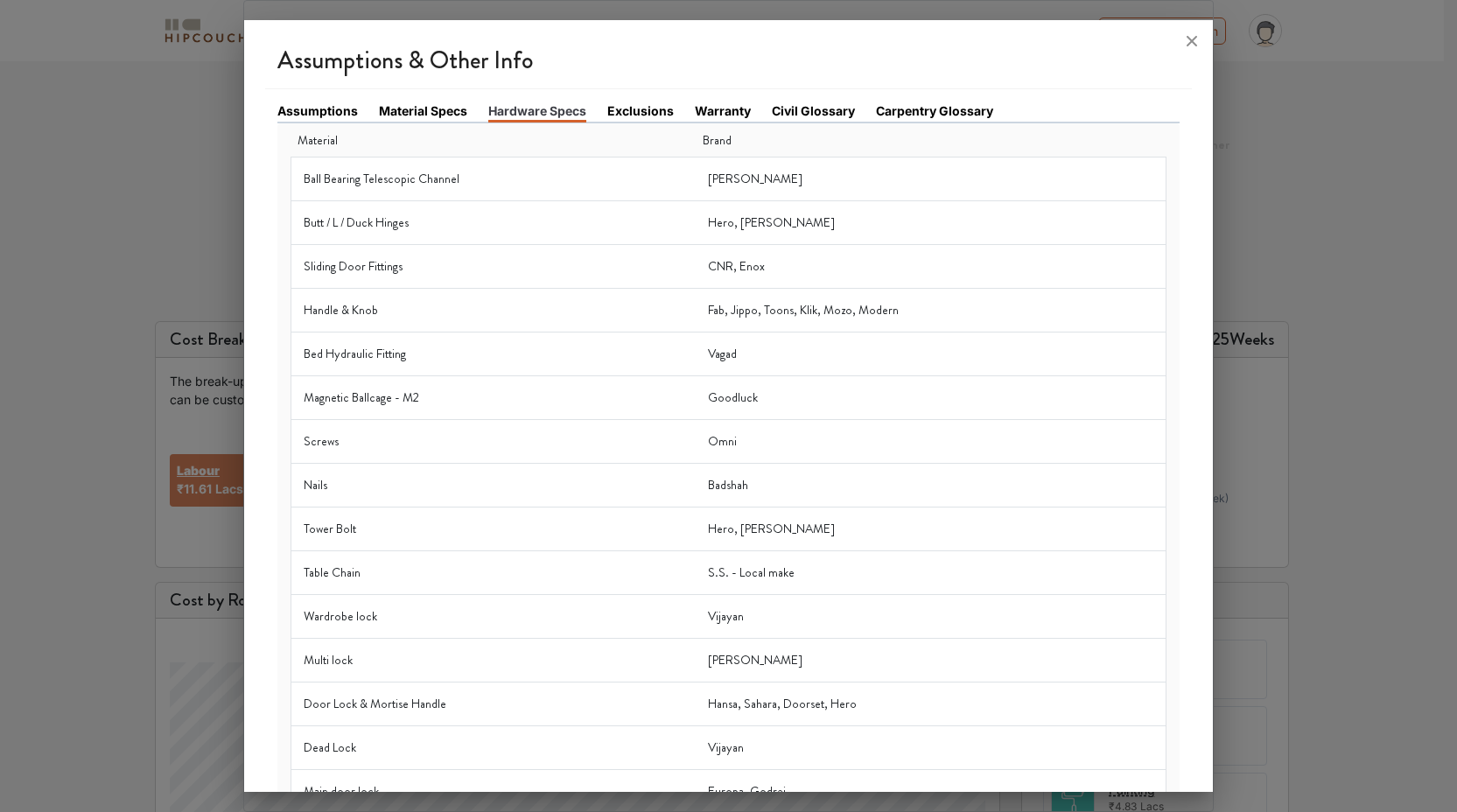 click on "Exclusions" at bounding box center (641, 110) 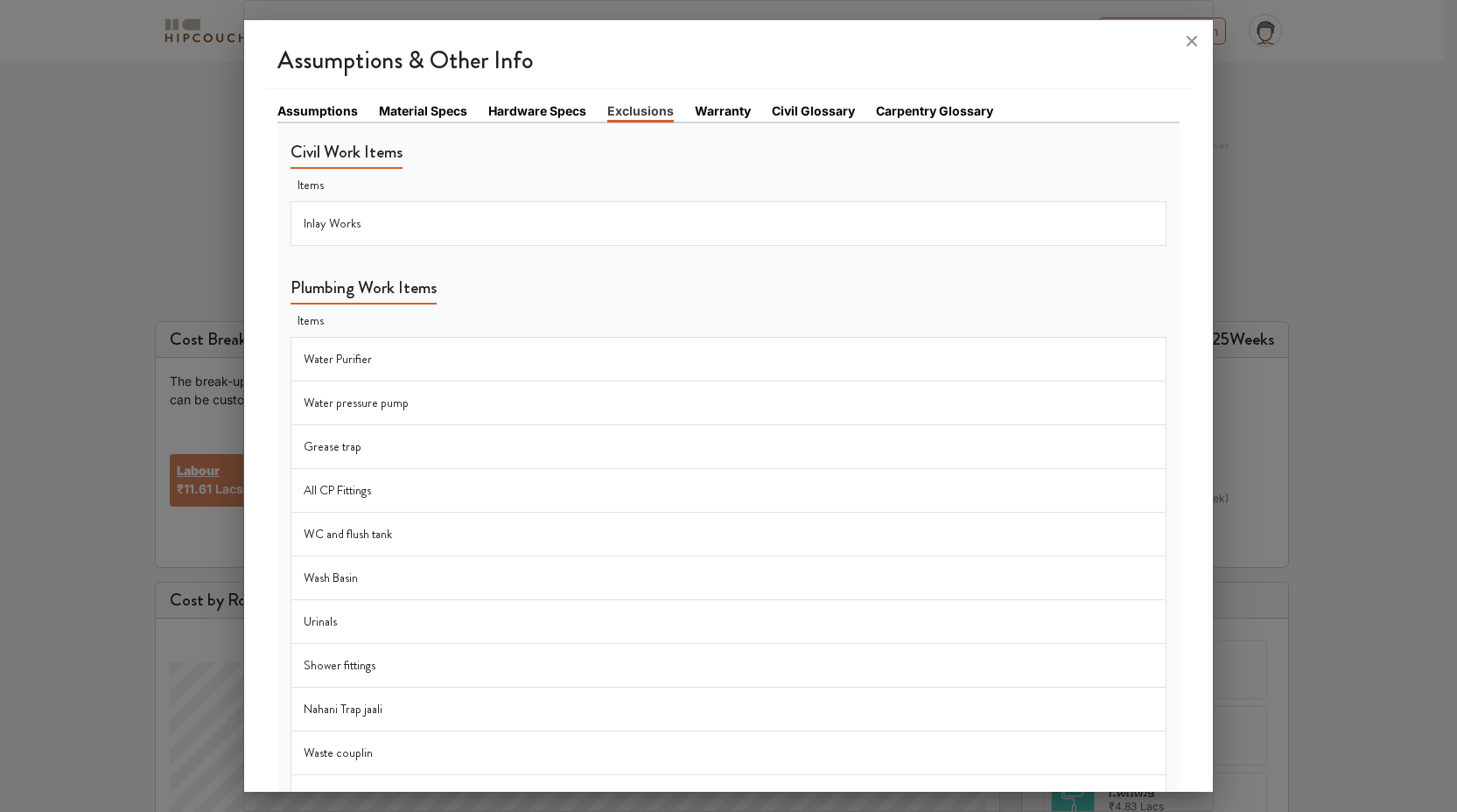 click on "Warranty" at bounding box center [723, 110] 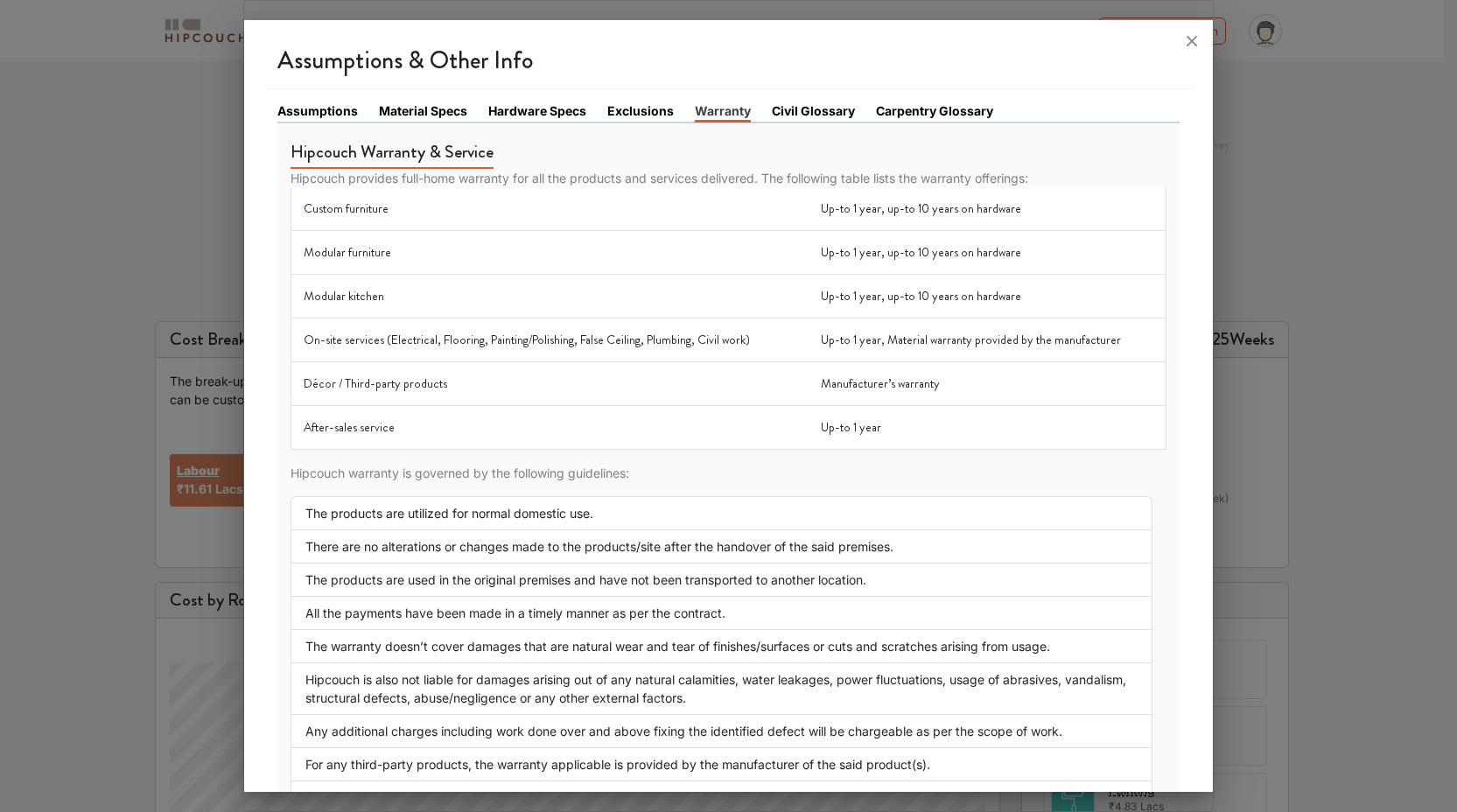 click on "Hardware Specs" at bounding box center (537, 110) 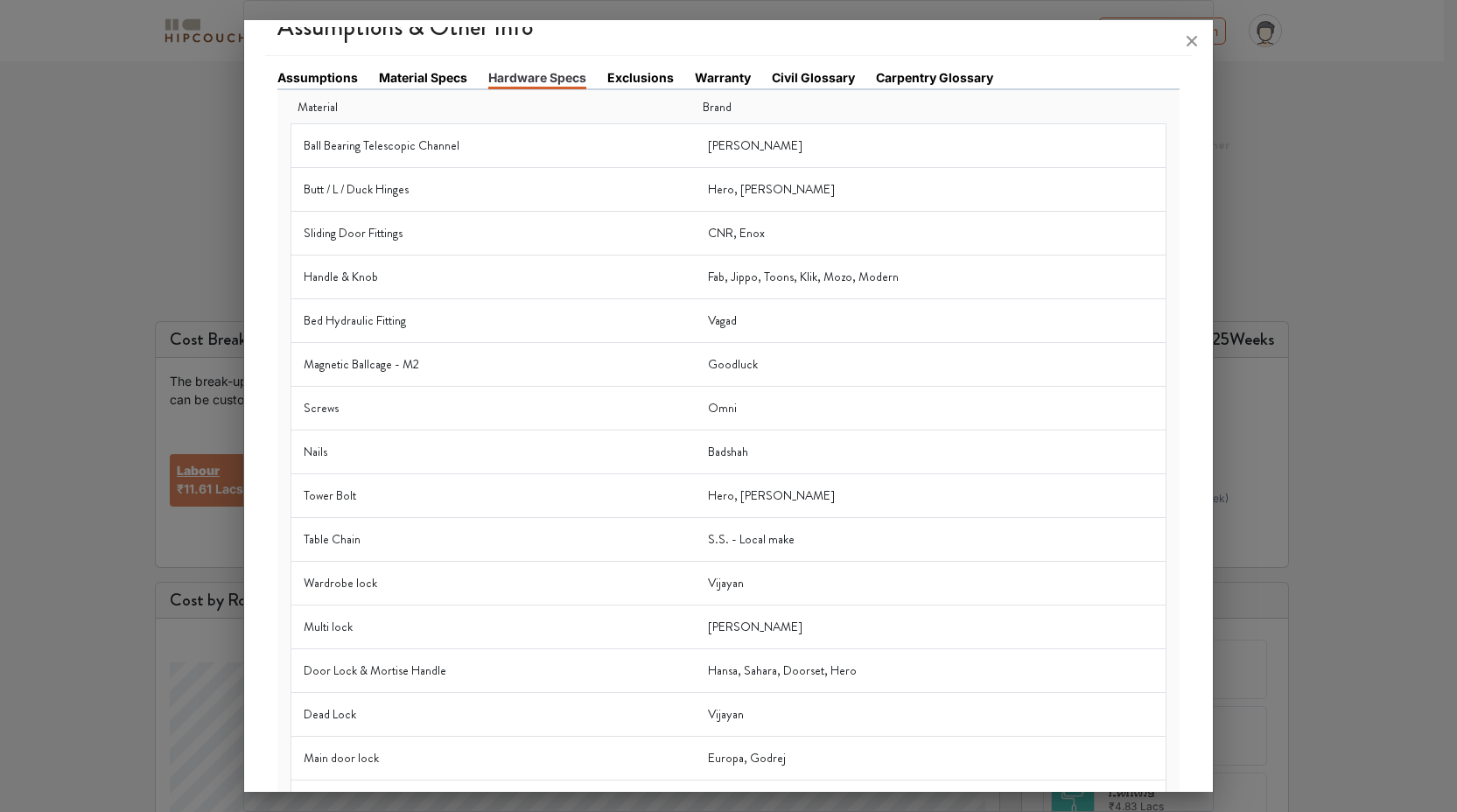 scroll, scrollTop: 187, scrollLeft: 0, axis: vertical 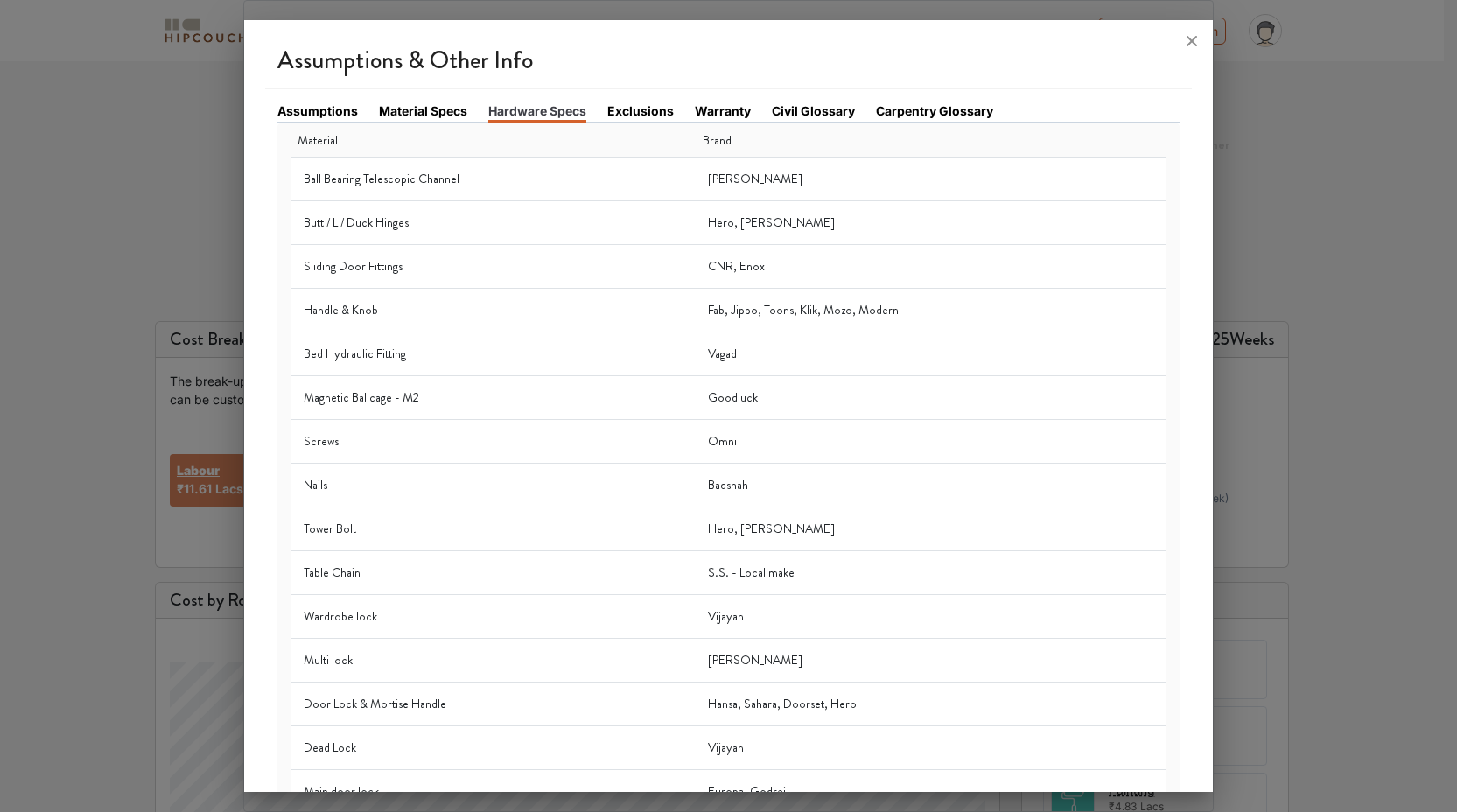 click on "Material Specs" at bounding box center [423, 110] 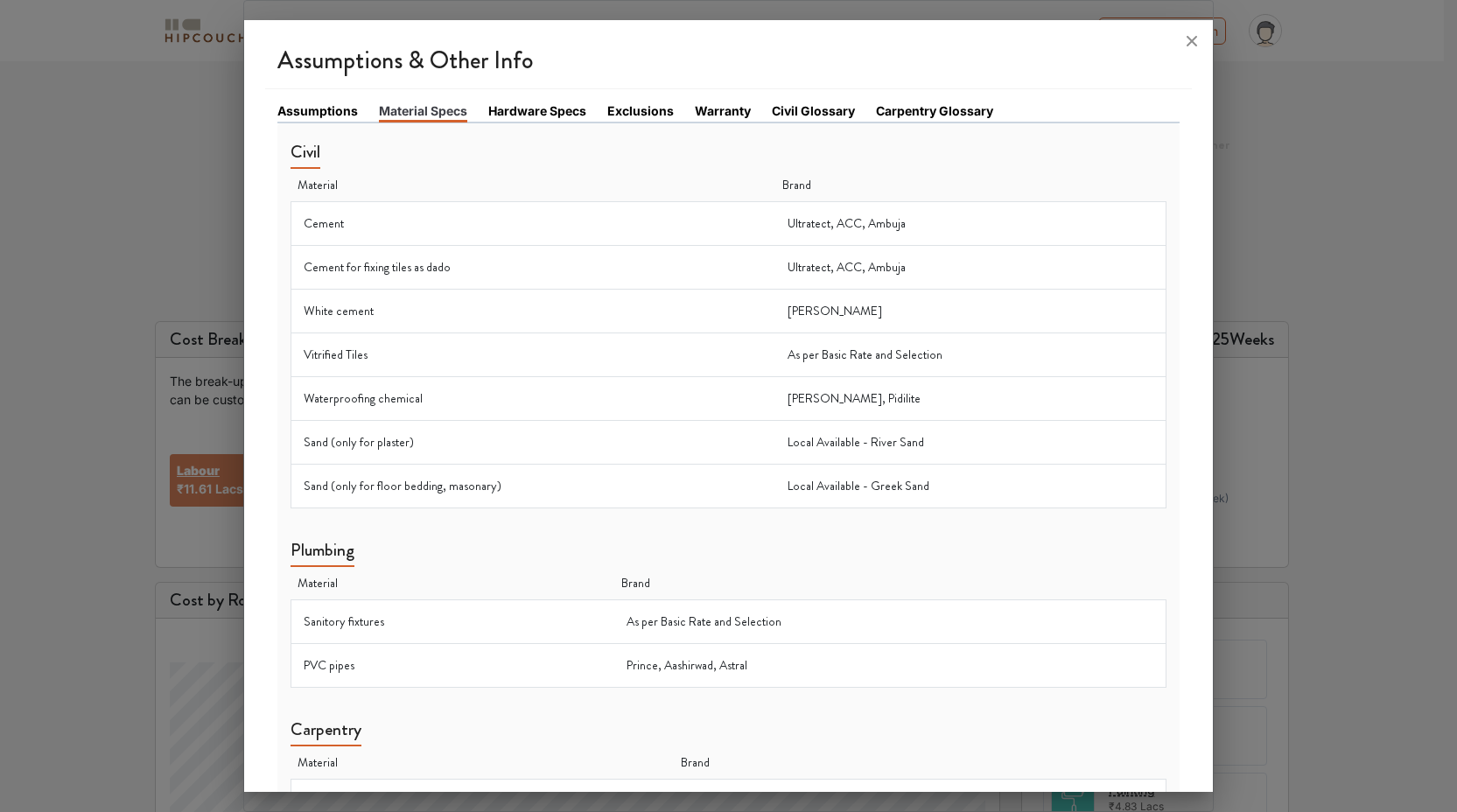 click on "Assumptions" at bounding box center (318, 110) 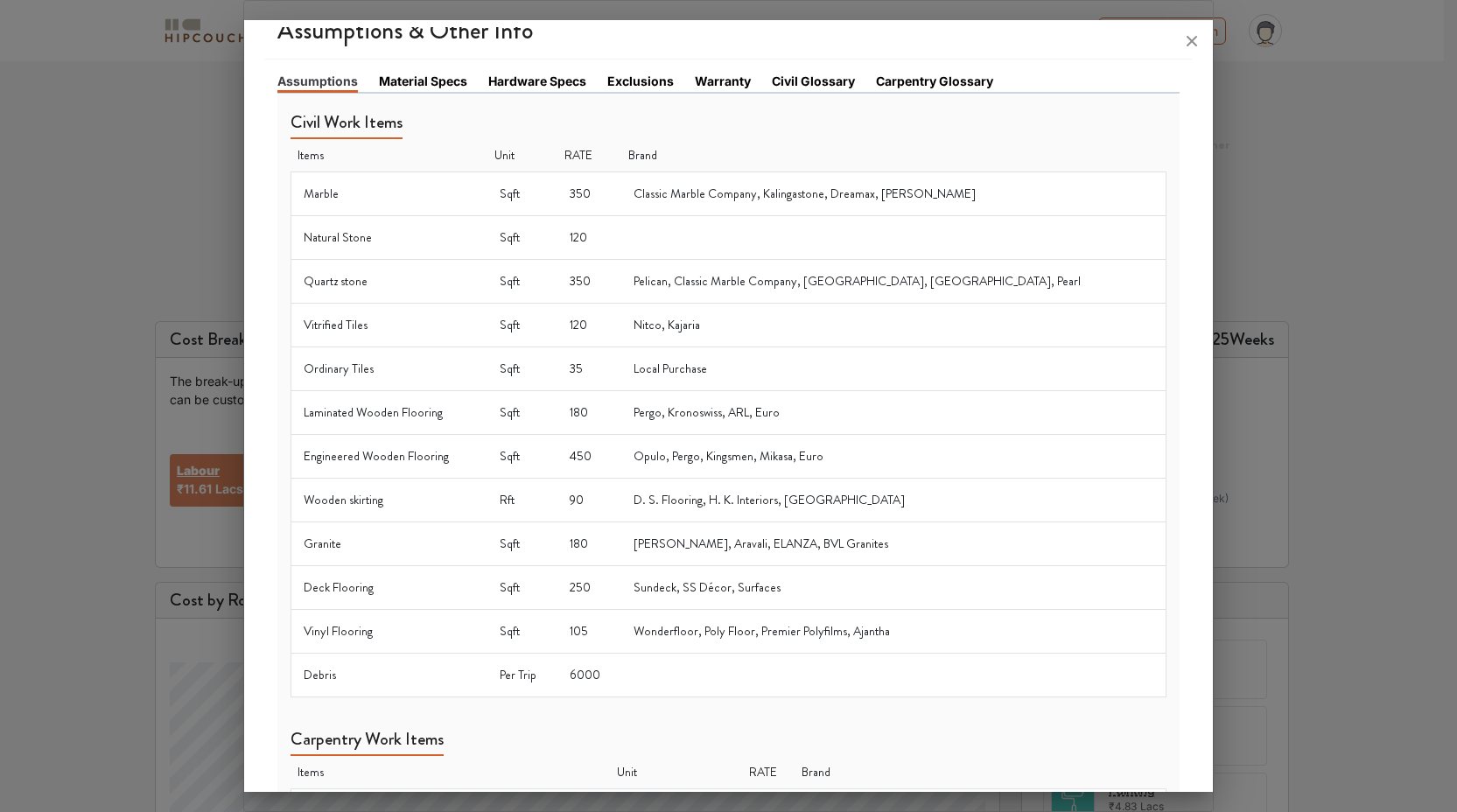 scroll, scrollTop: 36, scrollLeft: 0, axis: vertical 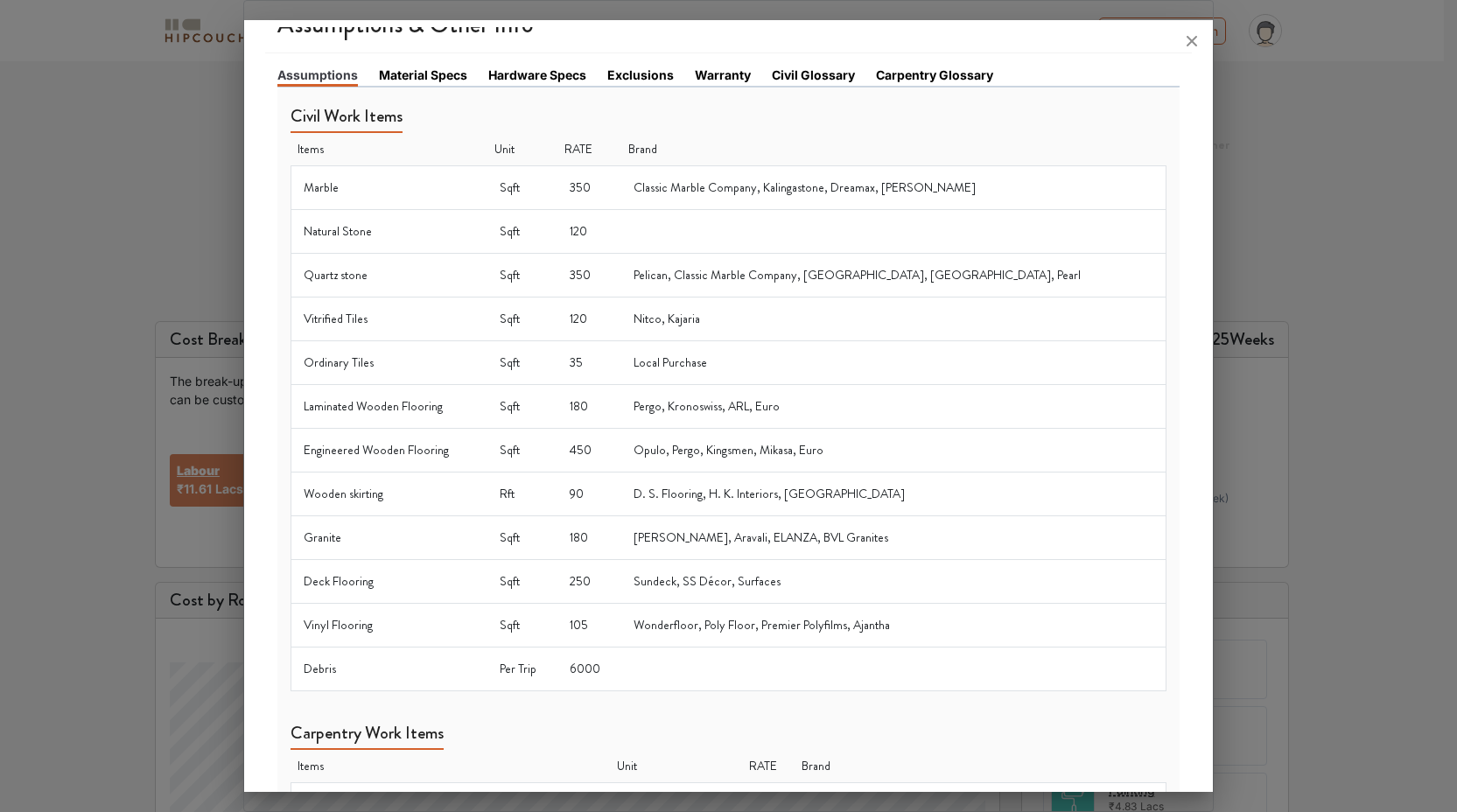 click on "Material Specs" at bounding box center [423, 74] 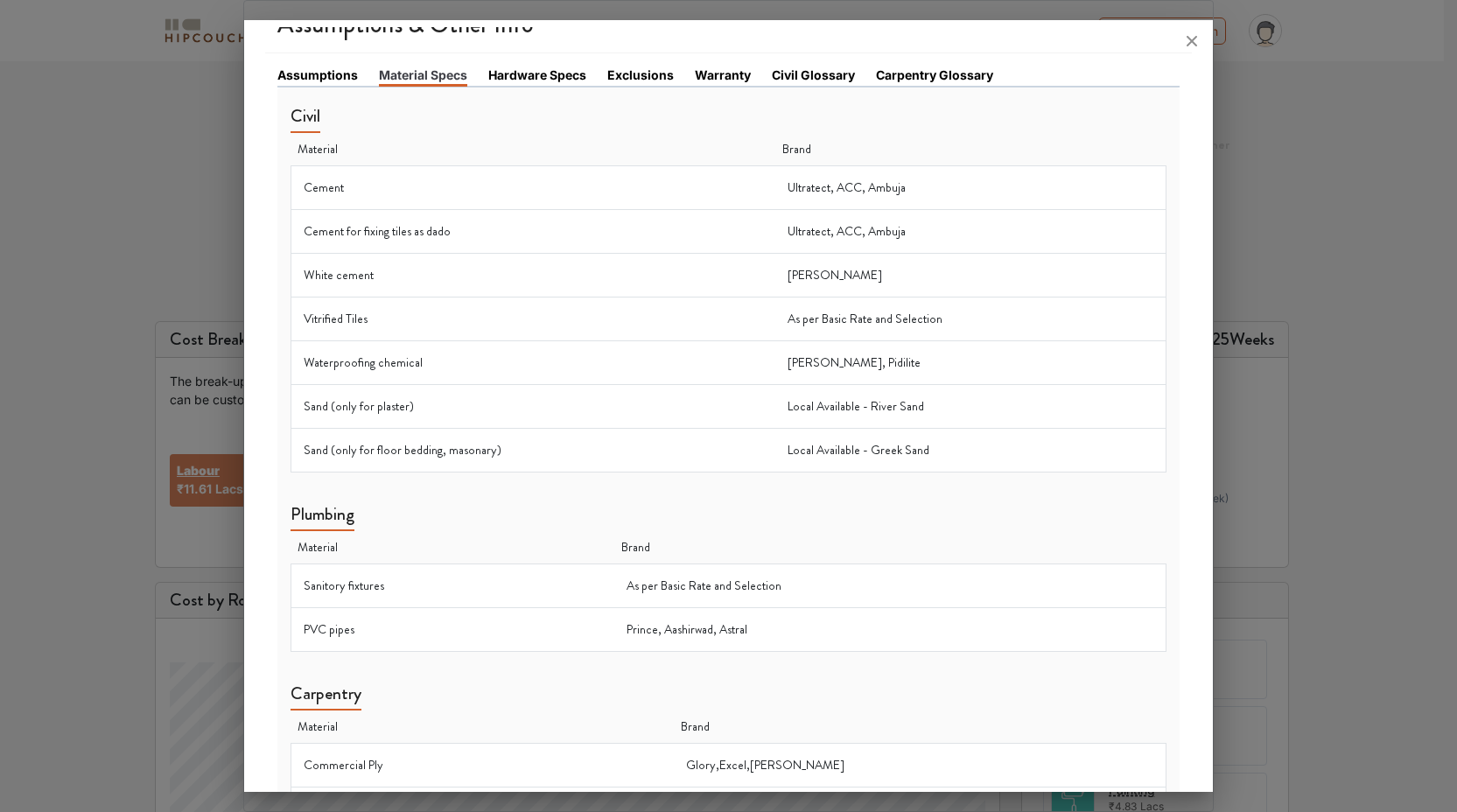 click on "Carpentry Glossary" at bounding box center [935, 74] 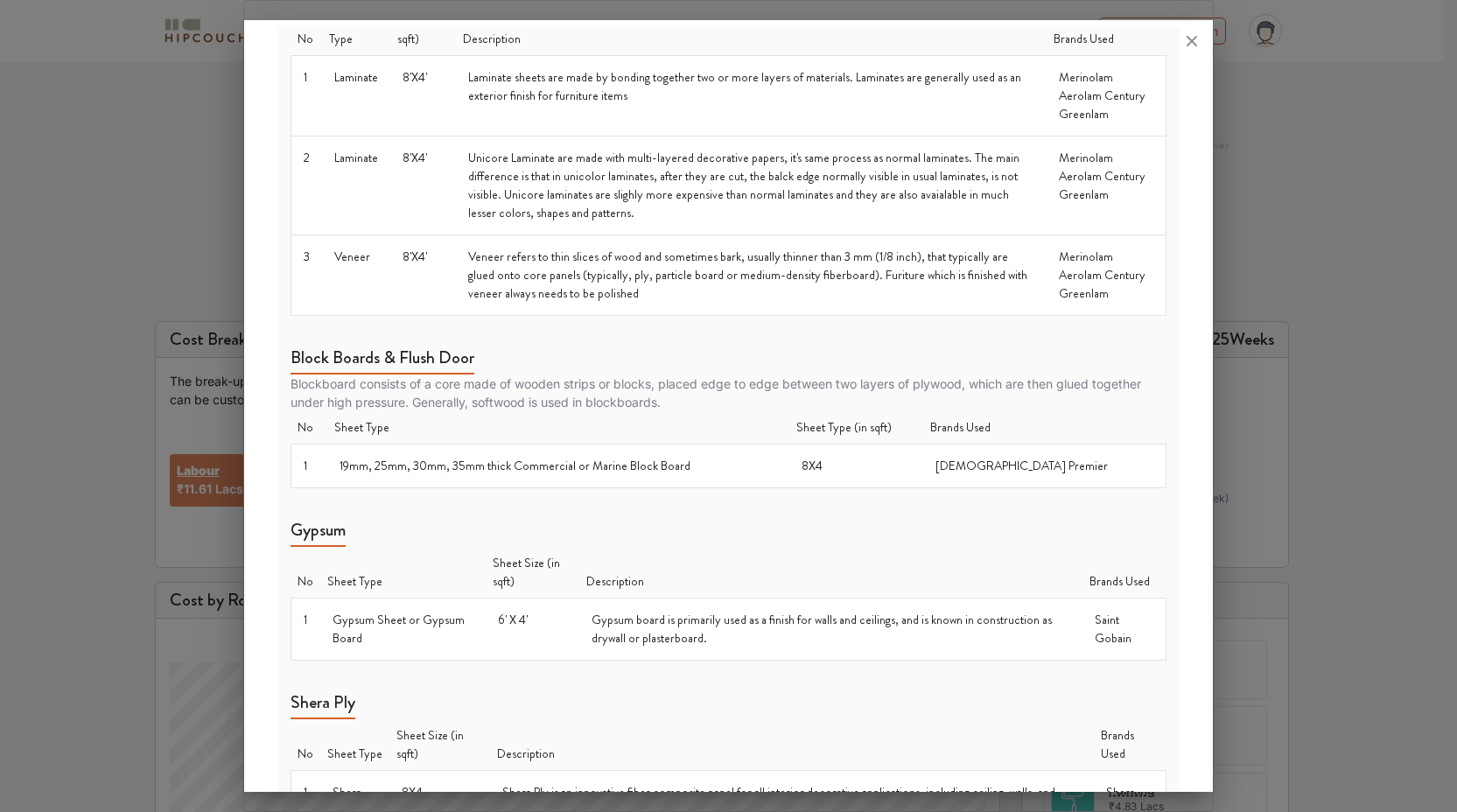 scroll, scrollTop: 0, scrollLeft: 0, axis: both 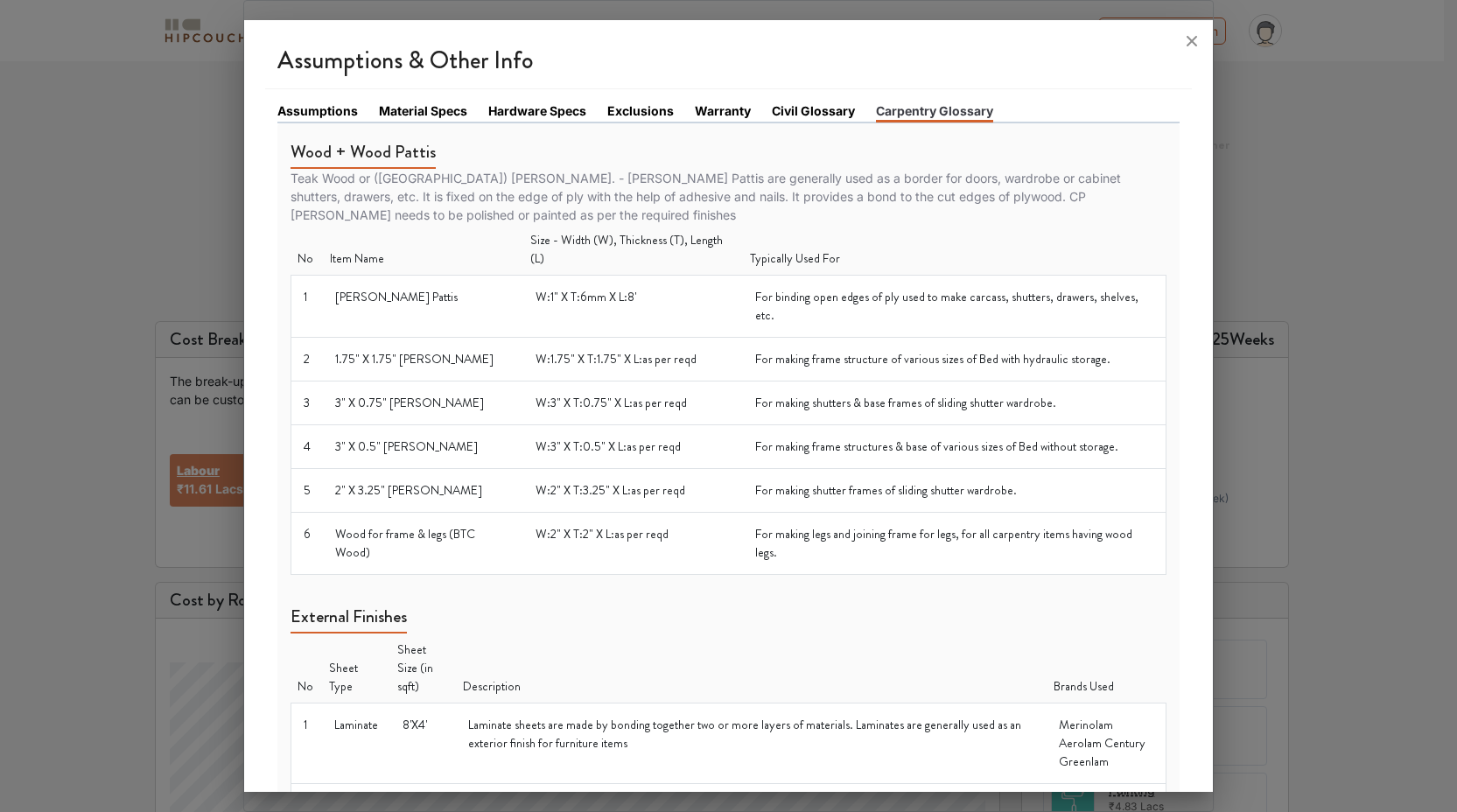 click on "Warranty" at bounding box center (723, 110) 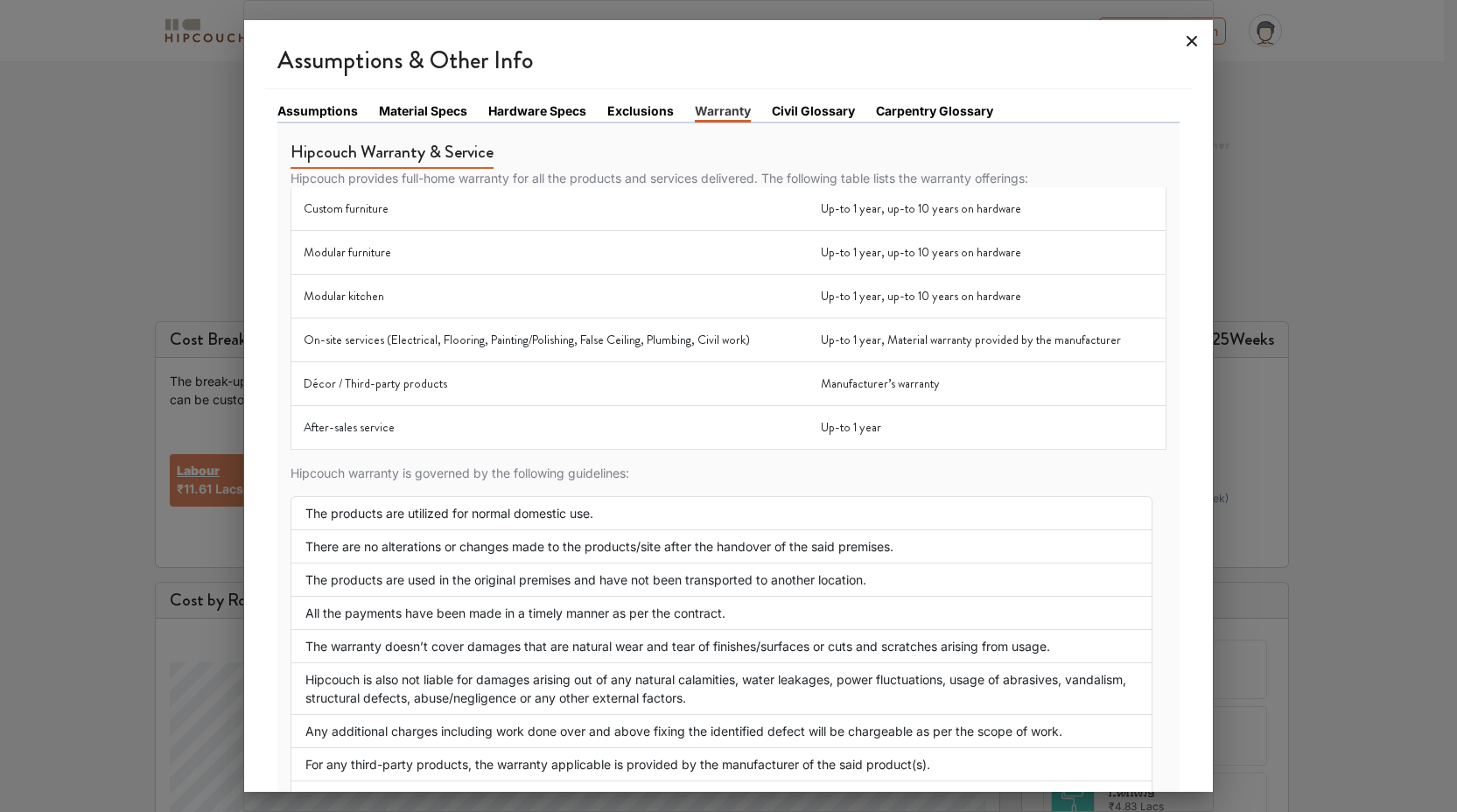 click 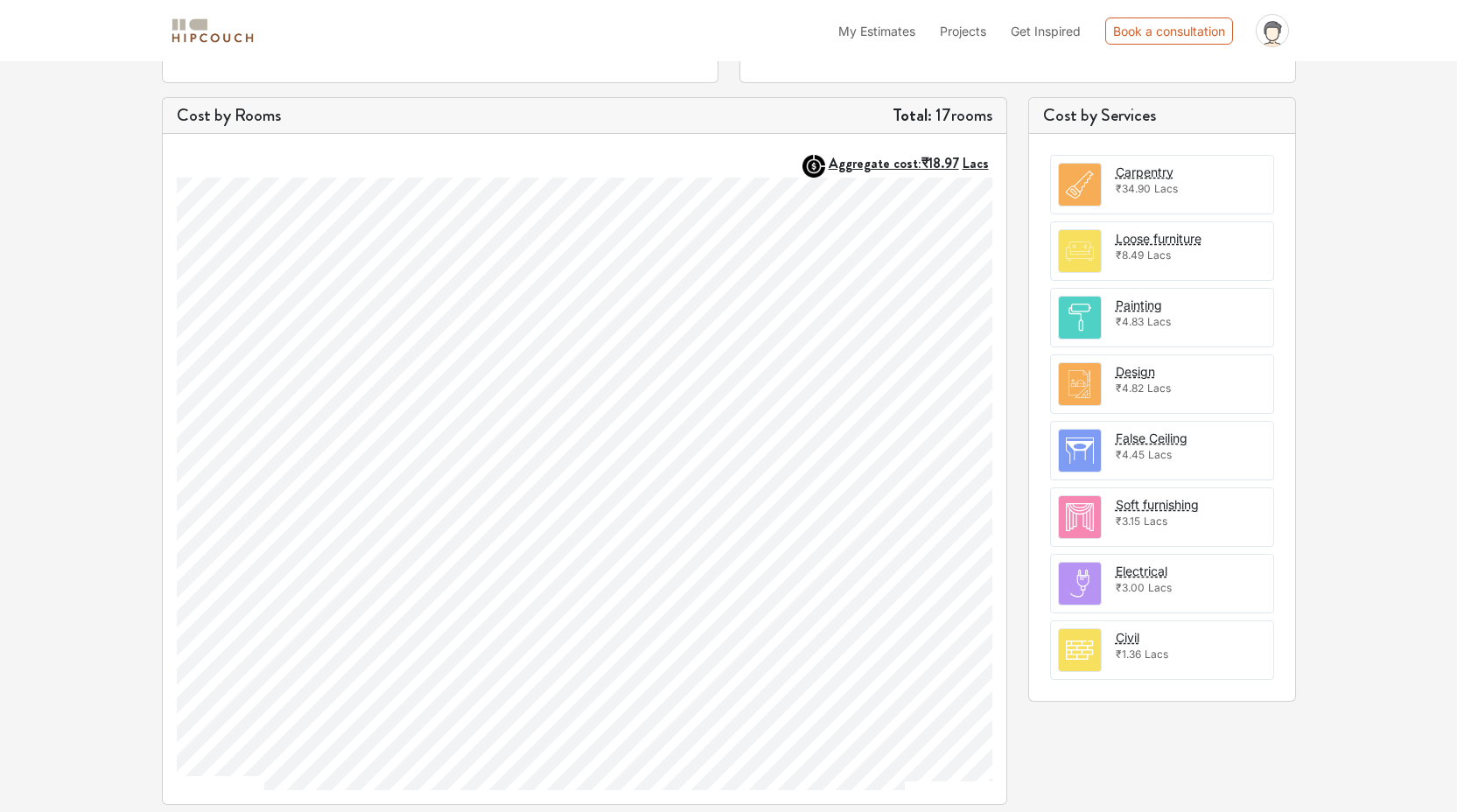 scroll, scrollTop: 0, scrollLeft: 0, axis: both 